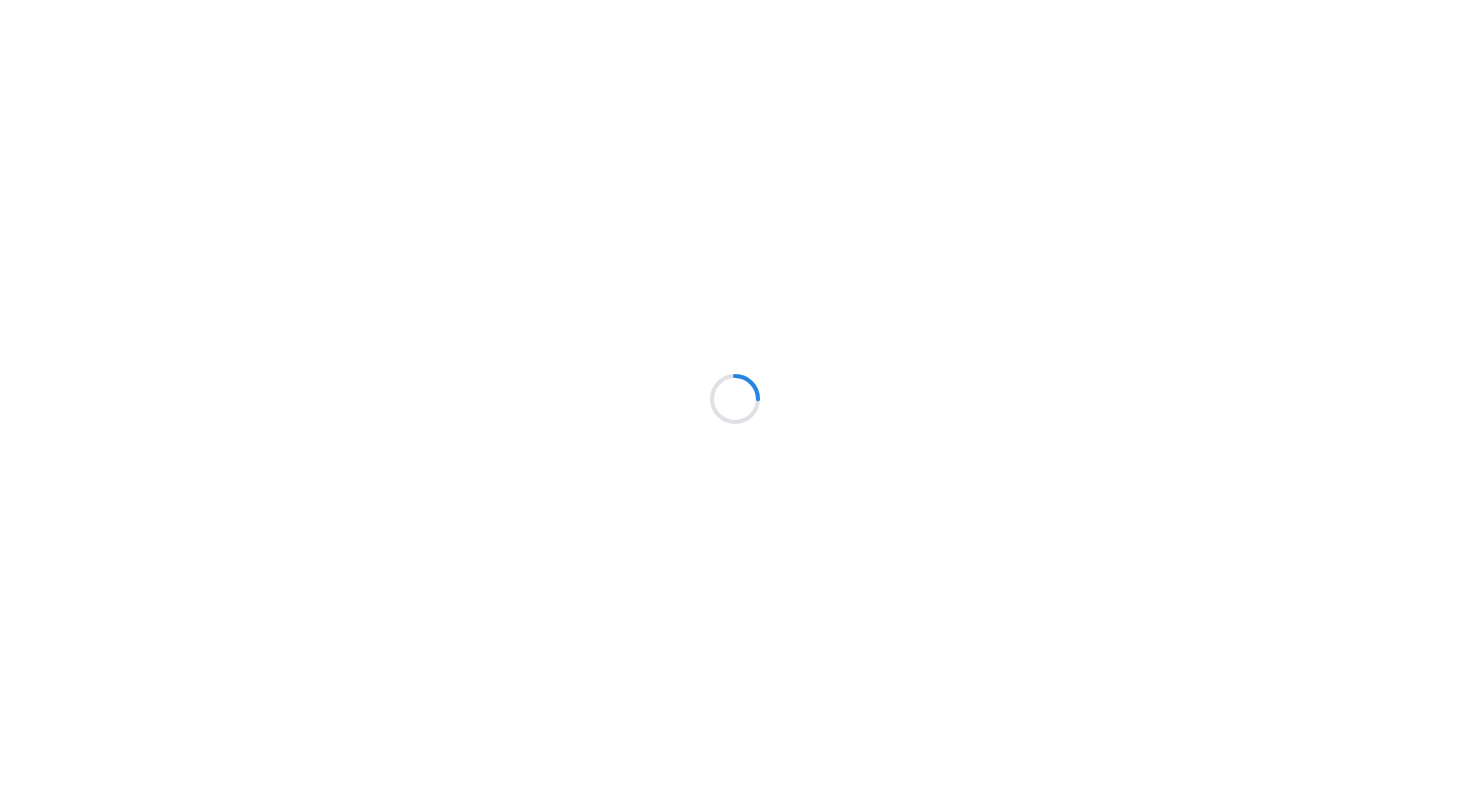 scroll, scrollTop: 0, scrollLeft: 0, axis: both 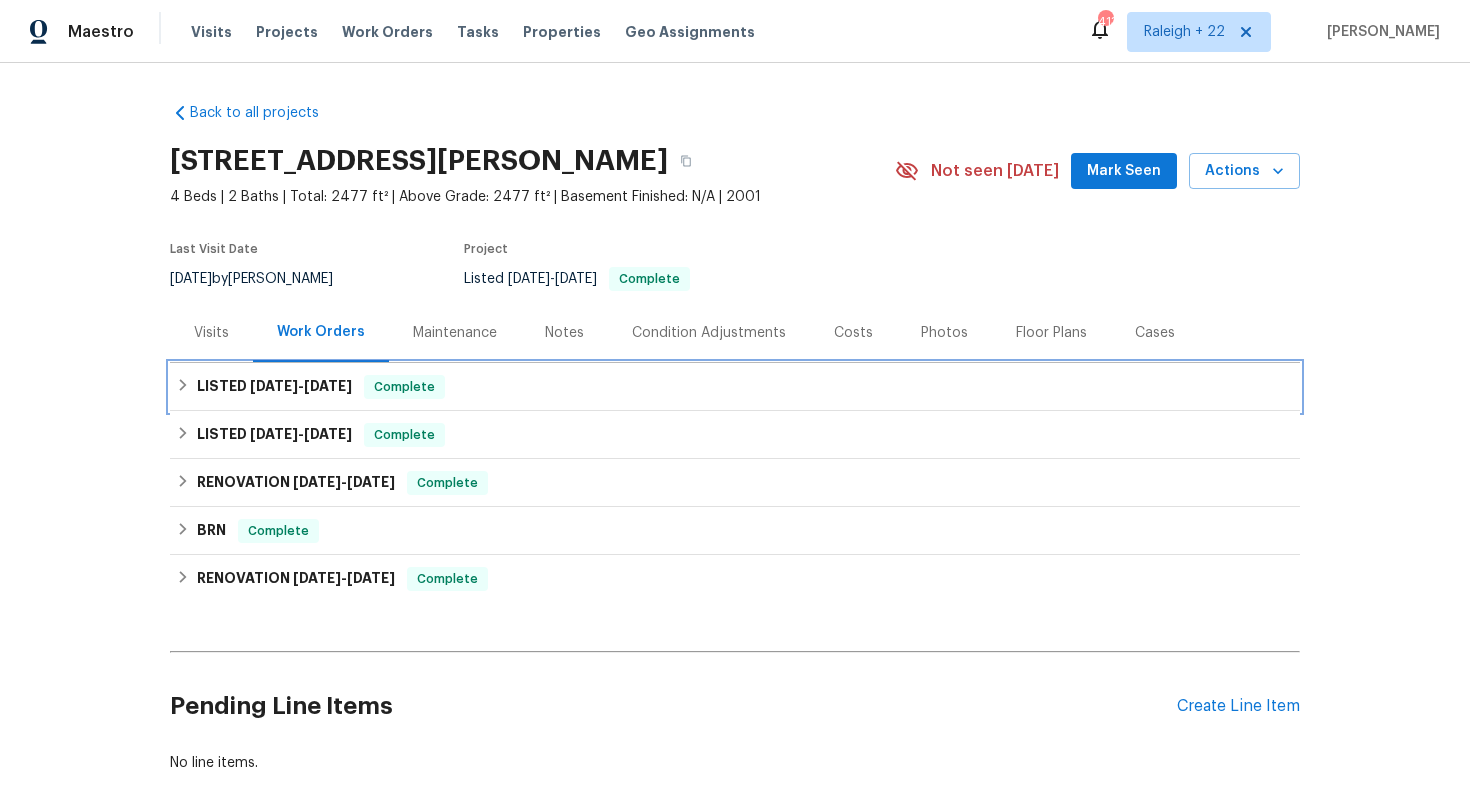 click on "LISTED   7/8/25  -  7/9/25 Complete" at bounding box center [735, 387] 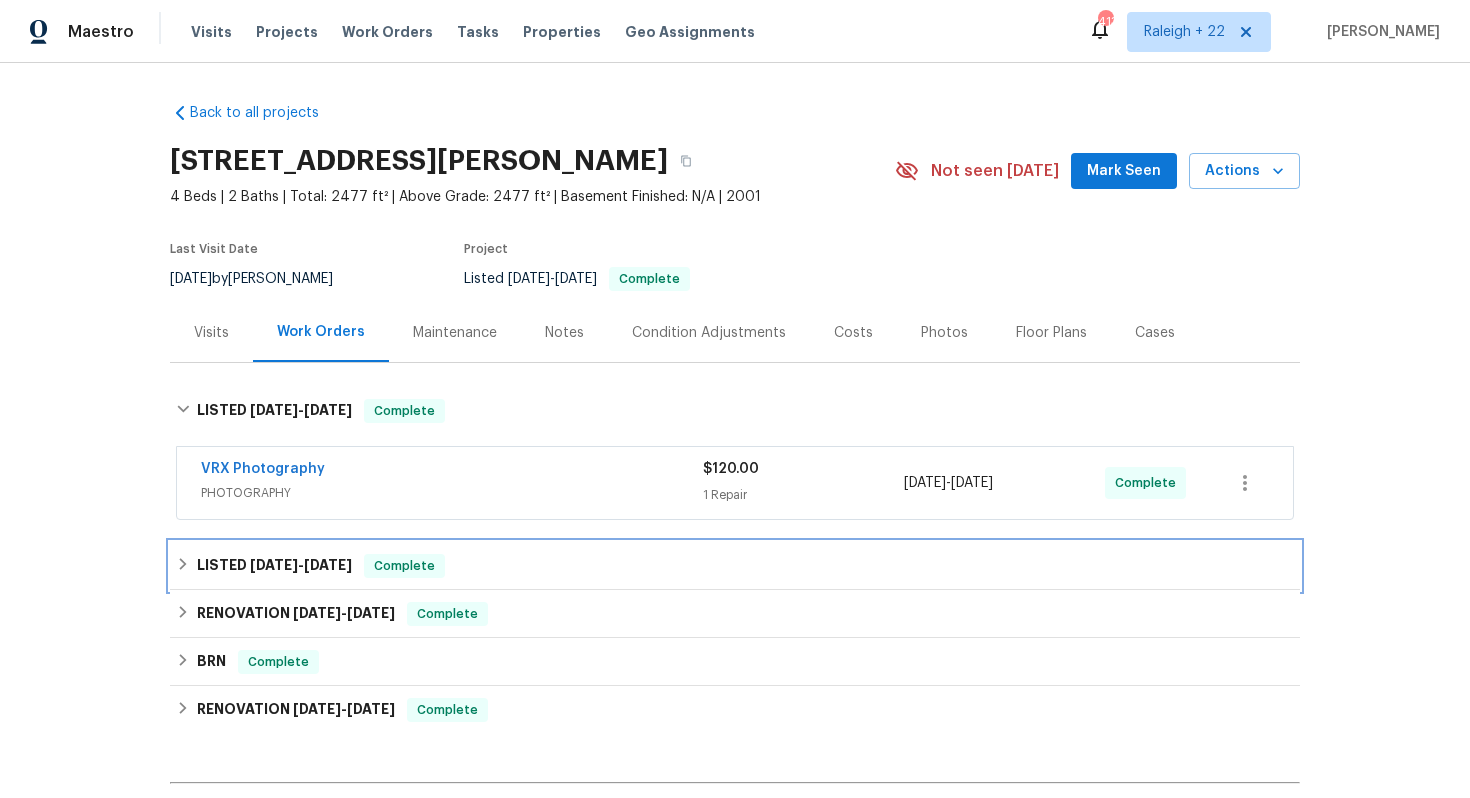 click on "LISTED   6/30/25  -  7/1/25 Complete" at bounding box center (735, 566) 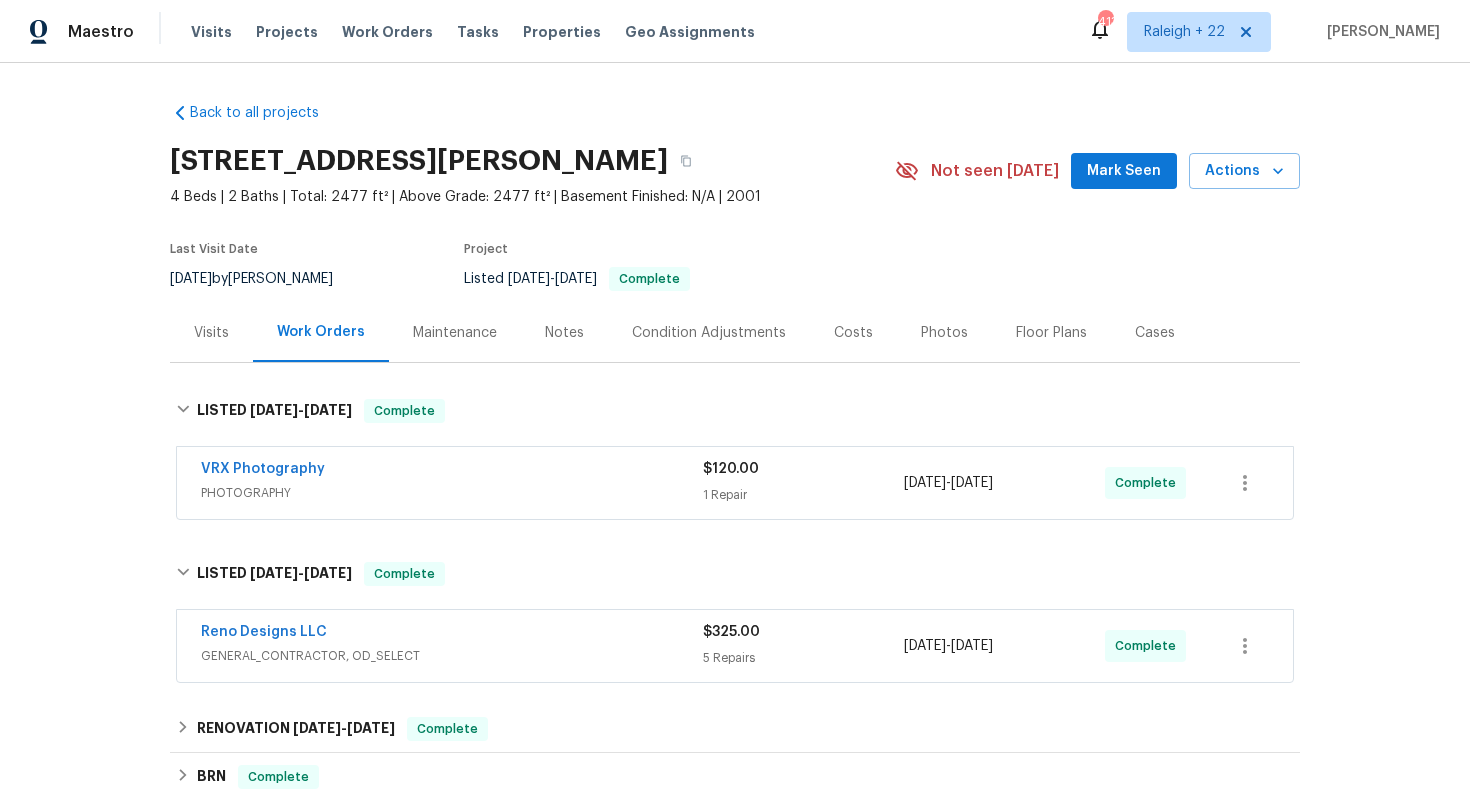 click on "GENERAL_CONTRACTOR, OD_SELECT" at bounding box center [452, 656] 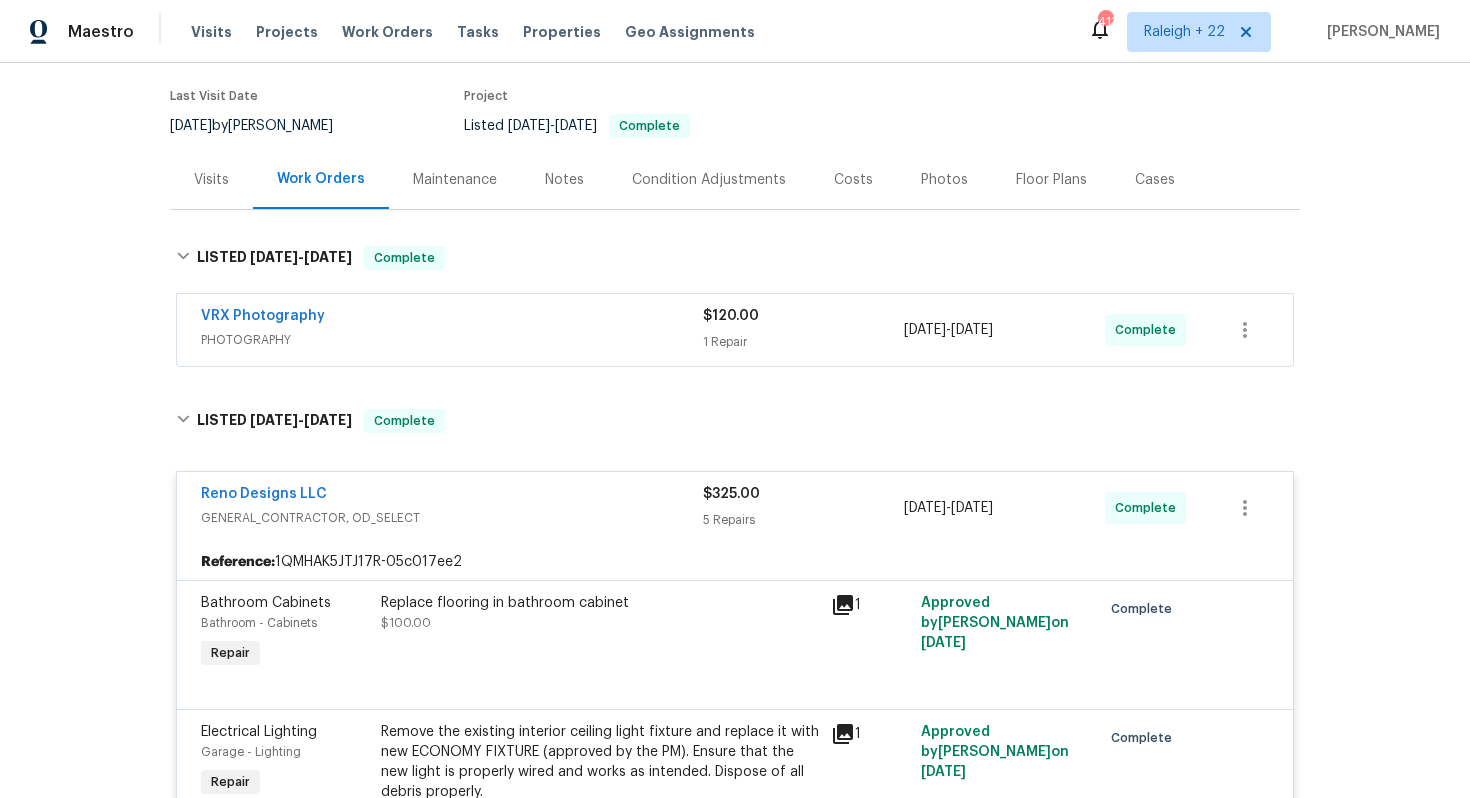 scroll, scrollTop: 175, scrollLeft: 0, axis: vertical 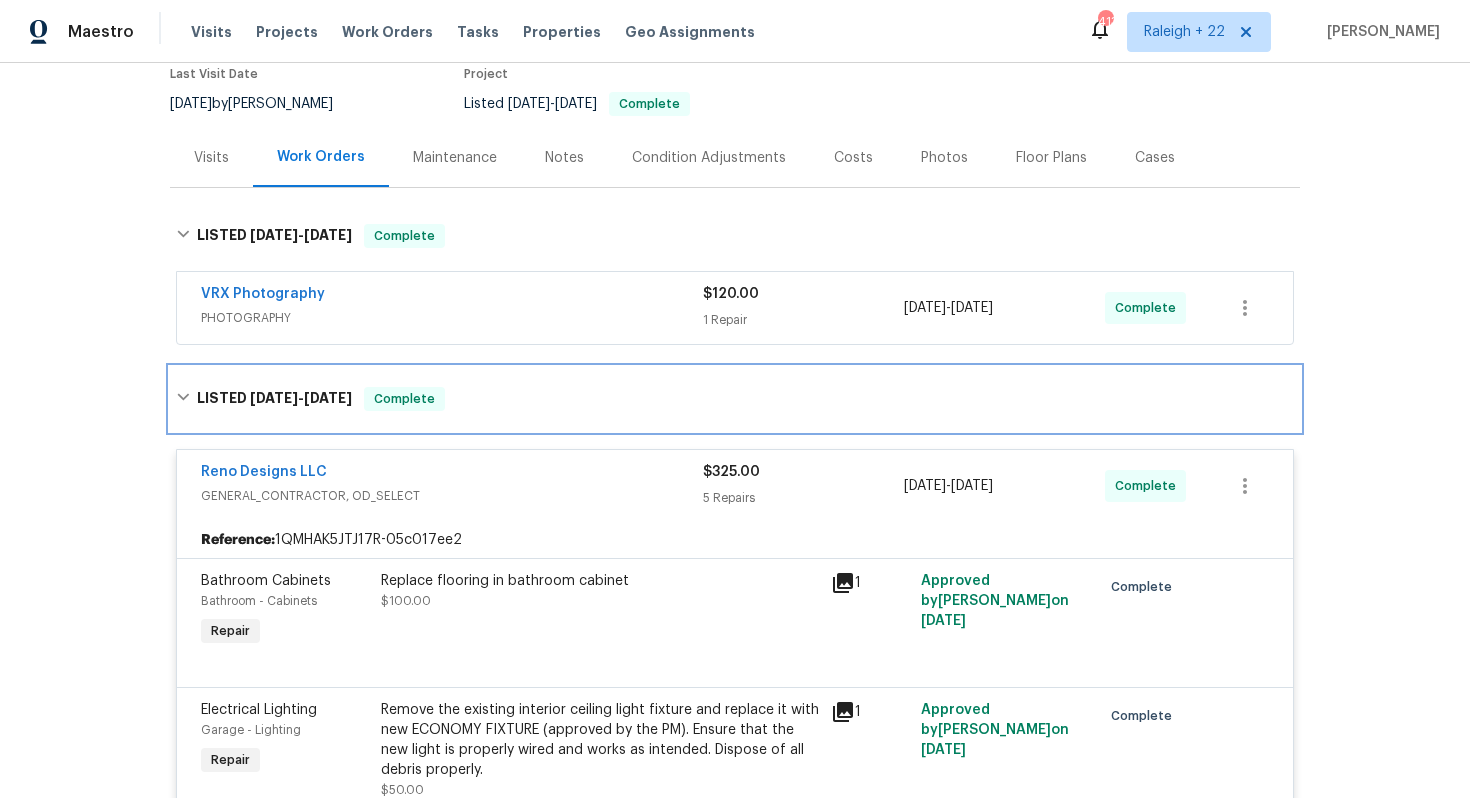 click on "LISTED   6/30/25  -  7/1/25 Complete" at bounding box center [735, 399] 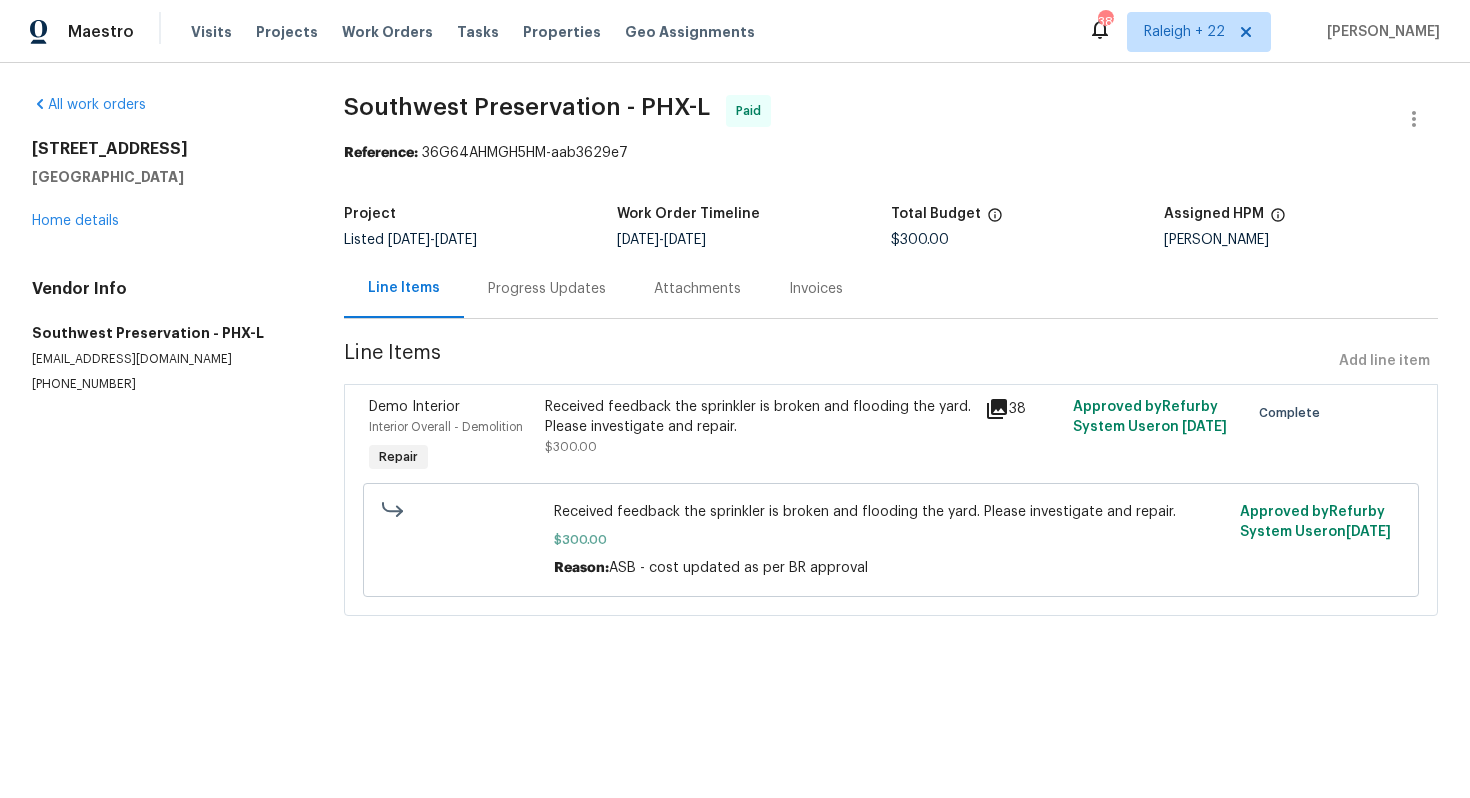 scroll, scrollTop: 0, scrollLeft: 0, axis: both 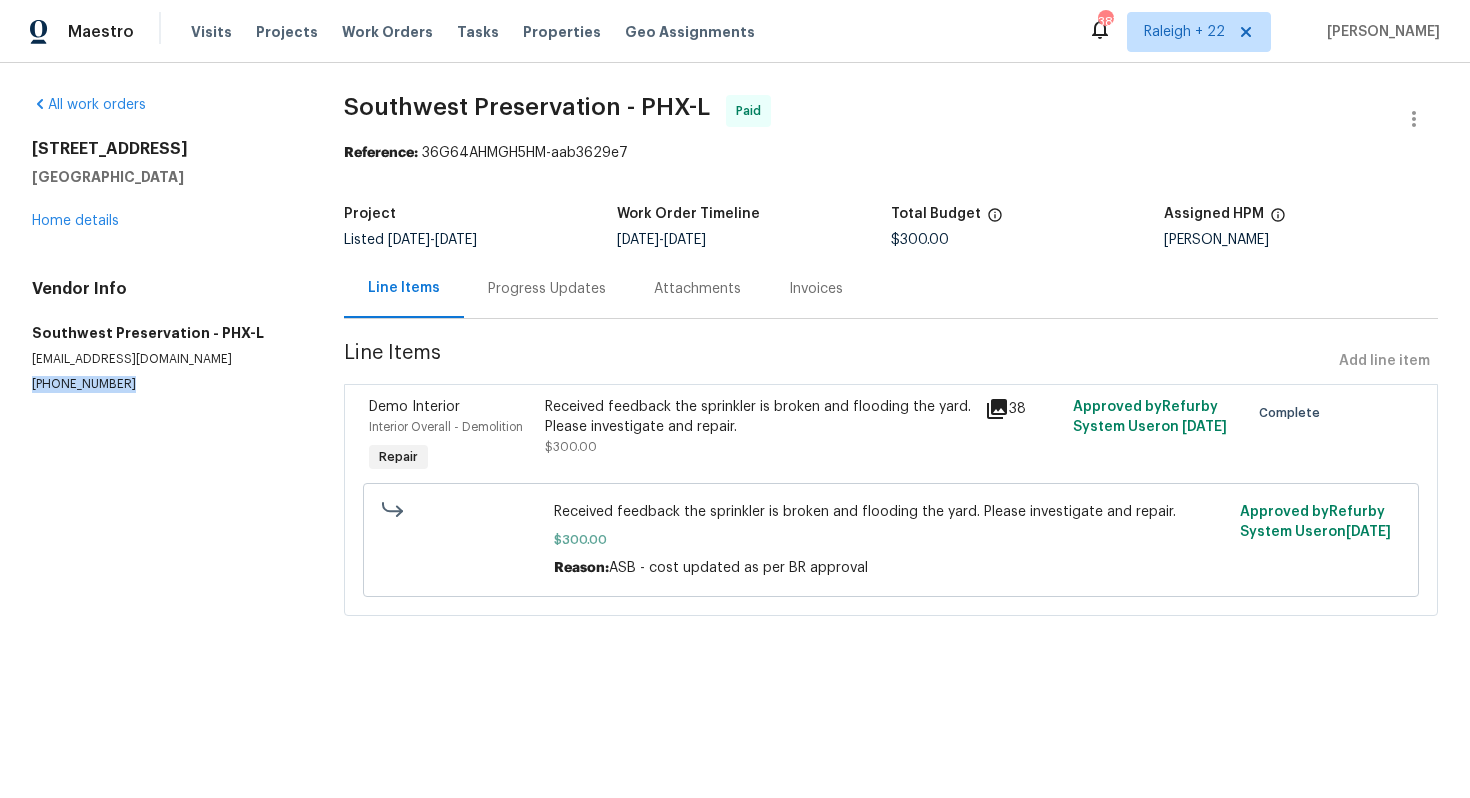 click on "(623) 606-1103" at bounding box center [164, 384] 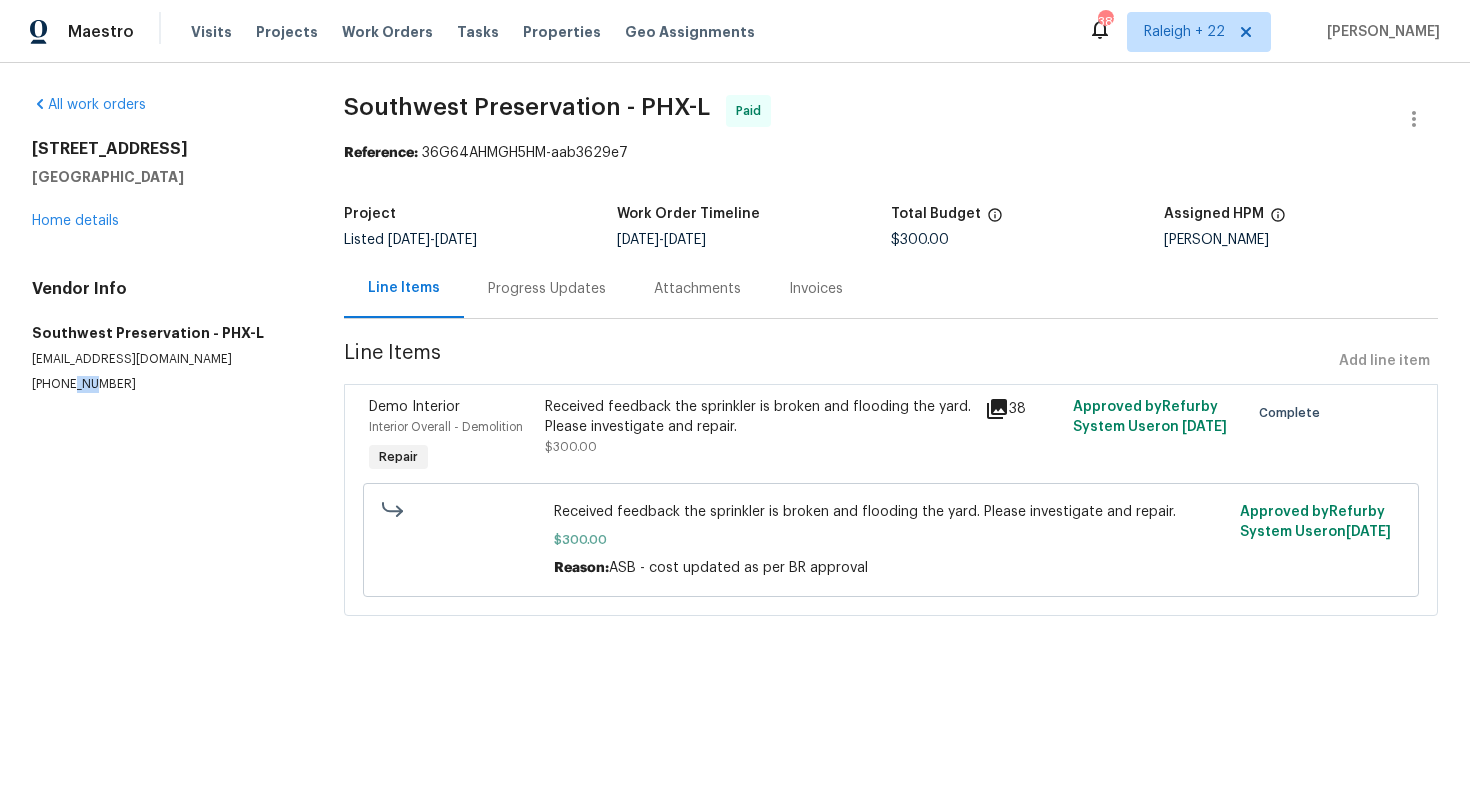 click on "(623) 606-1103" at bounding box center (164, 384) 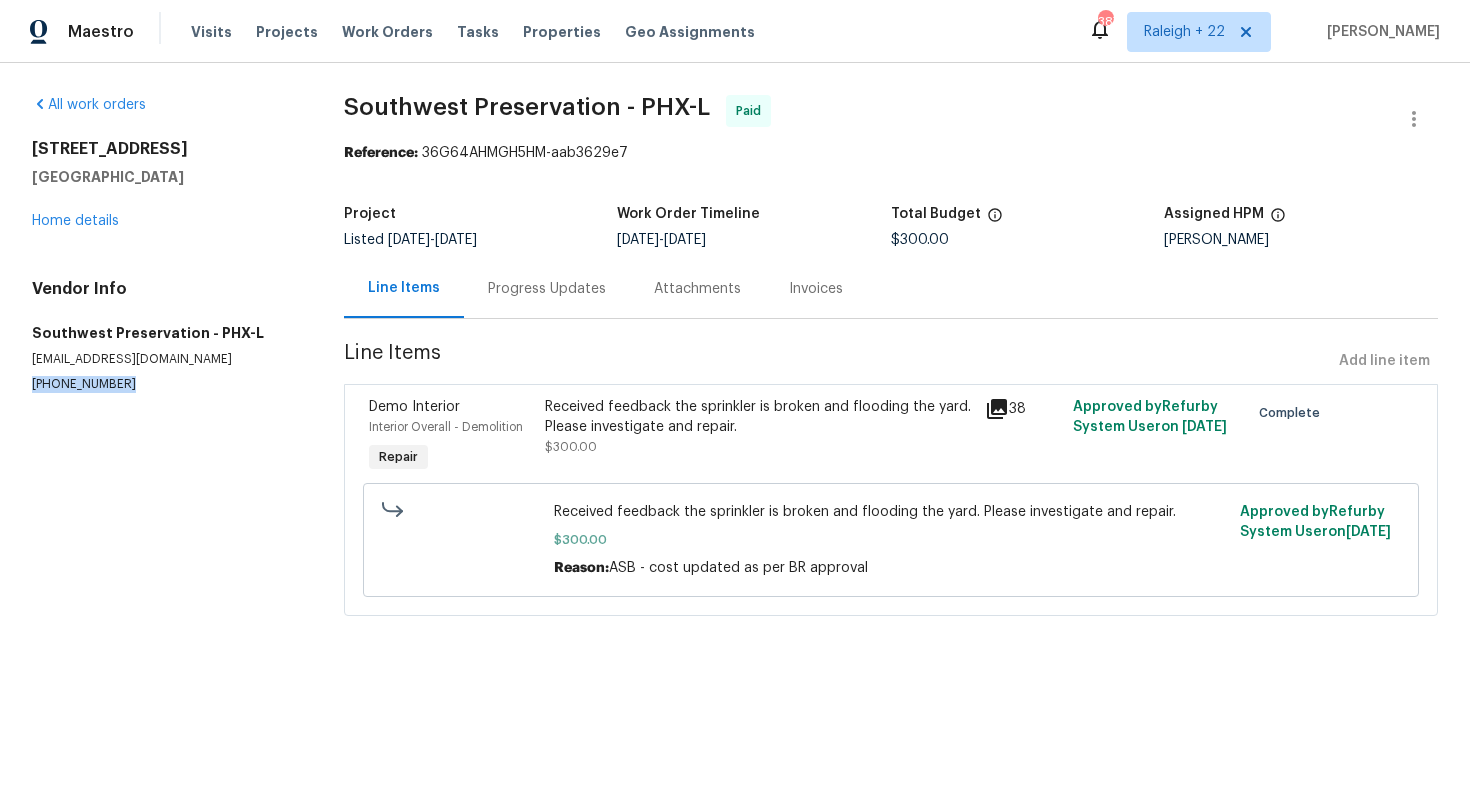 click on "(623) 606-1103" at bounding box center (164, 384) 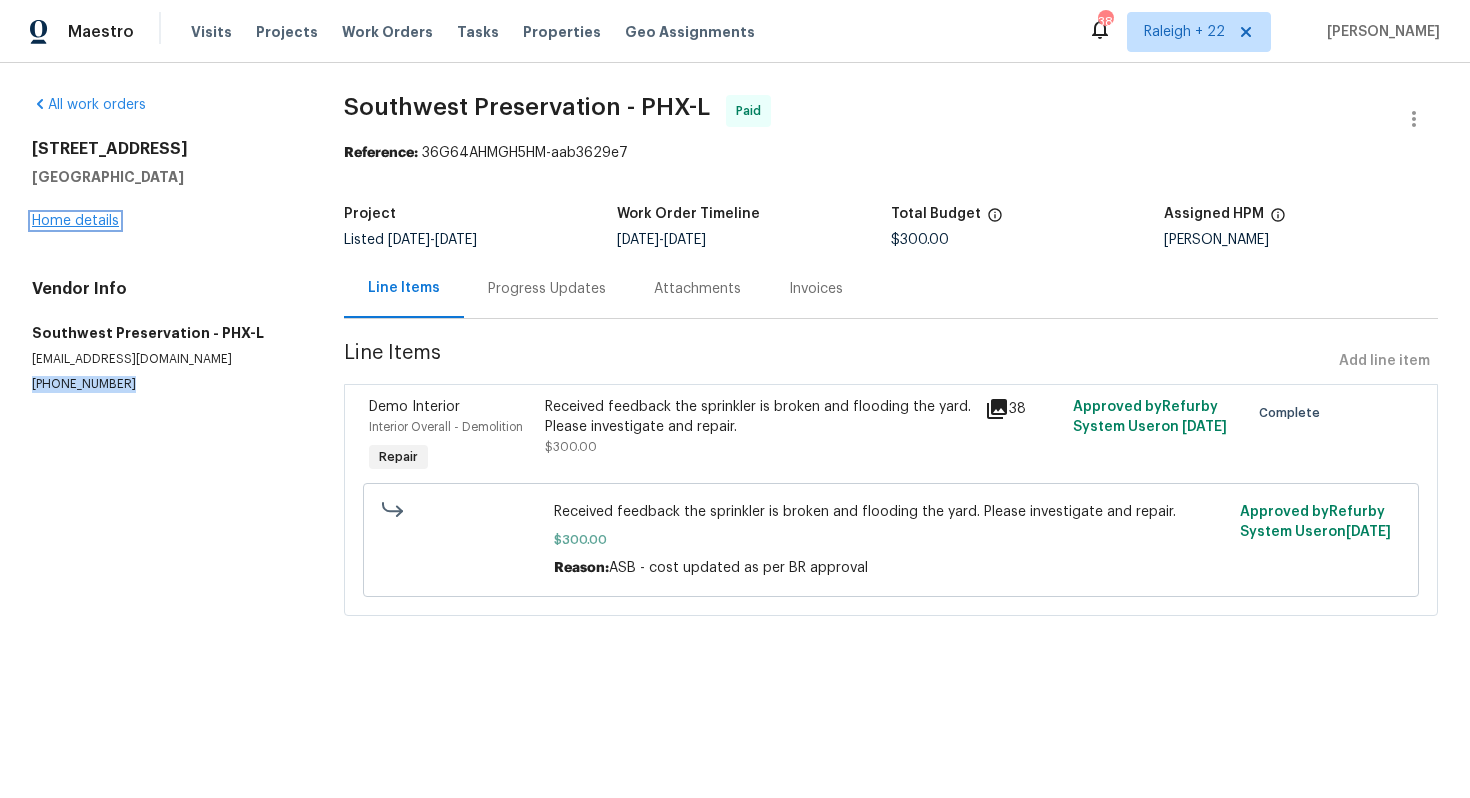 click on "Home details" at bounding box center [75, 221] 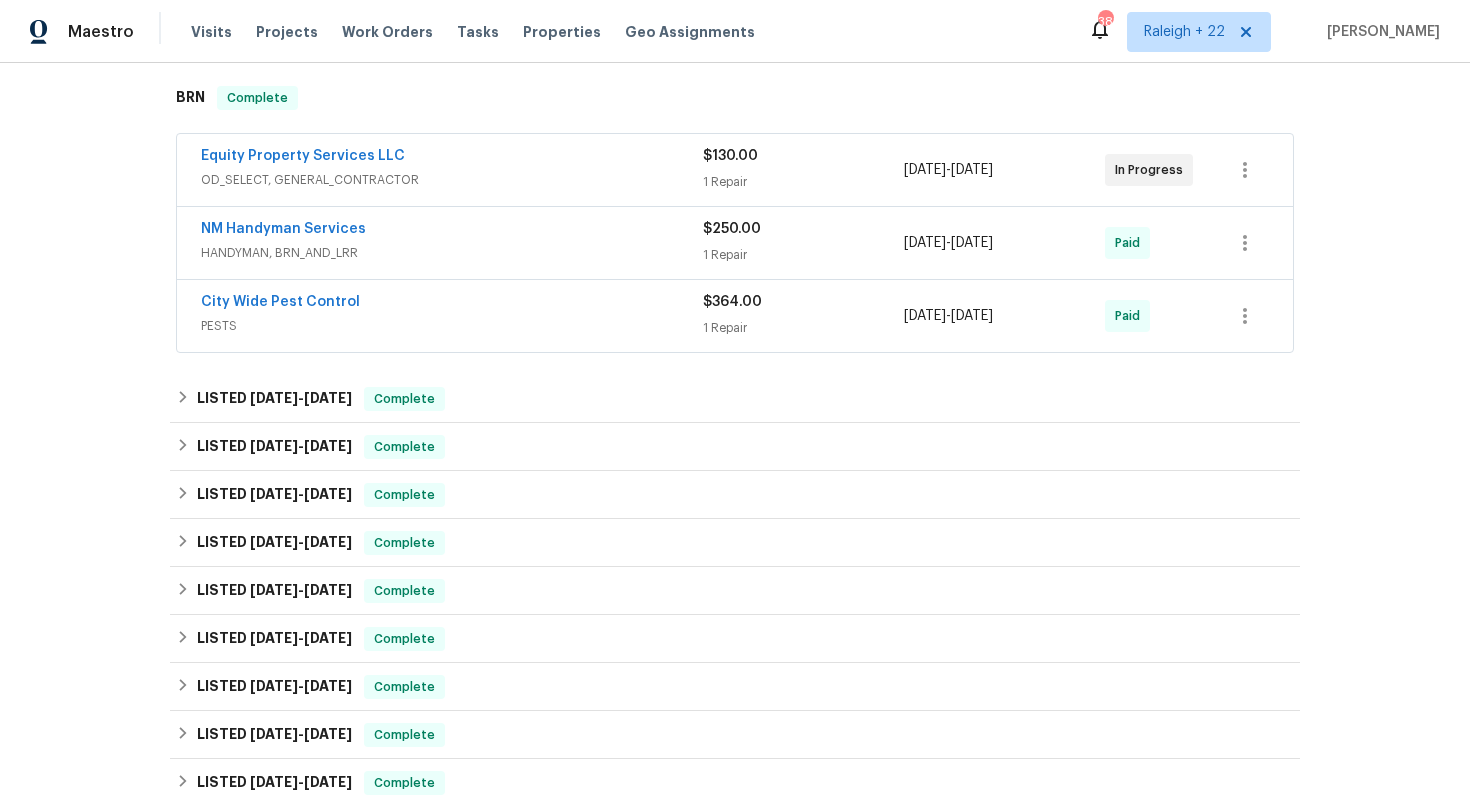 scroll, scrollTop: 181, scrollLeft: 0, axis: vertical 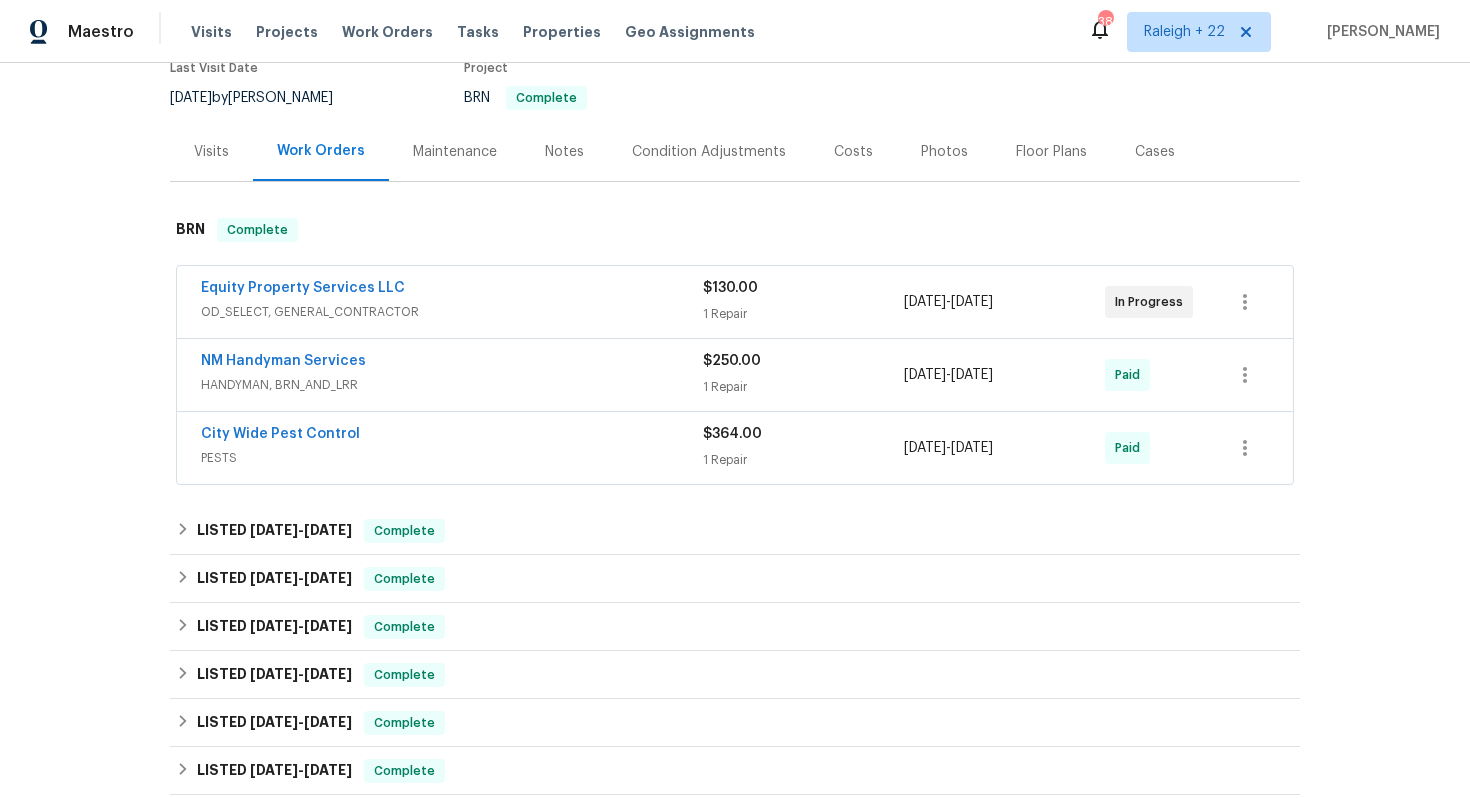 click on "Equity Property Services LLC" at bounding box center [452, 290] 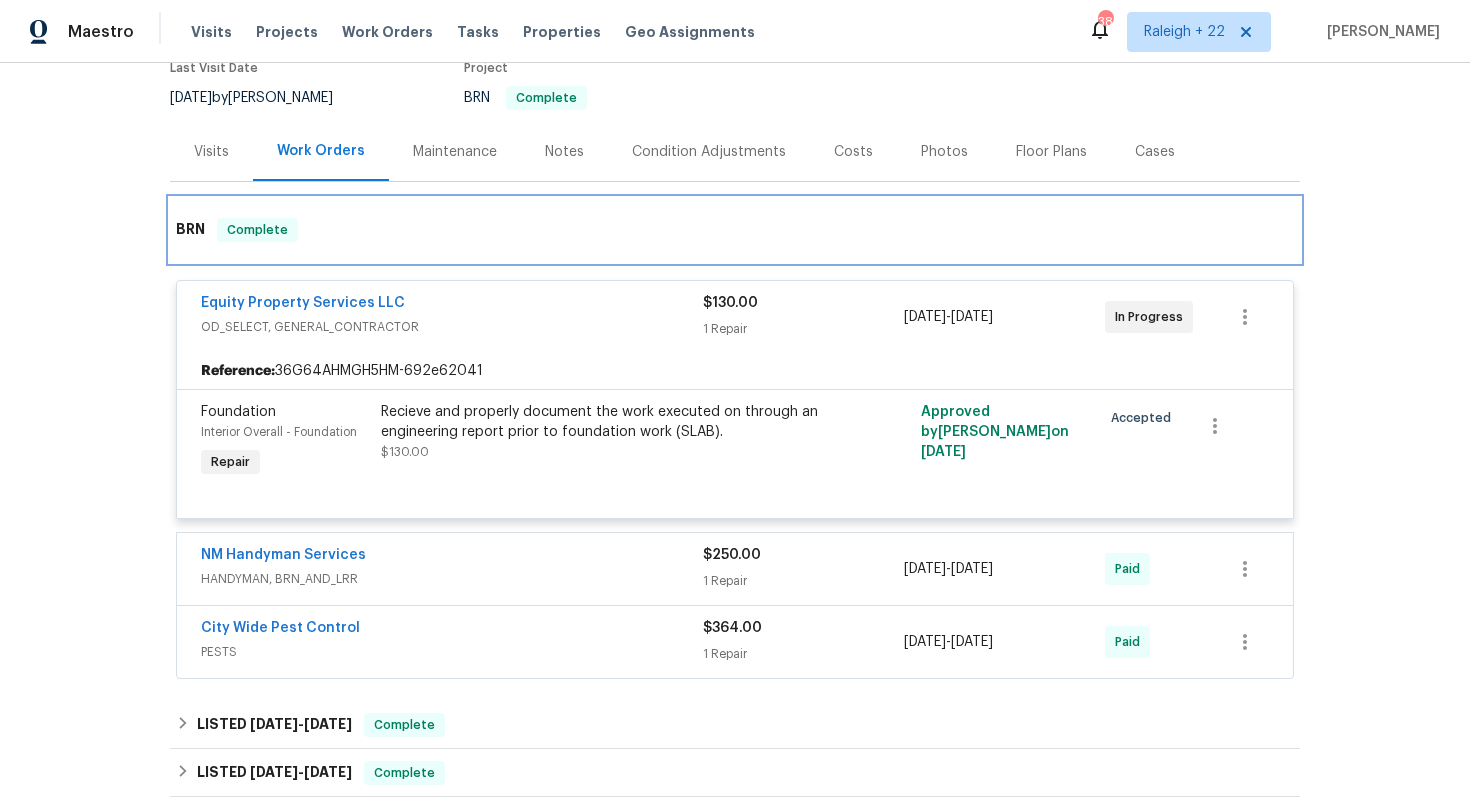 click on "BRN   Complete" at bounding box center (735, 230) 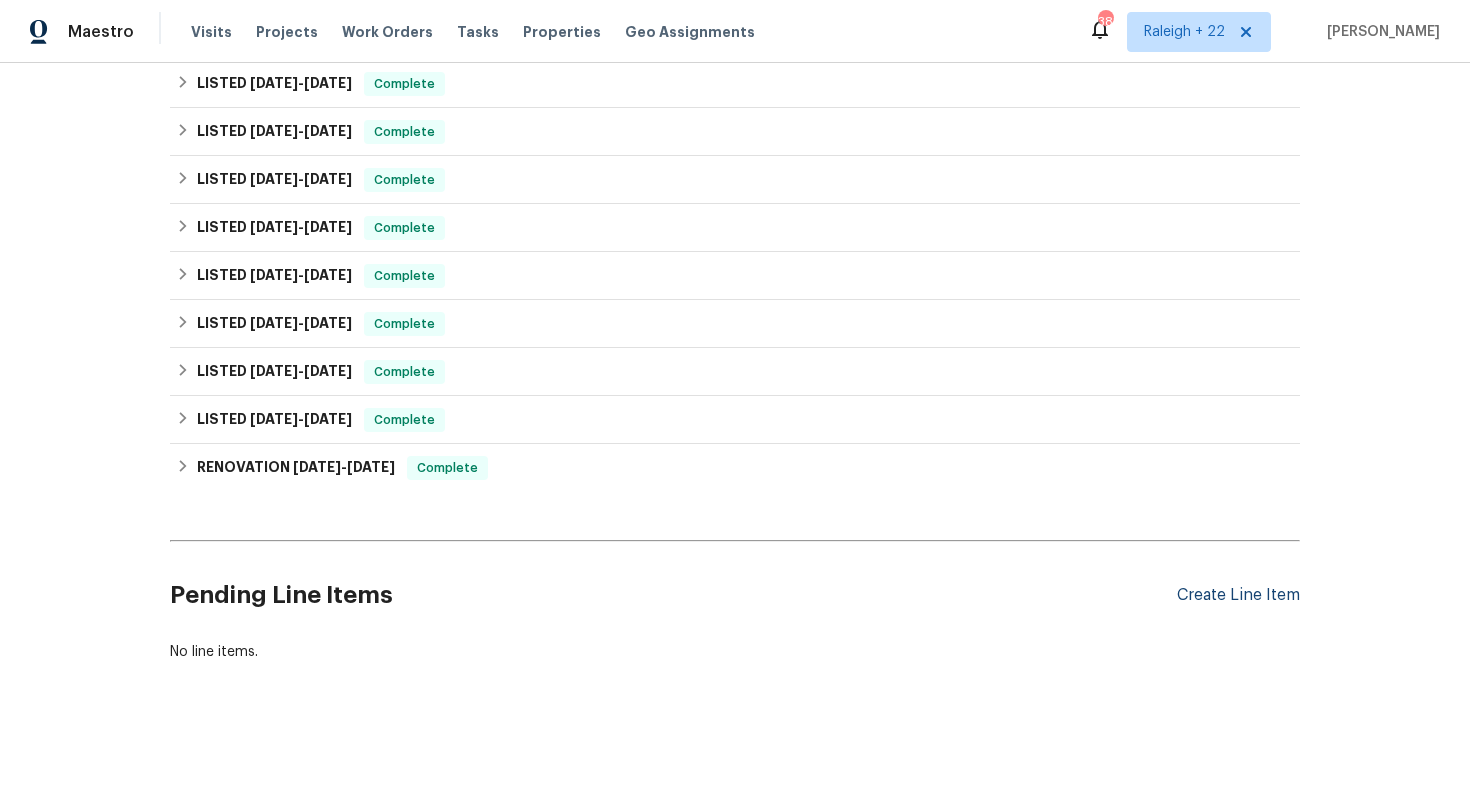 click on "Create Line Item" at bounding box center (1238, 595) 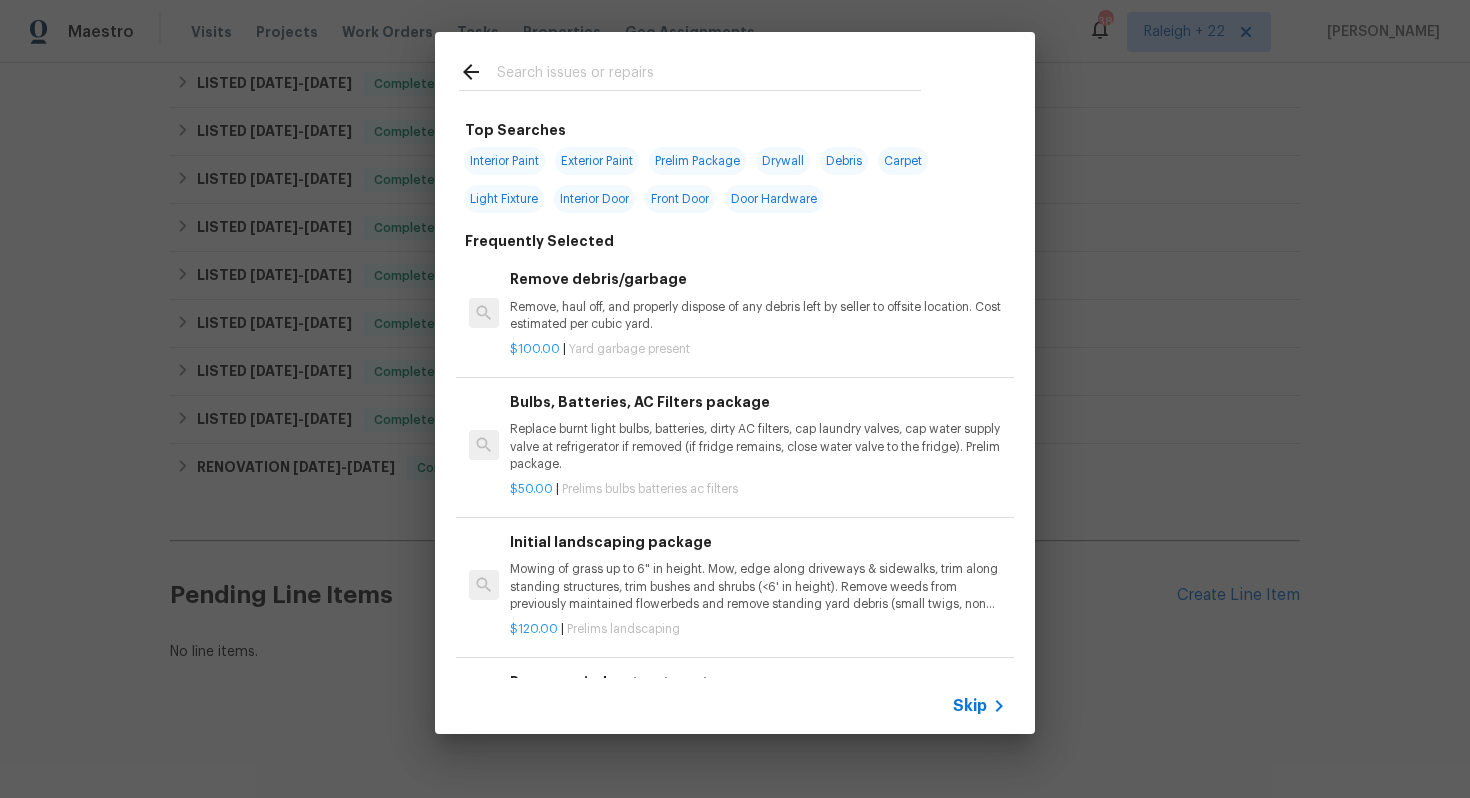 click on "Skip" at bounding box center (970, 706) 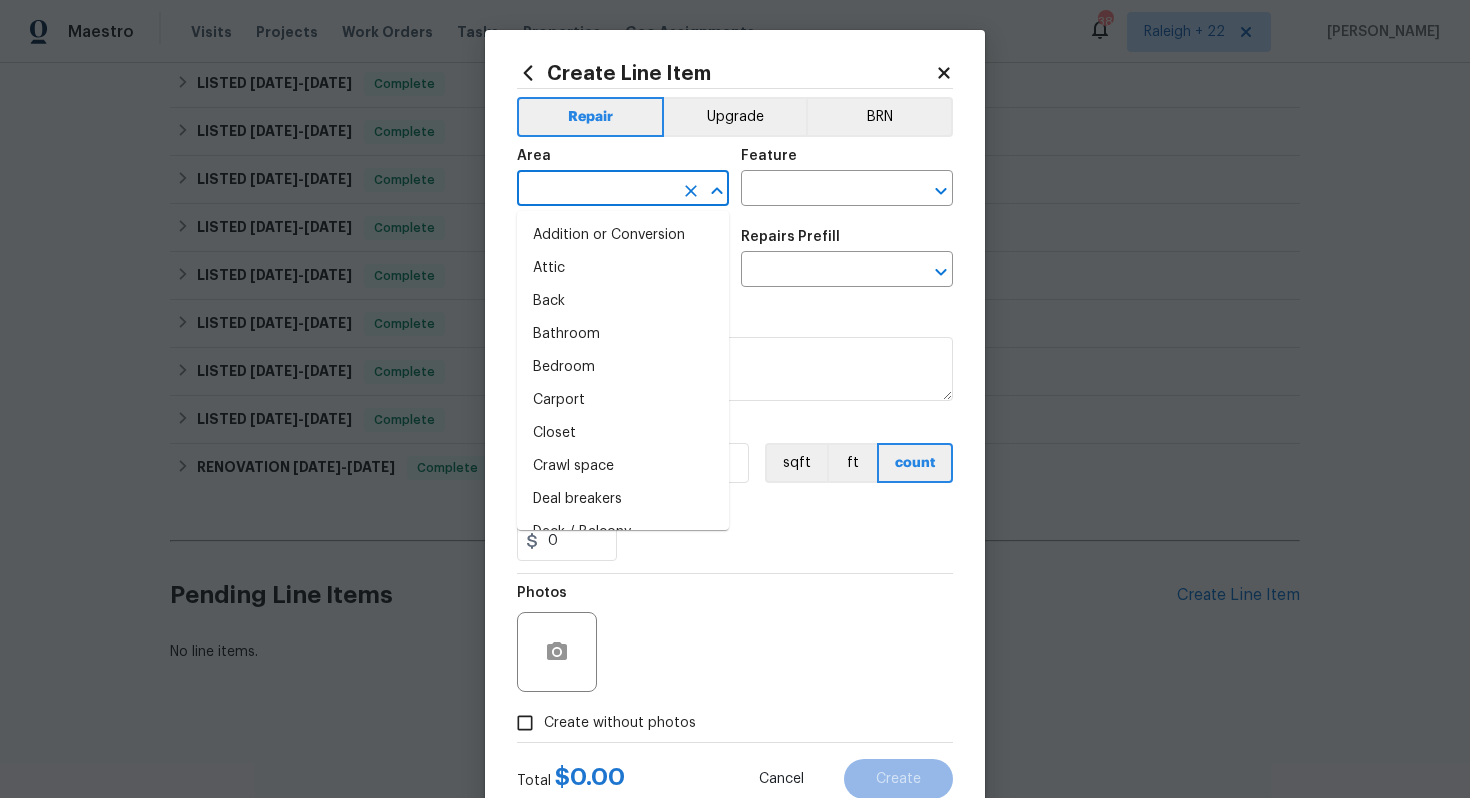 click at bounding box center [595, 190] 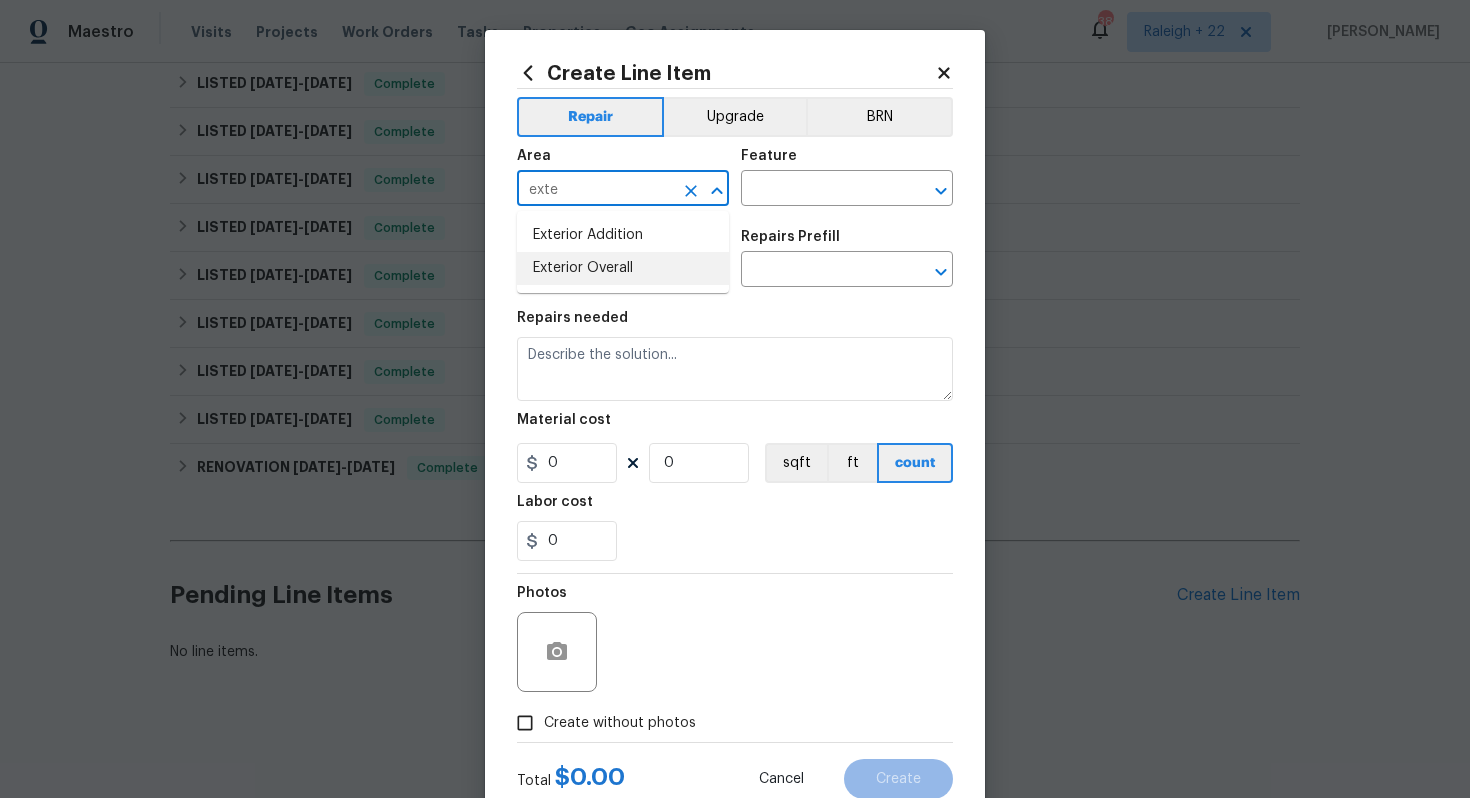 click on "Exterior Overall" at bounding box center [623, 268] 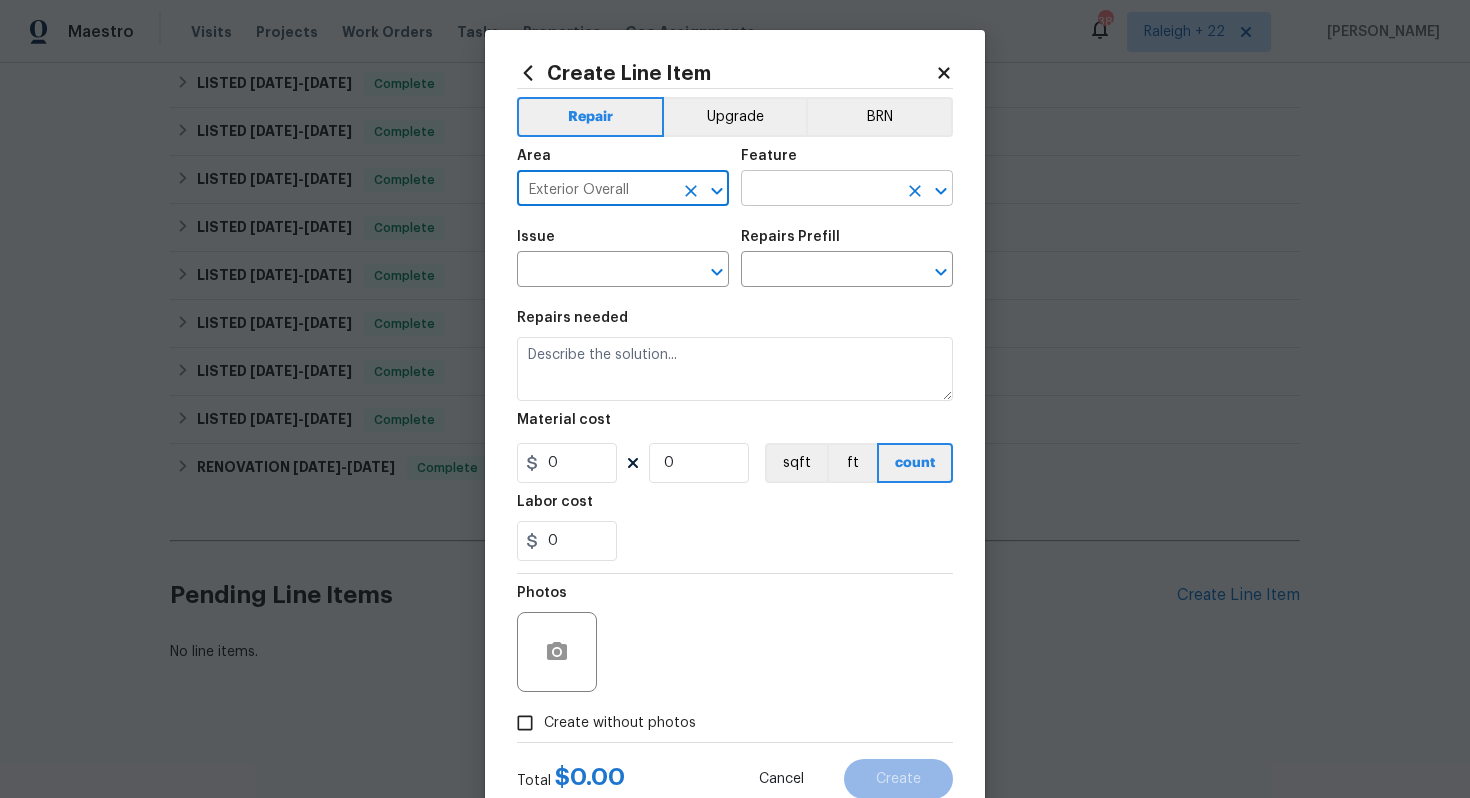 type on "Exterior Overall" 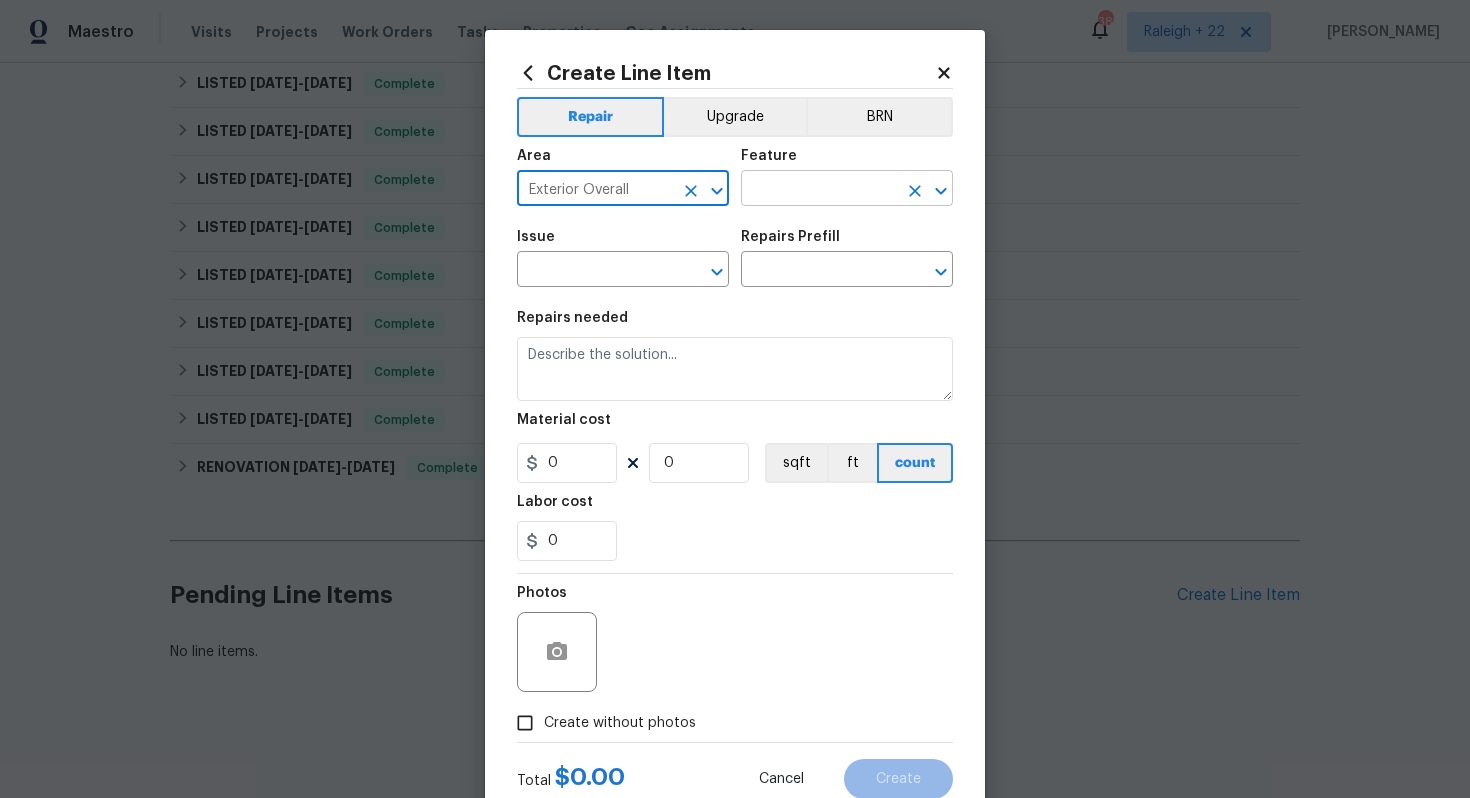 click at bounding box center (819, 190) 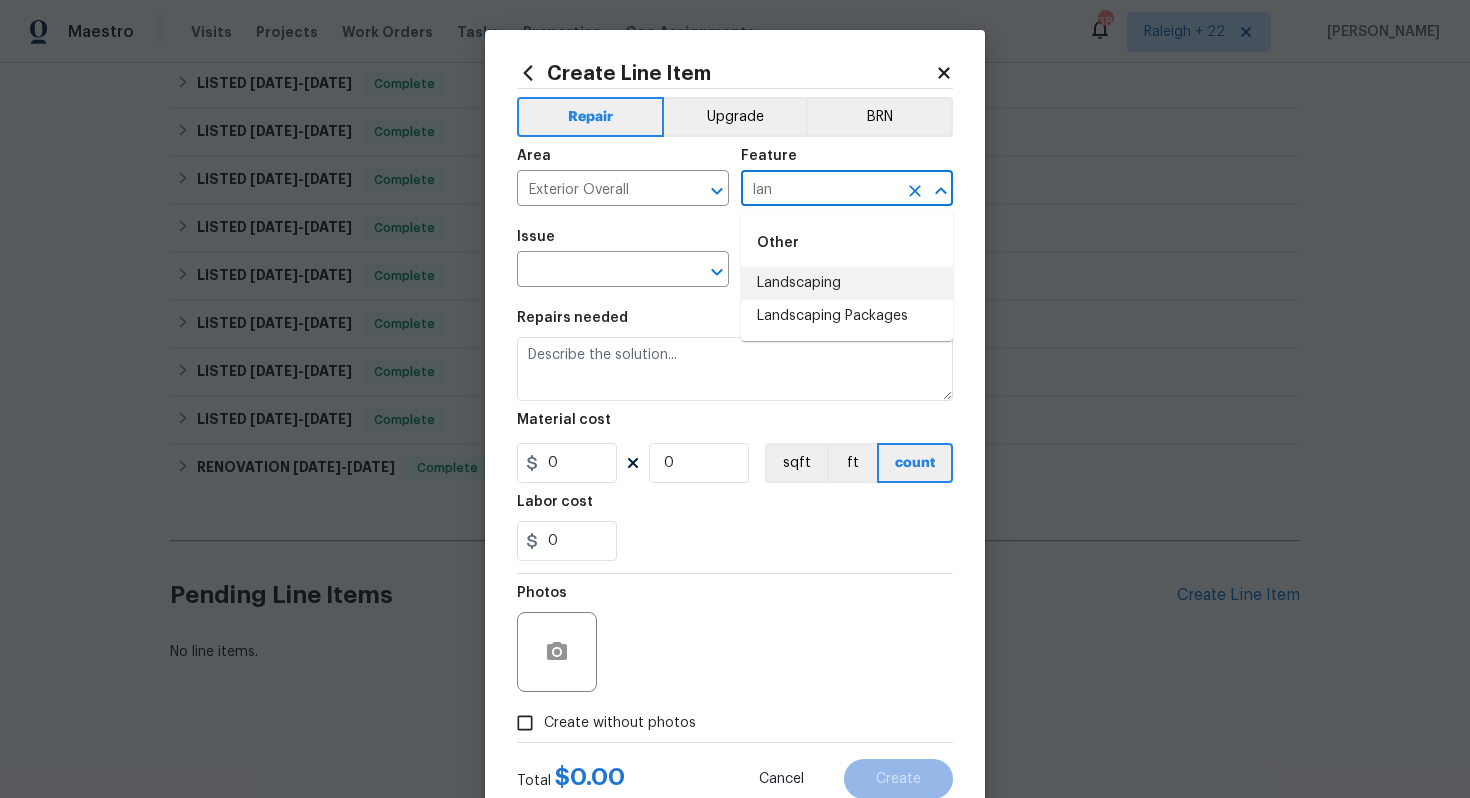 click on "Landscaping" at bounding box center (847, 283) 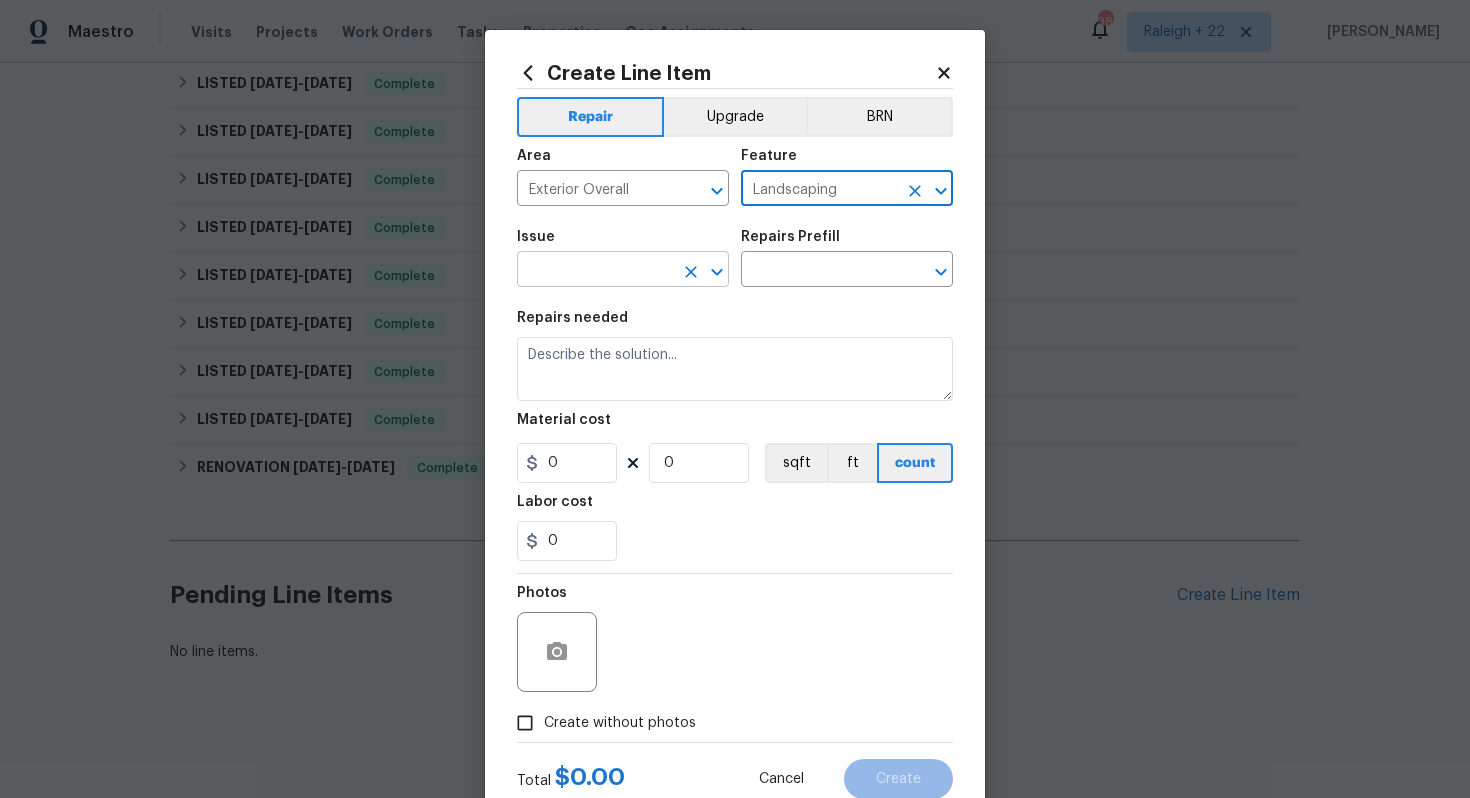 type on "Landscaping" 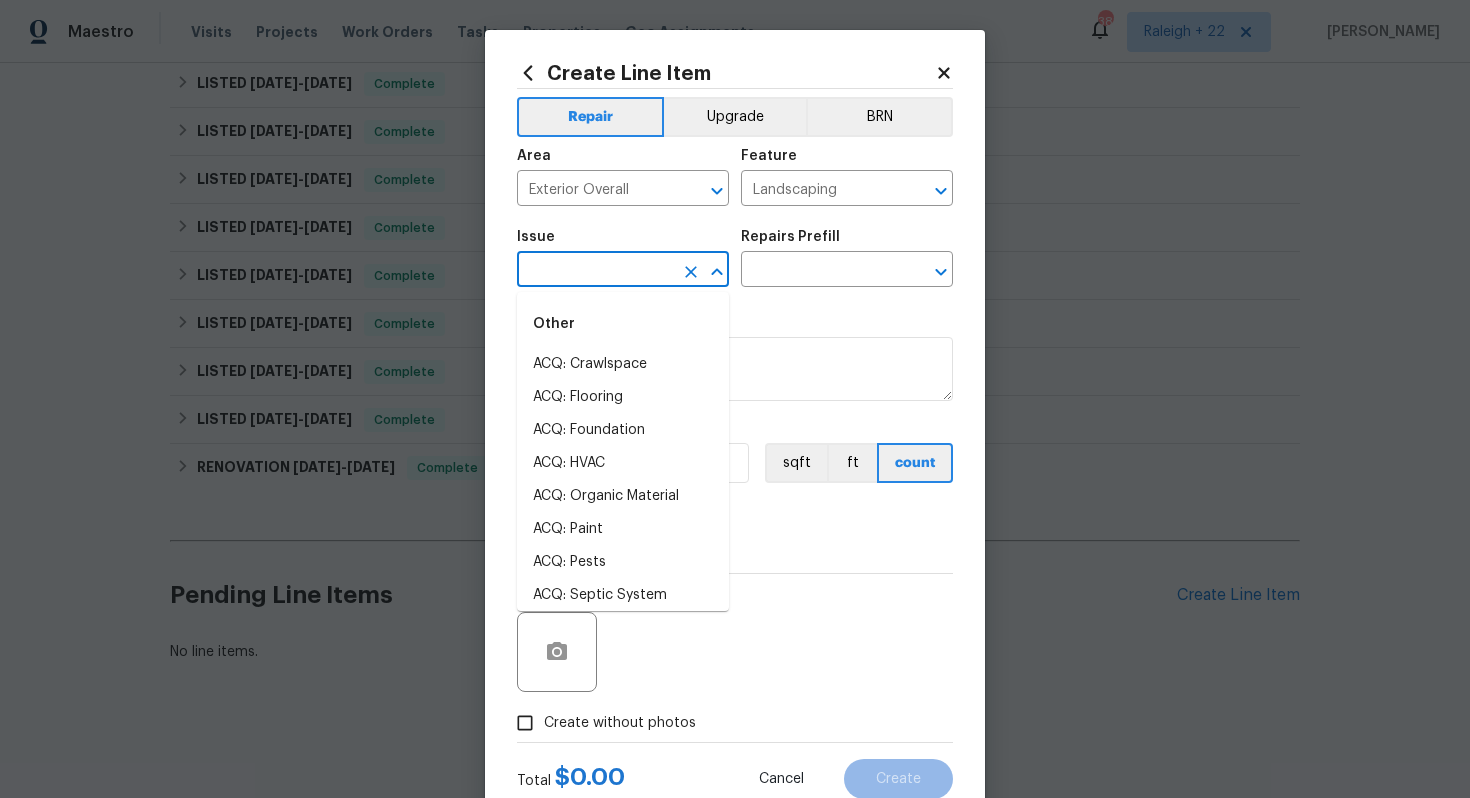 click at bounding box center [595, 271] 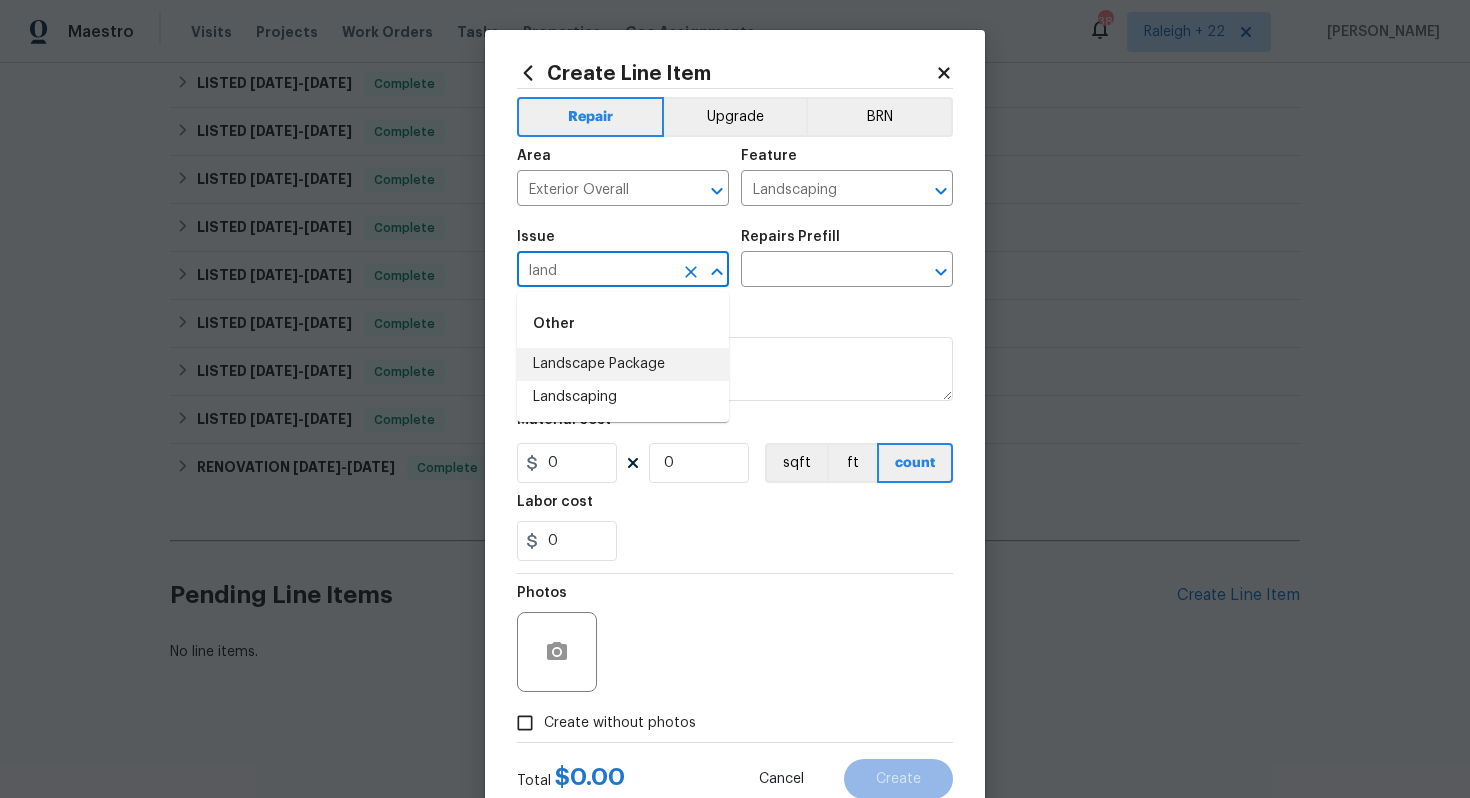 click on "Landscaping" at bounding box center (623, 397) 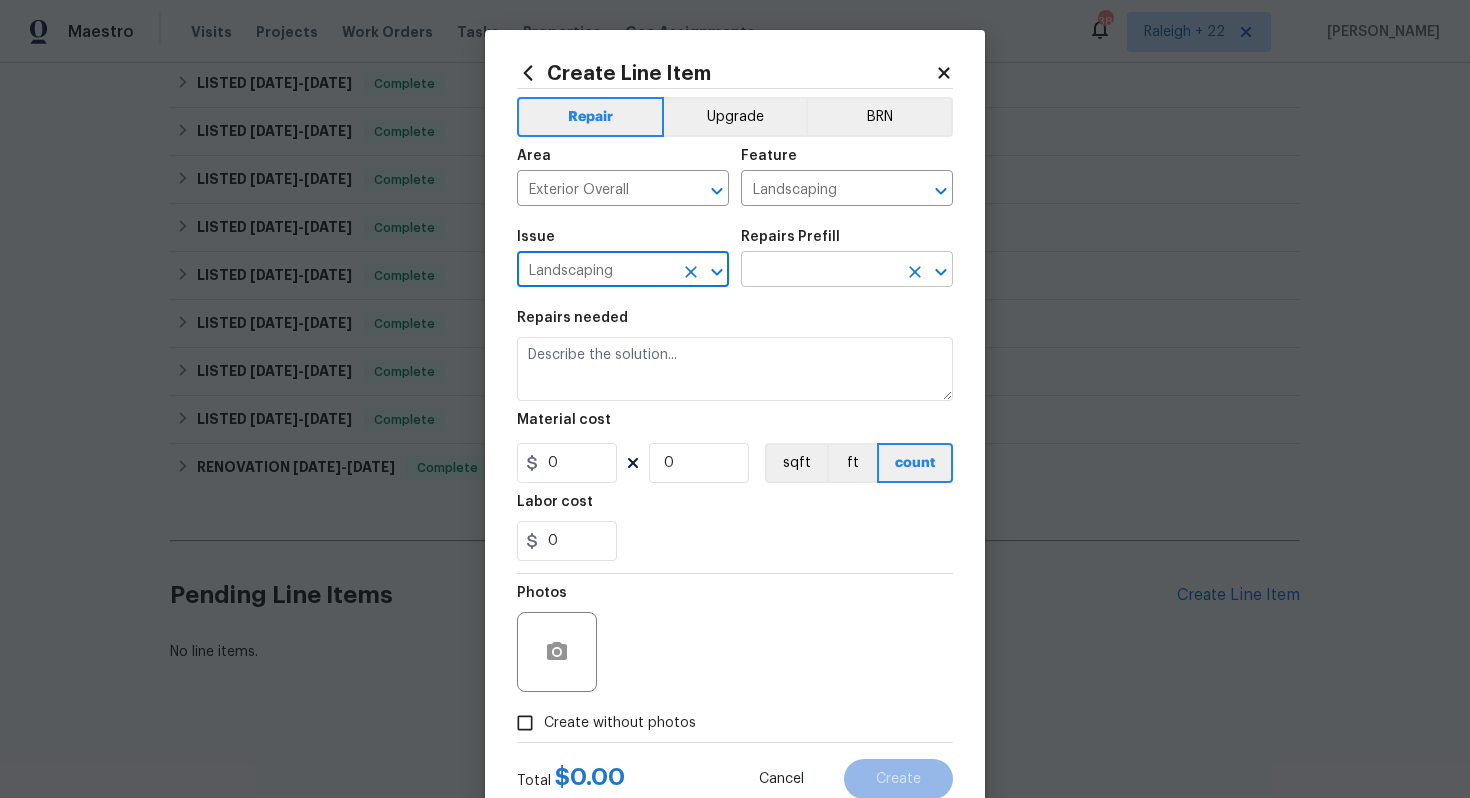type on "Landscaping" 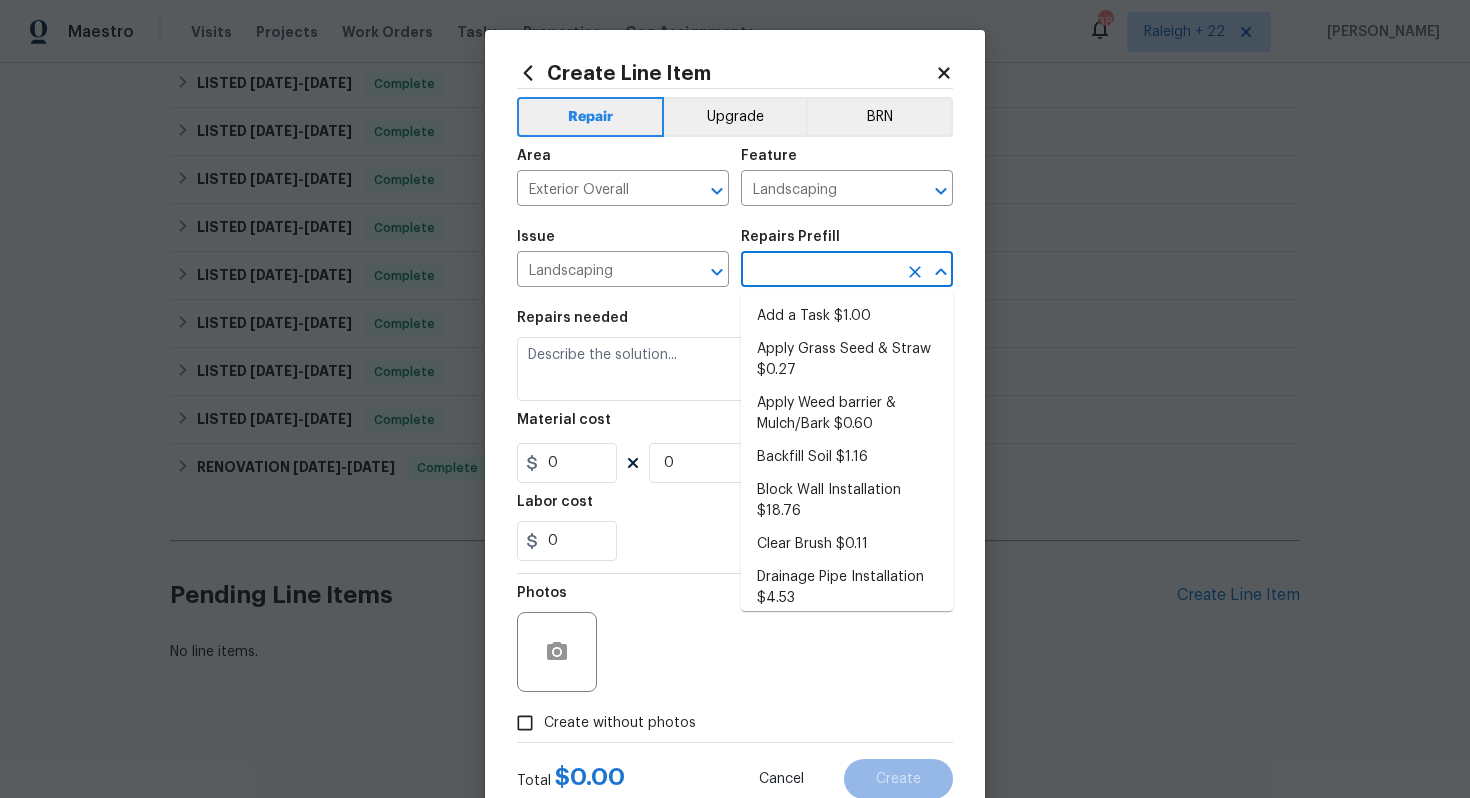 click at bounding box center [819, 271] 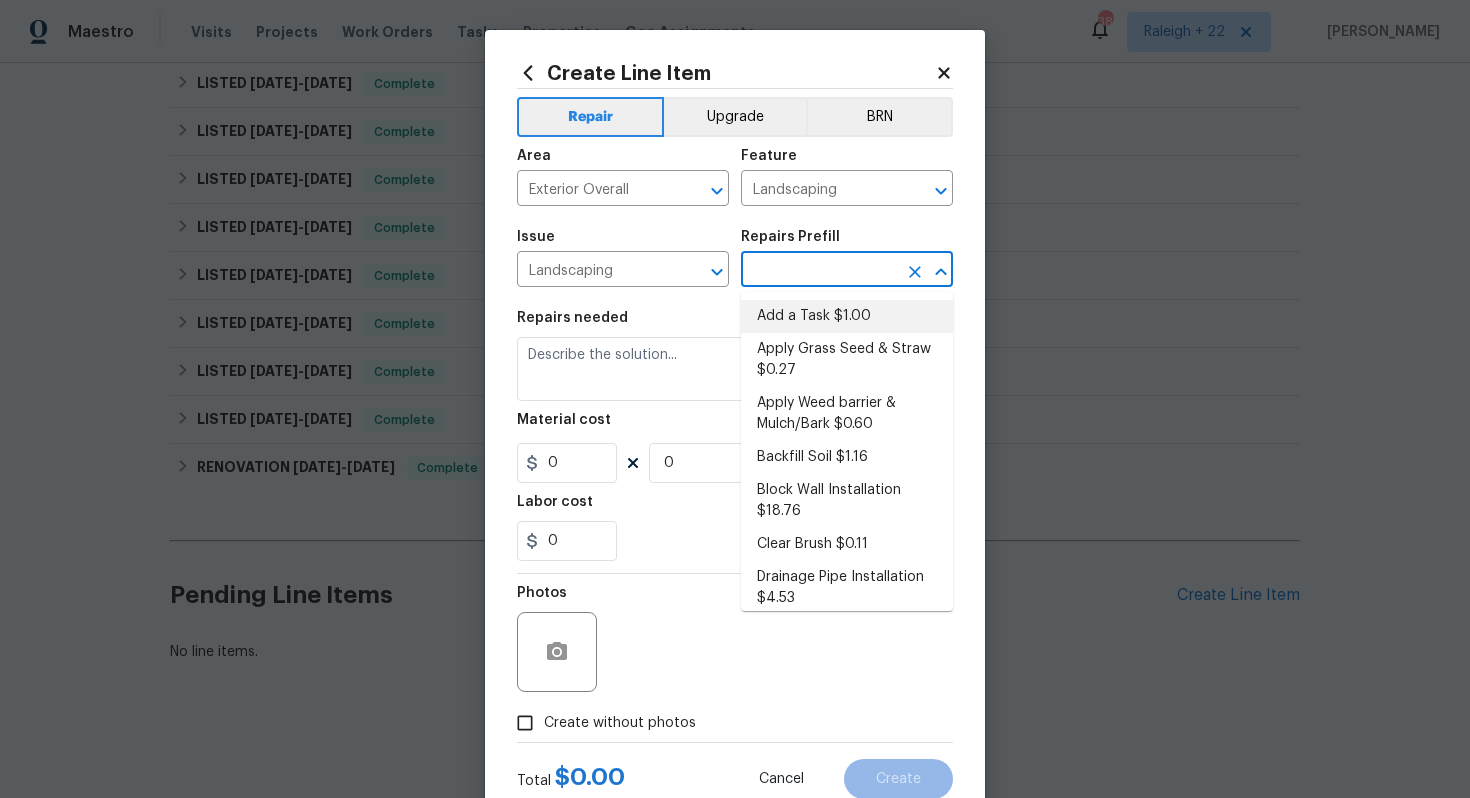 click on "Add a Task $1.00" at bounding box center (847, 316) 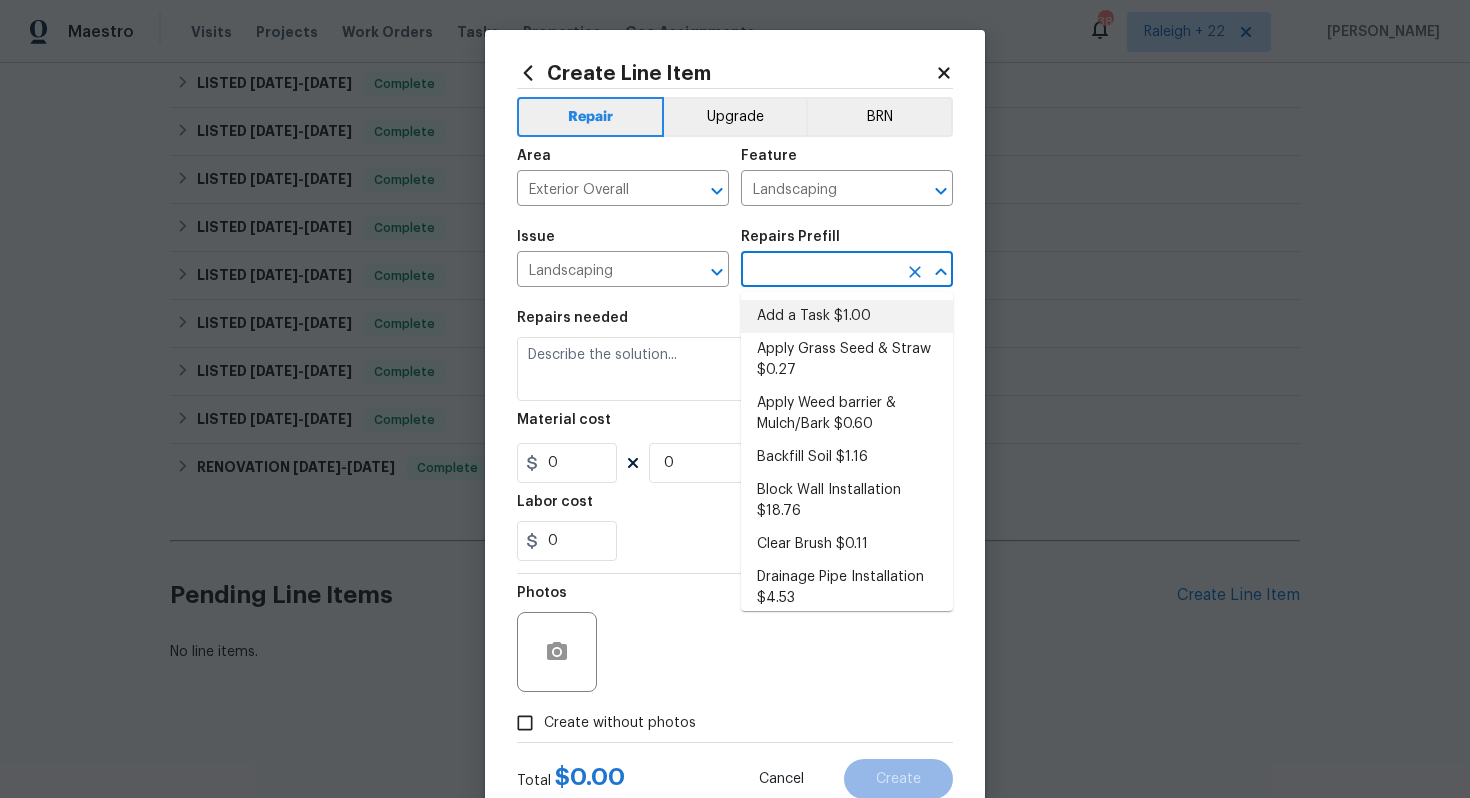 type on "Add a Task $1.00" 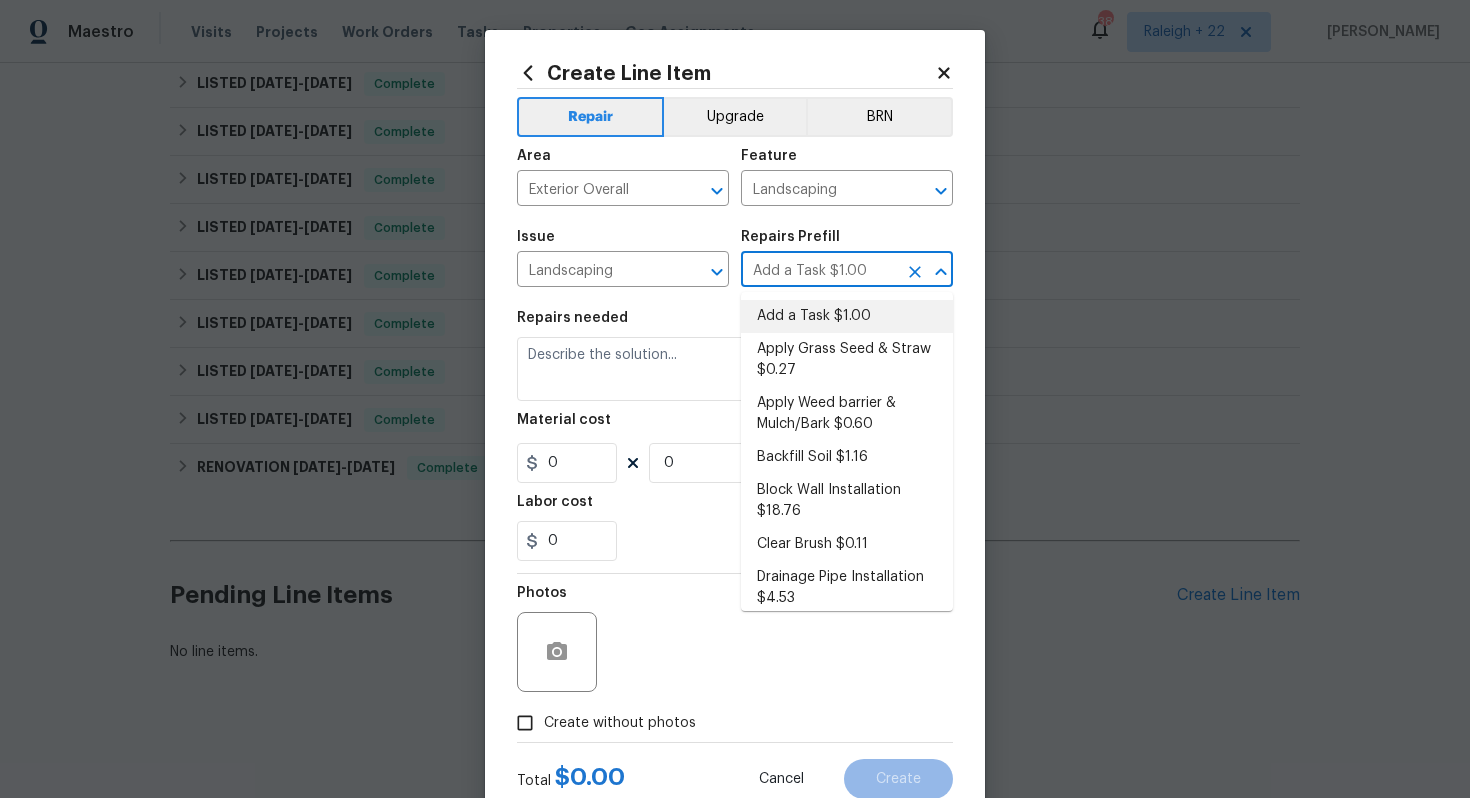type on "HPM to detail" 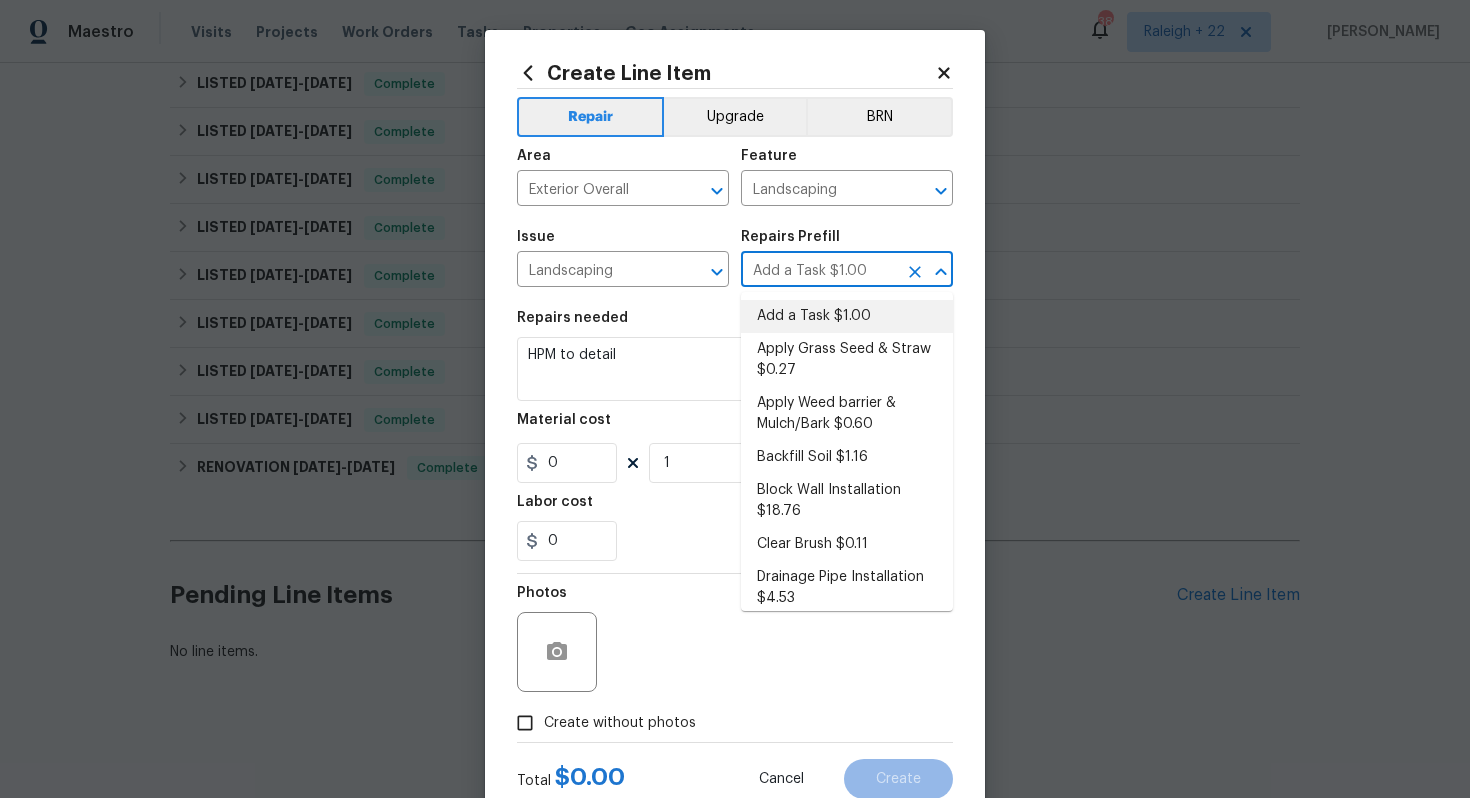 type on "1" 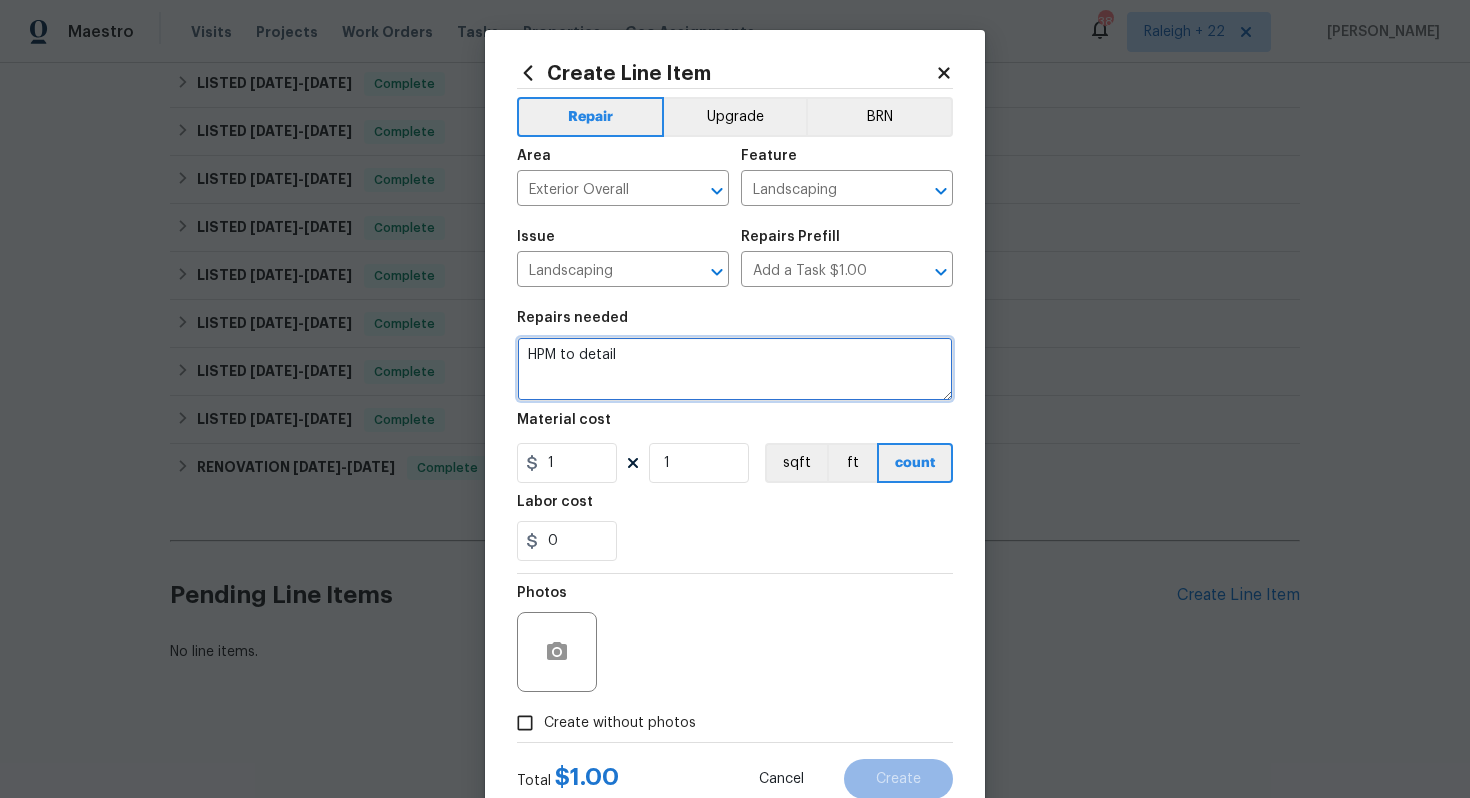 drag, startPoint x: 719, startPoint y: 389, endPoint x: 70, endPoint y: 258, distance: 662.0891 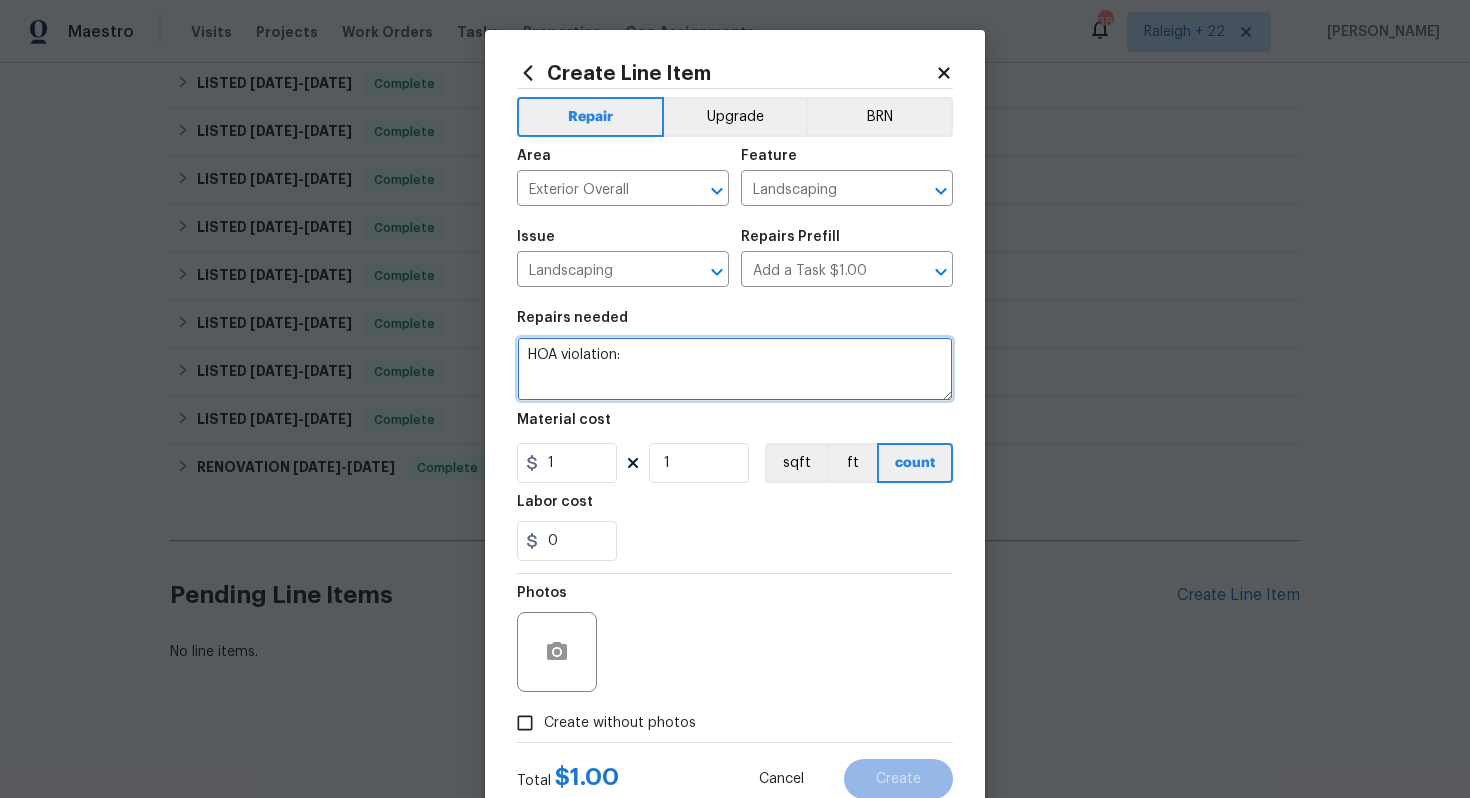 click on "HOA violation:" at bounding box center (735, 369) 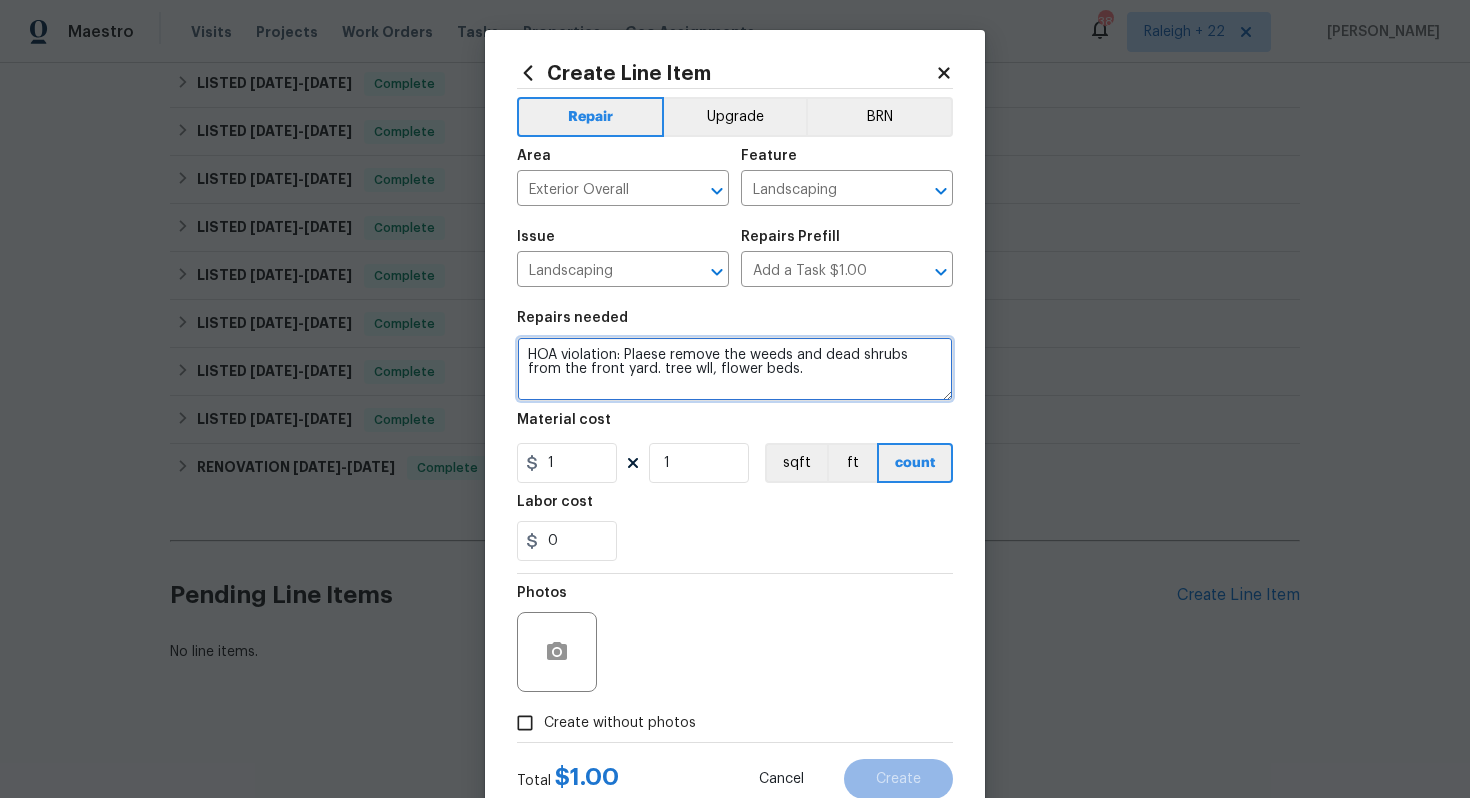 drag, startPoint x: 626, startPoint y: 353, endPoint x: 865, endPoint y: 405, distance: 244.59149 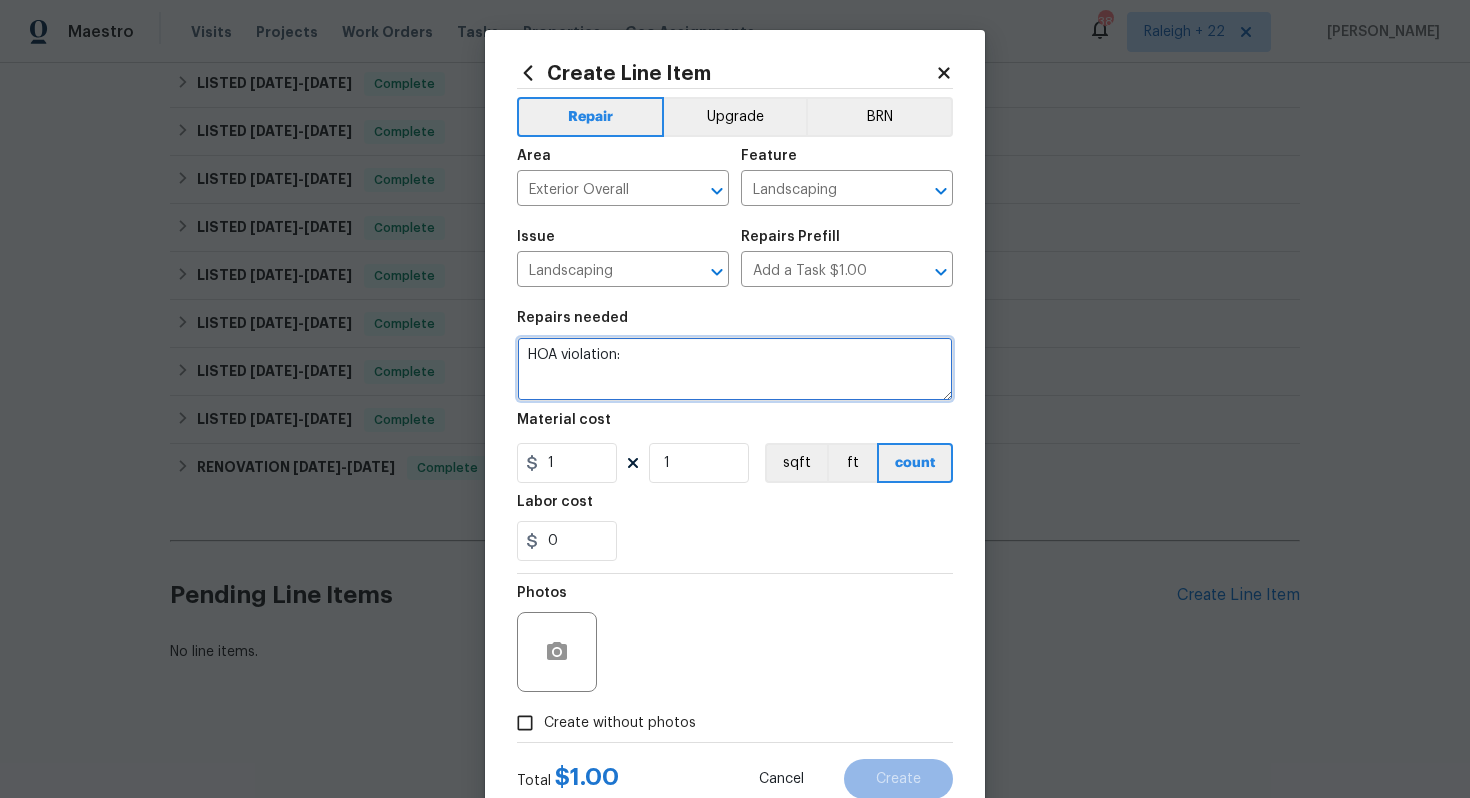 paste on "Please remove the dead shrubs and weeds from the front yard, including the tree well and flower beds." 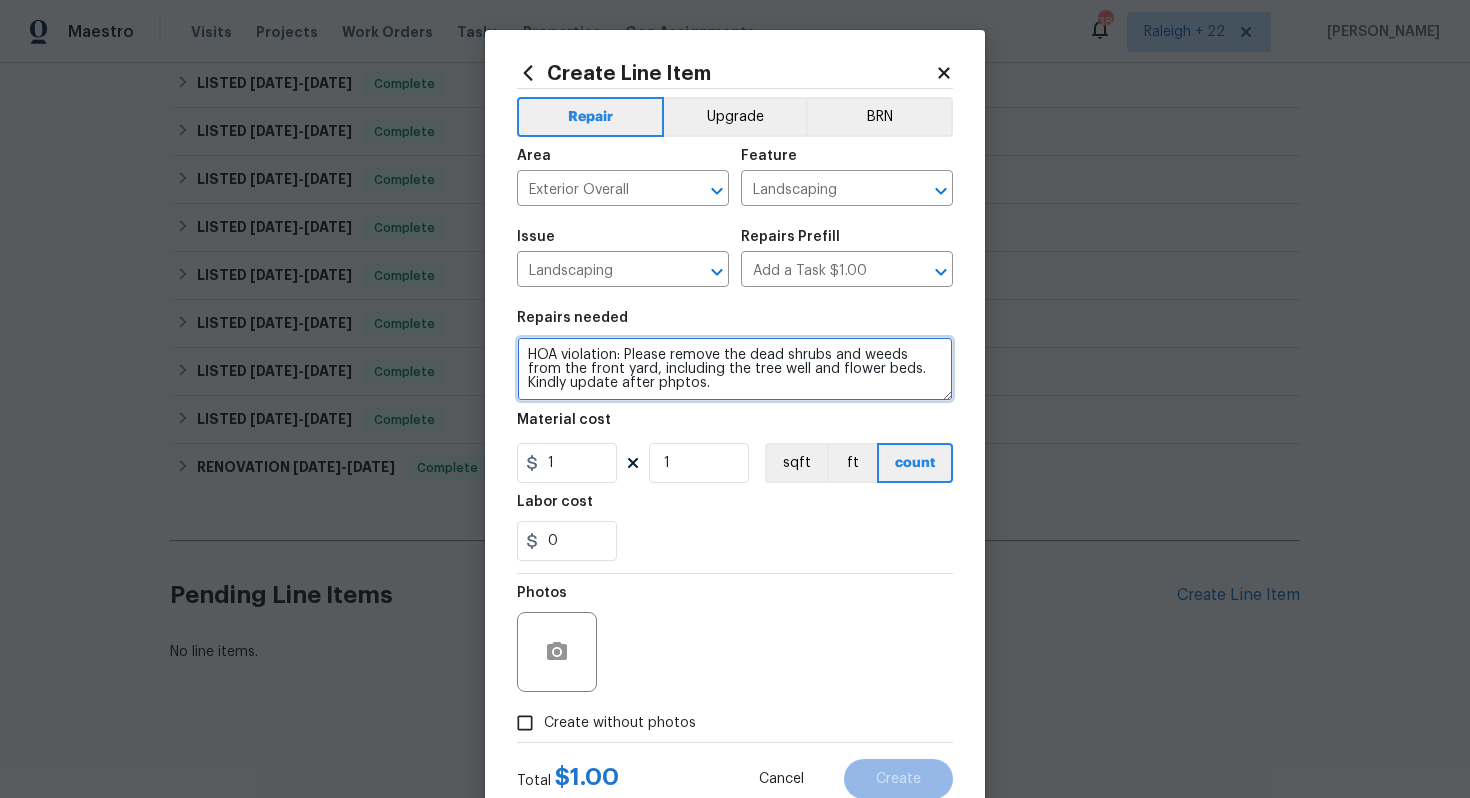 click on "HOA violation: Please remove the dead shrubs and weeds from the front yard, including the tree well and flower beds. Kindly update after phptos." at bounding box center (735, 369) 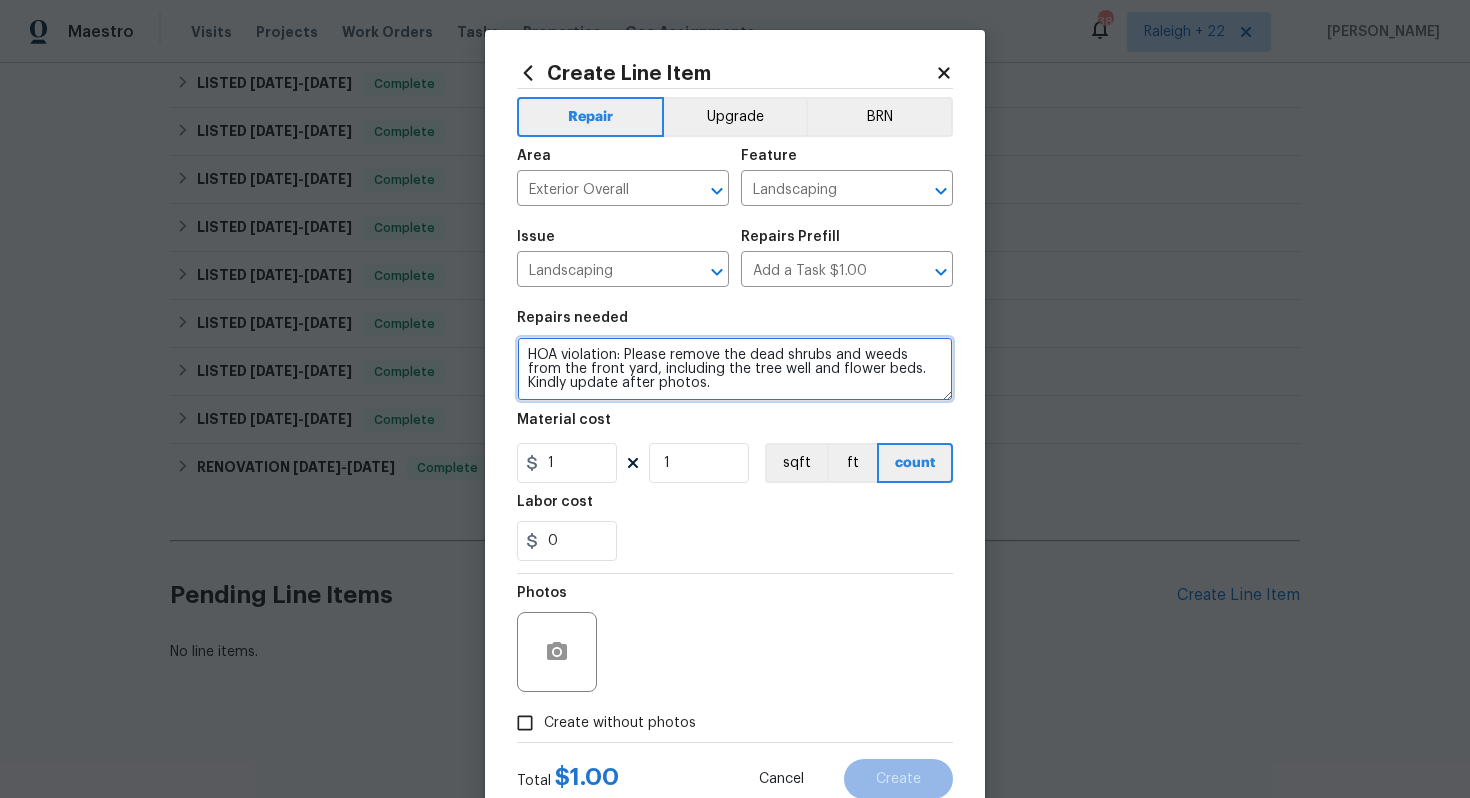type on "HOA violation: Please remove the dead shrubs and weeds from the front yard, including the tree well and flower beds. Kindly update after photos." 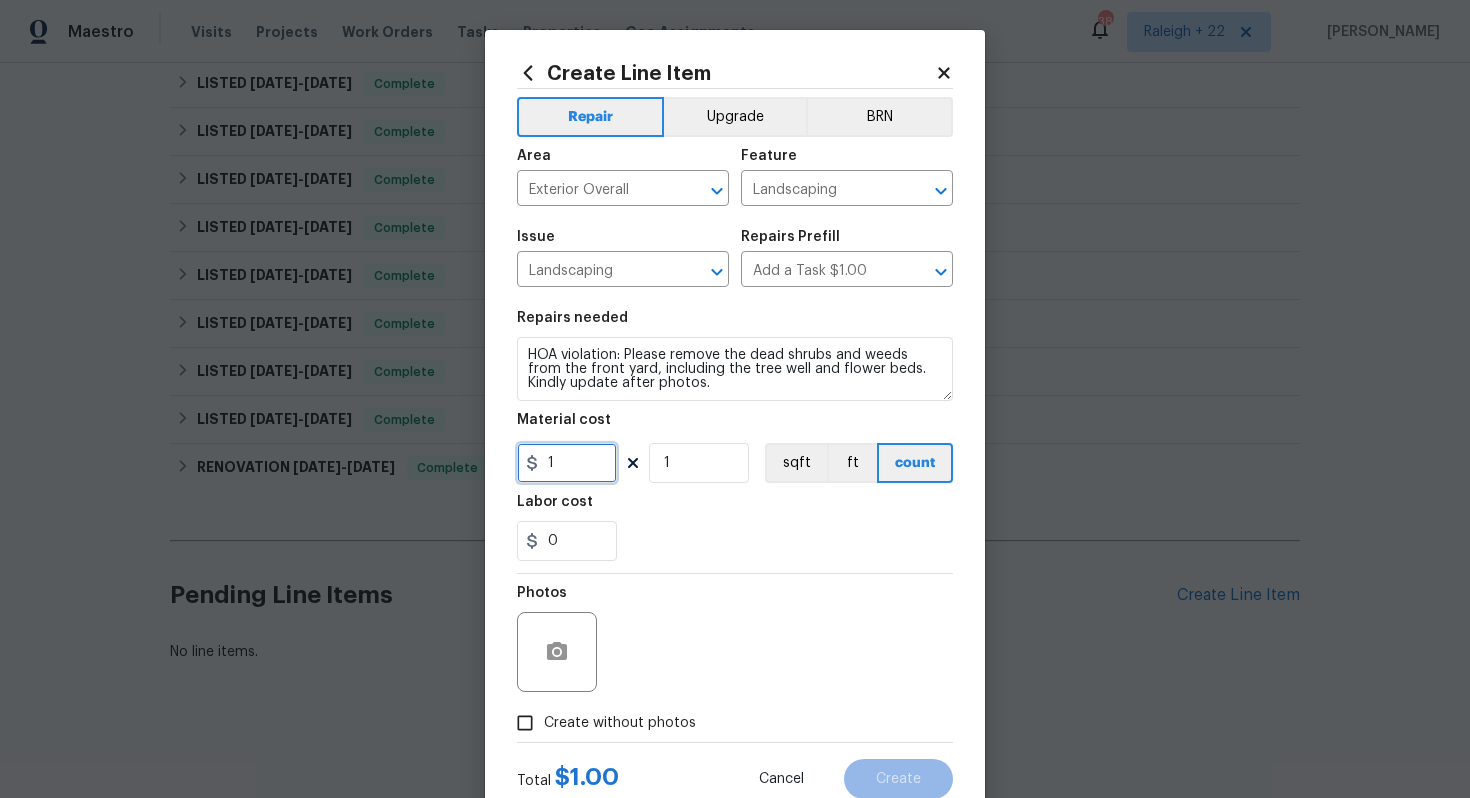click on "1" at bounding box center [567, 463] 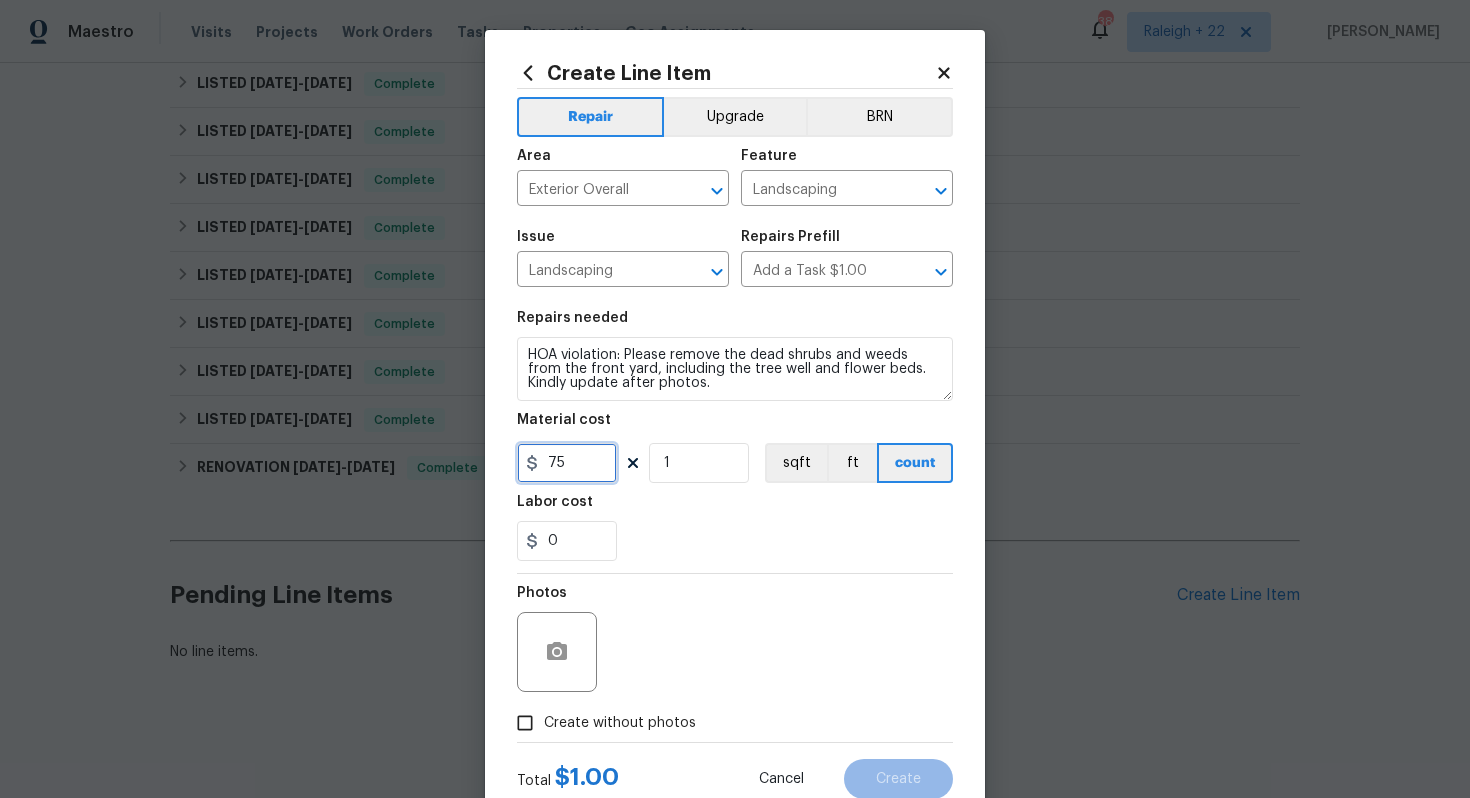 type on "75" 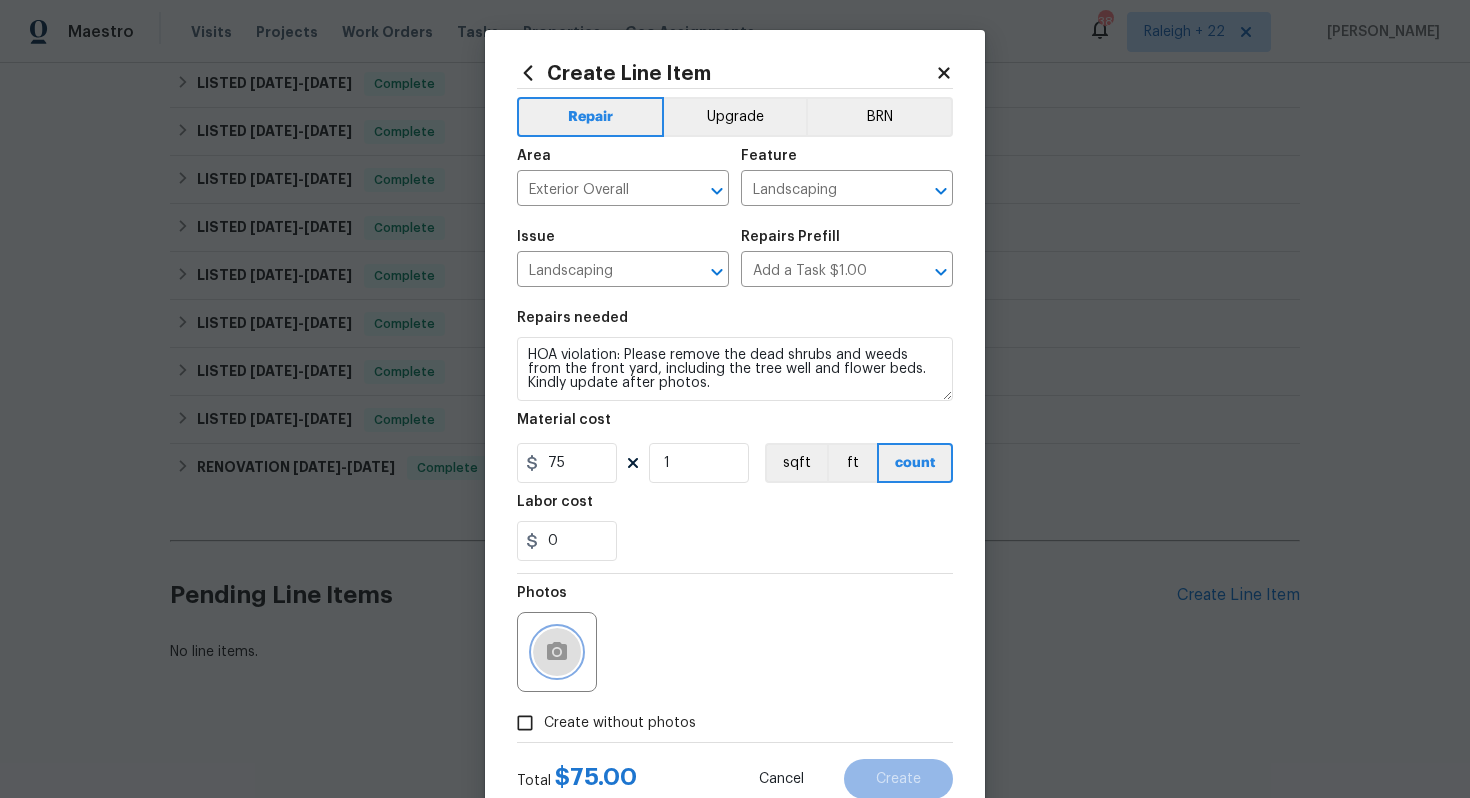 click at bounding box center [557, 652] 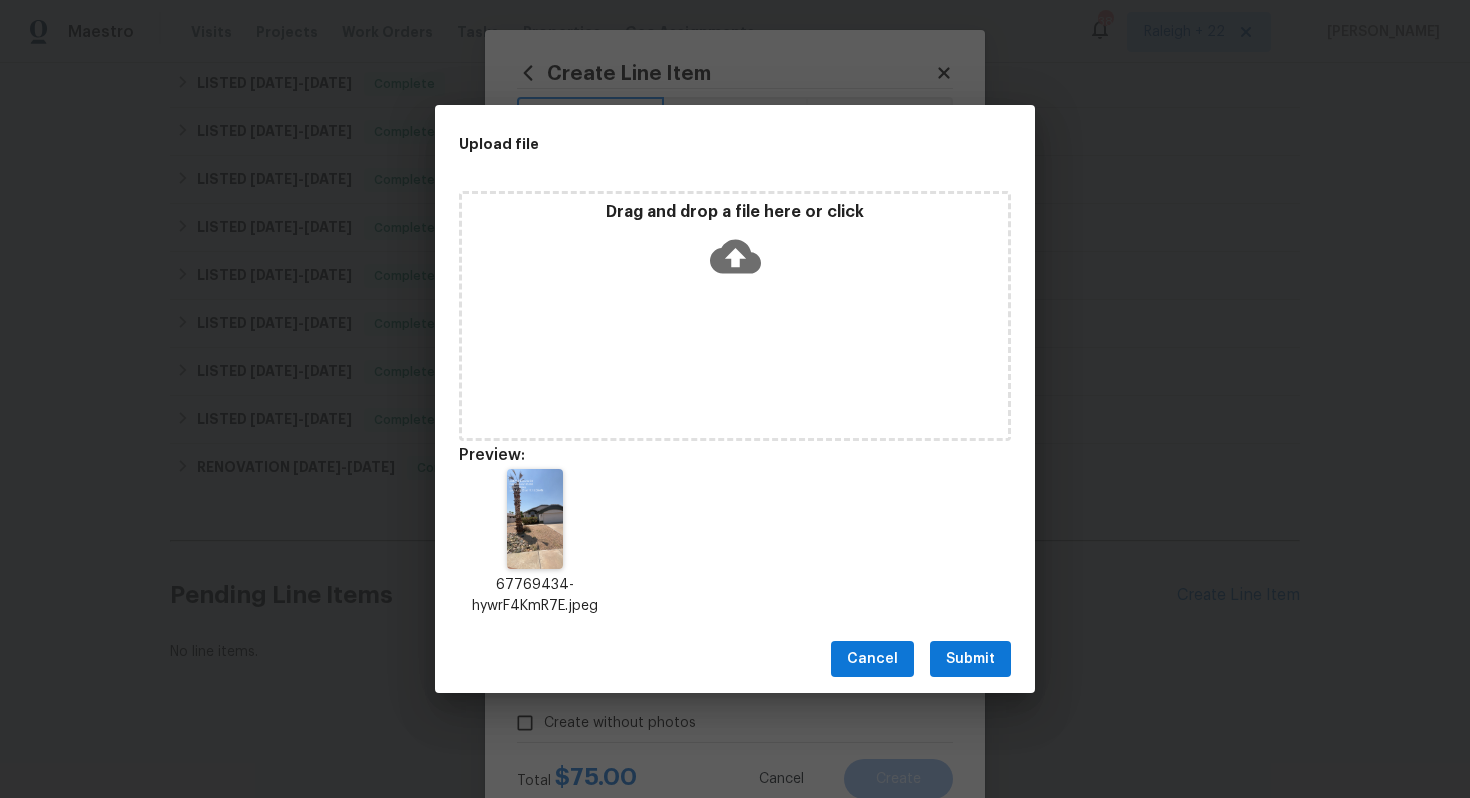 click on "Submit" at bounding box center [970, 659] 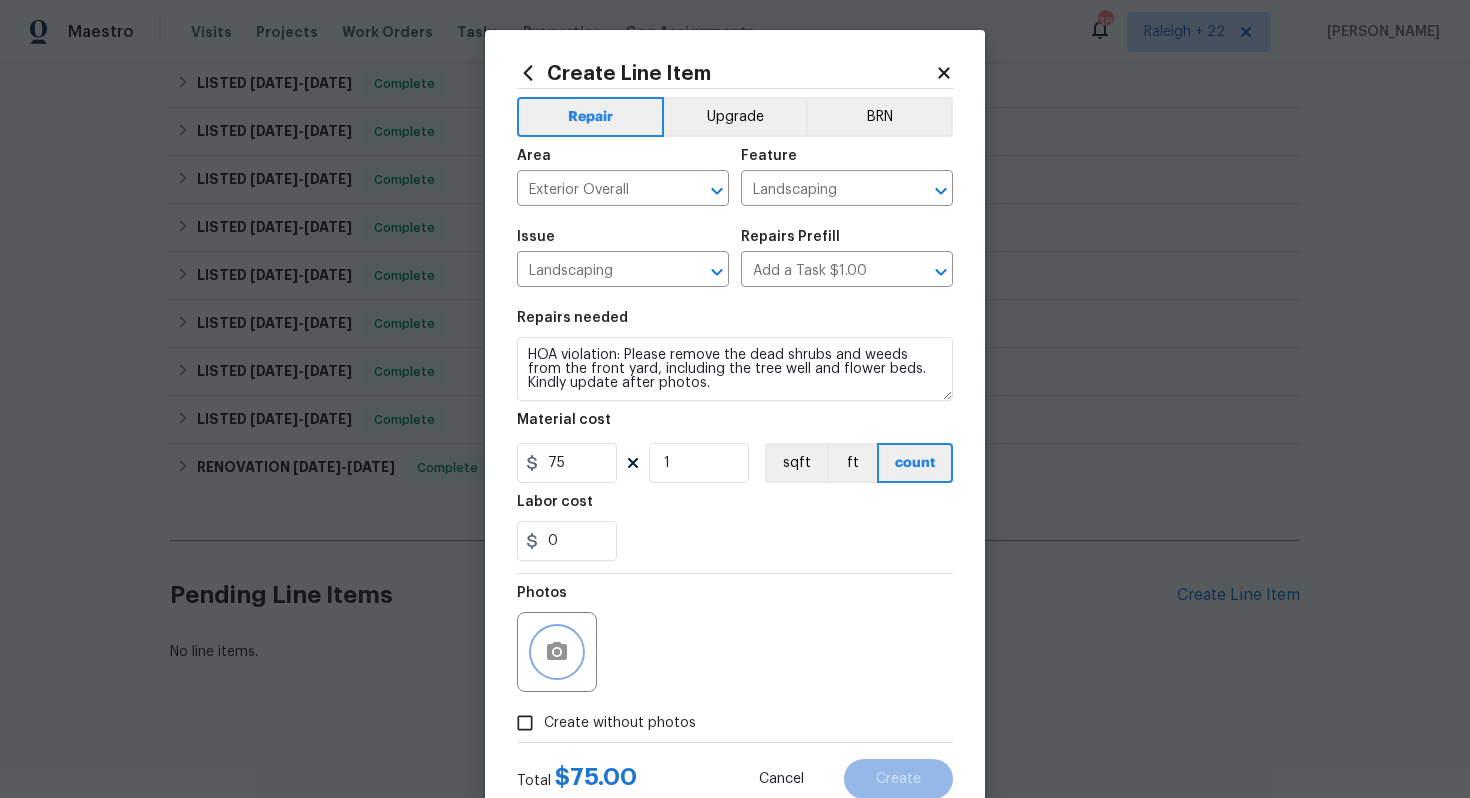 scroll, scrollTop: 9, scrollLeft: 0, axis: vertical 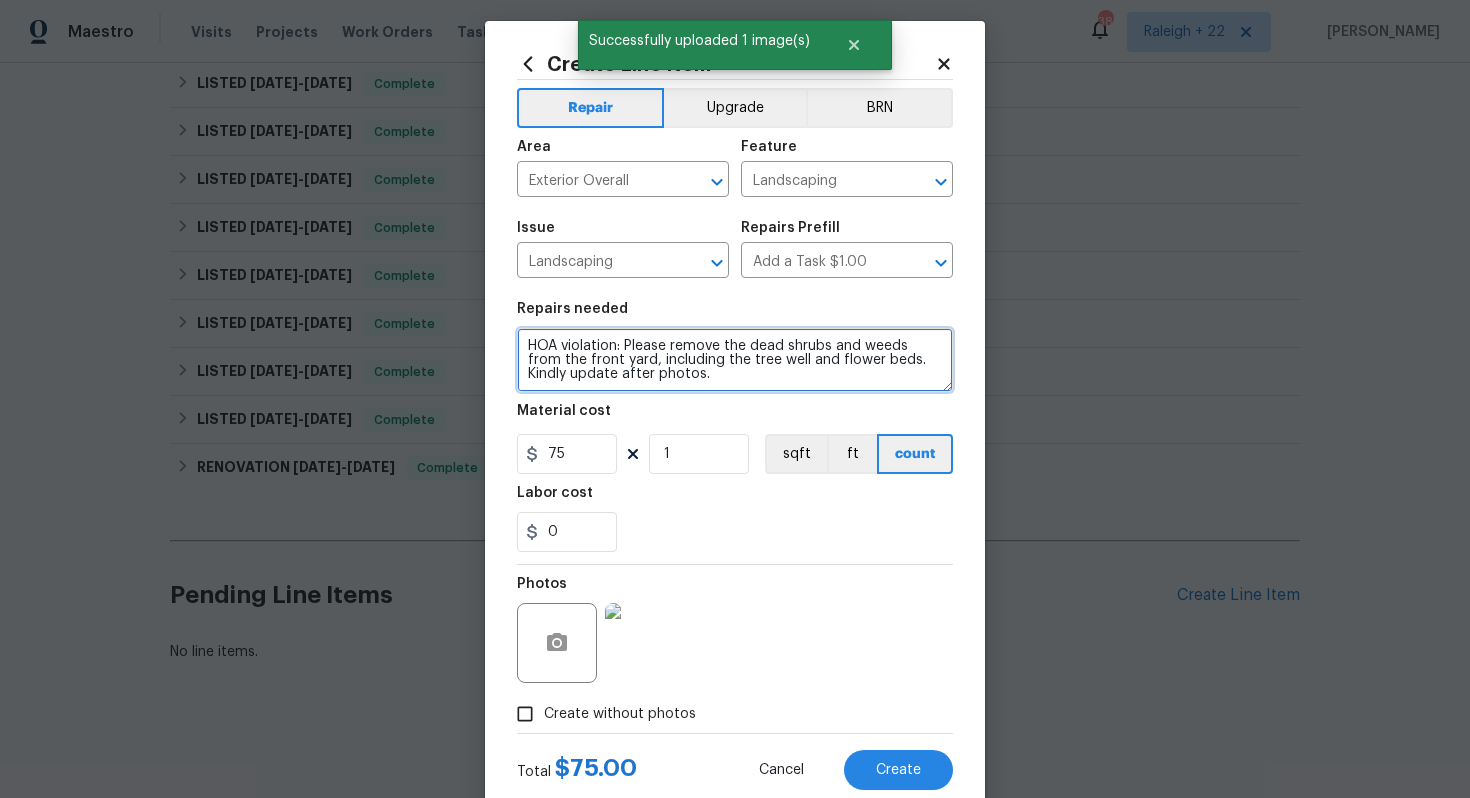 click on "HOA violation: Please remove the dead shrubs and weeds from the front yard, including the tree well and flower beds. Kindly update after photos." at bounding box center (735, 360) 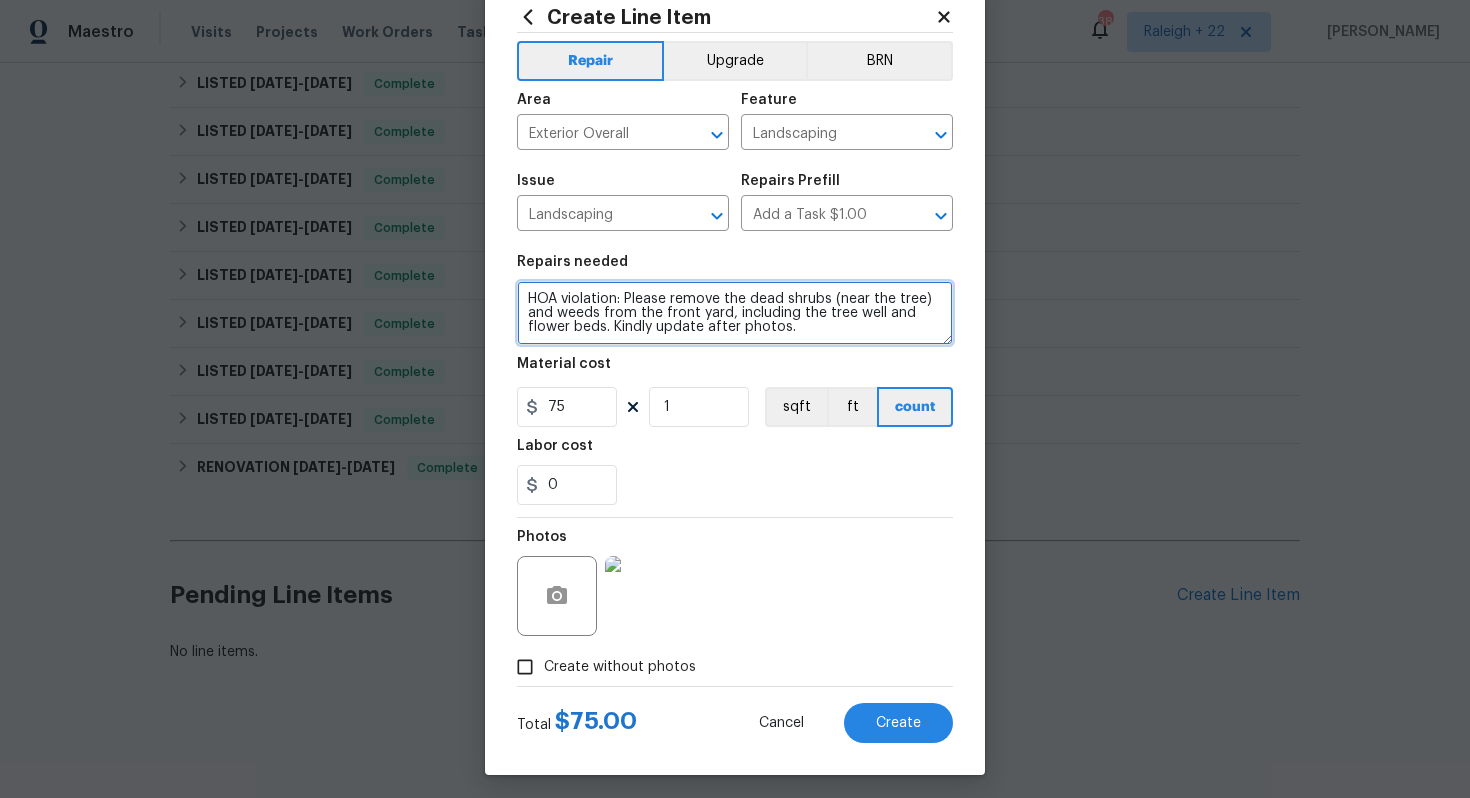 scroll, scrollTop: 64, scrollLeft: 0, axis: vertical 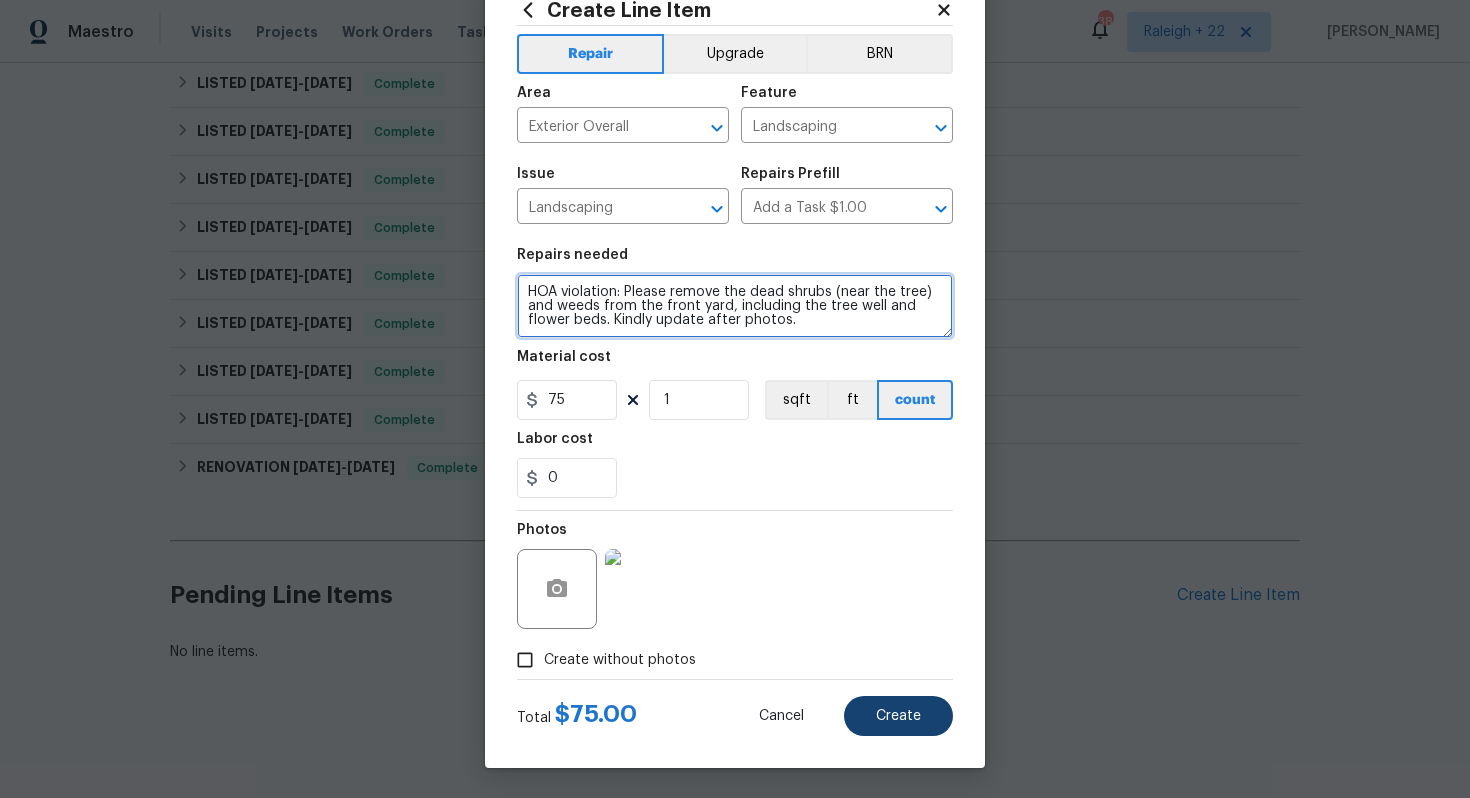 type on "HOA violation: Please remove the dead shrubs (near the tree) and weeds from the front yard, including the tree well and flower beds. Kindly update after photos." 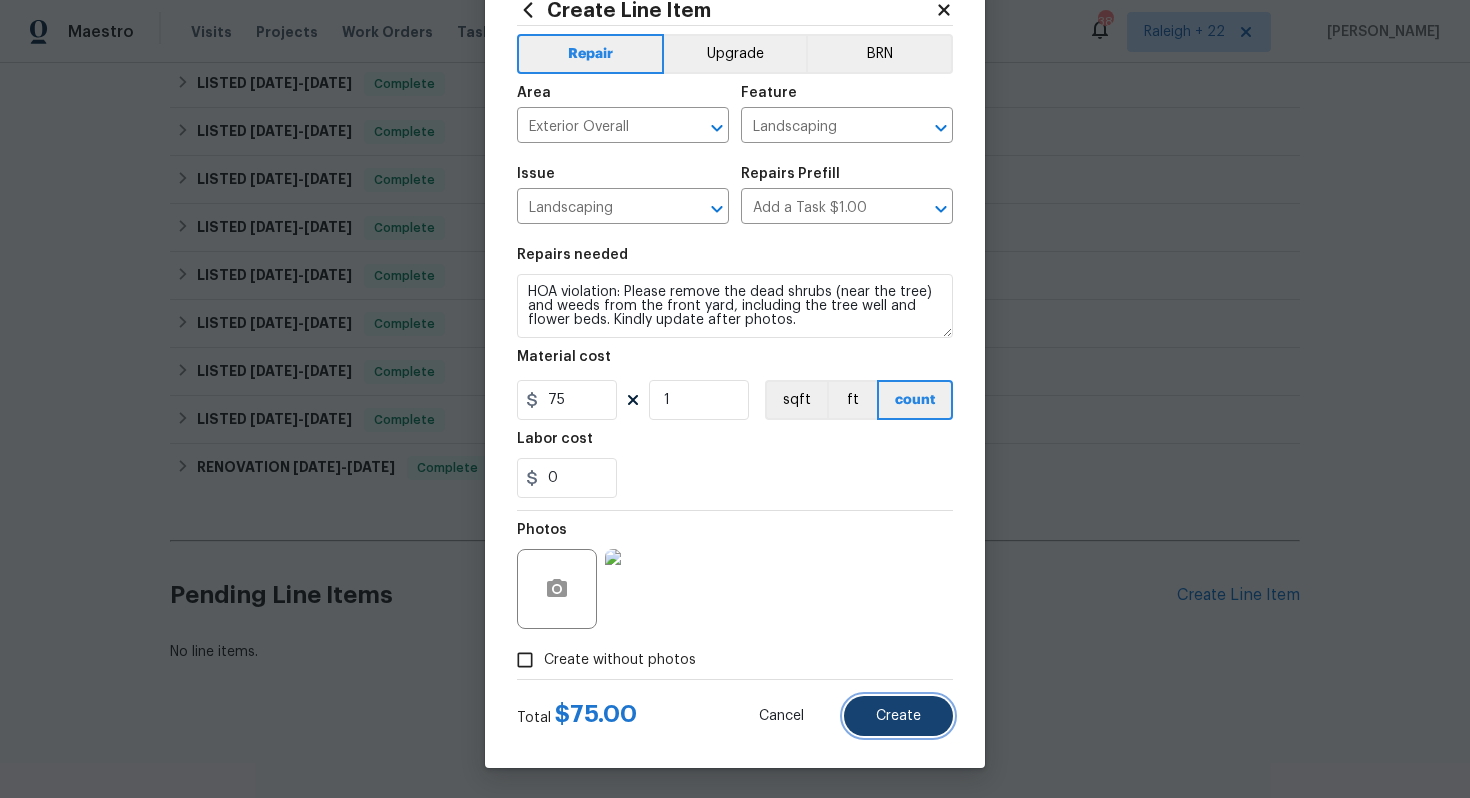 click on "Create" at bounding box center [898, 716] 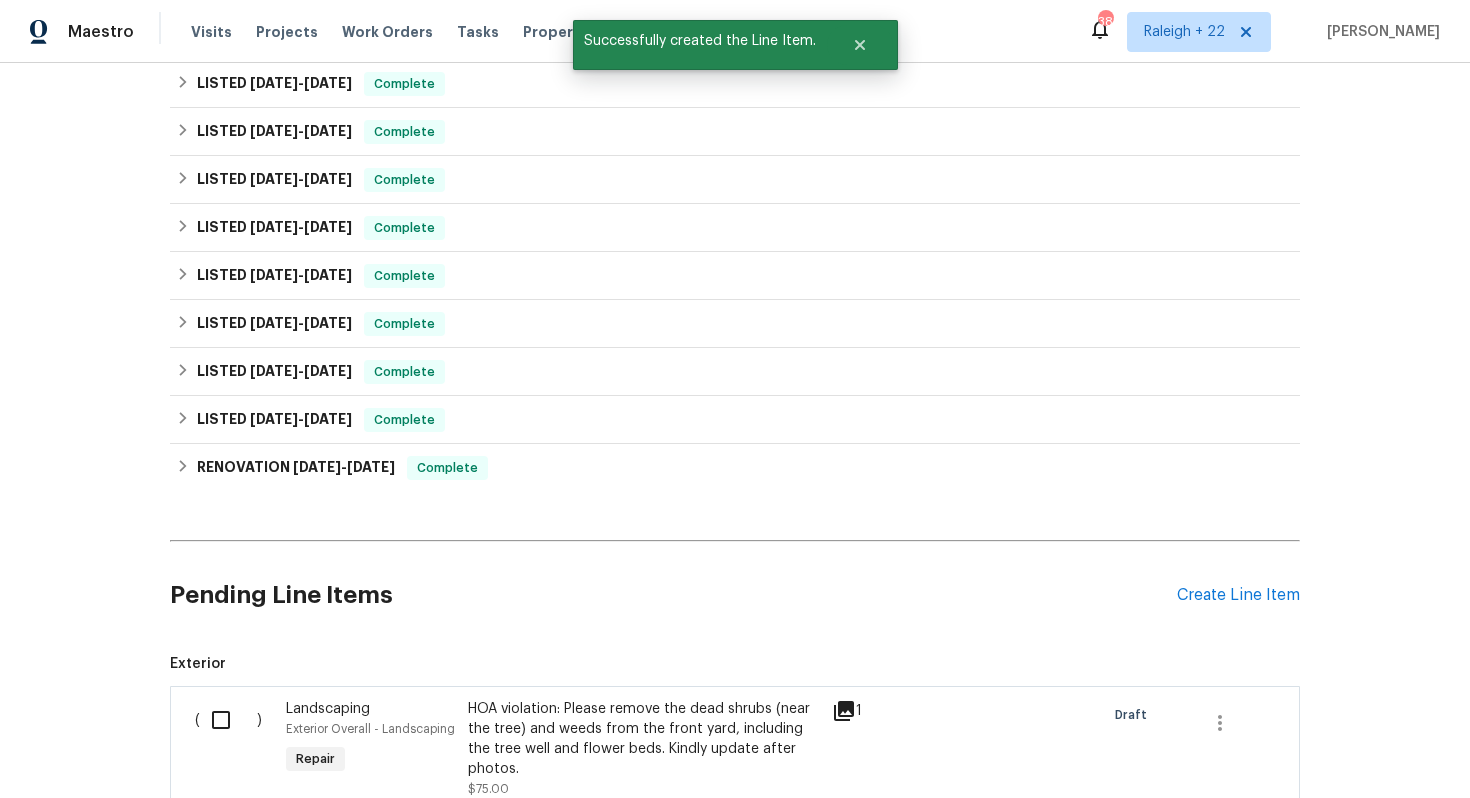 scroll, scrollTop: 1119, scrollLeft: 0, axis: vertical 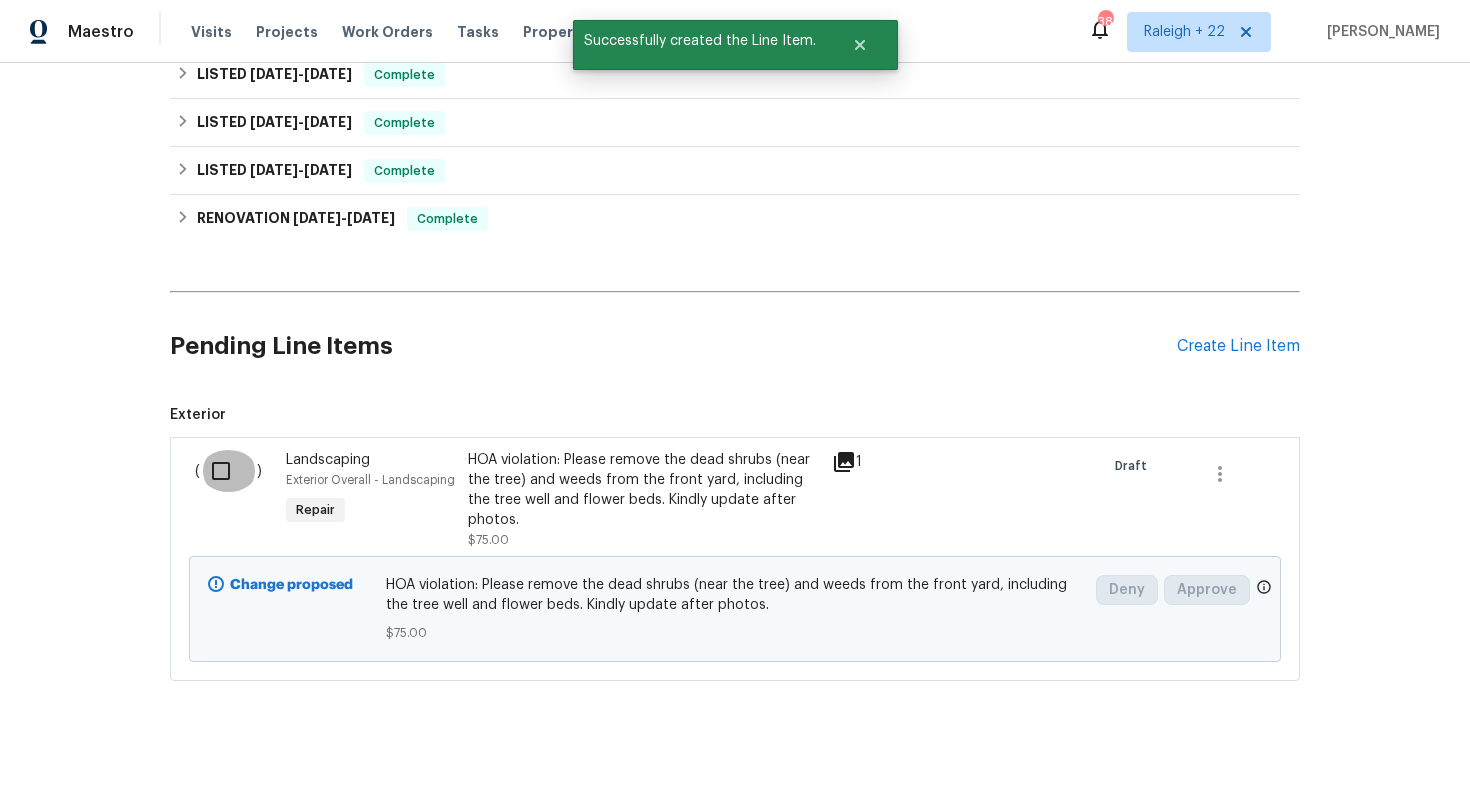 click at bounding box center [228, 471] 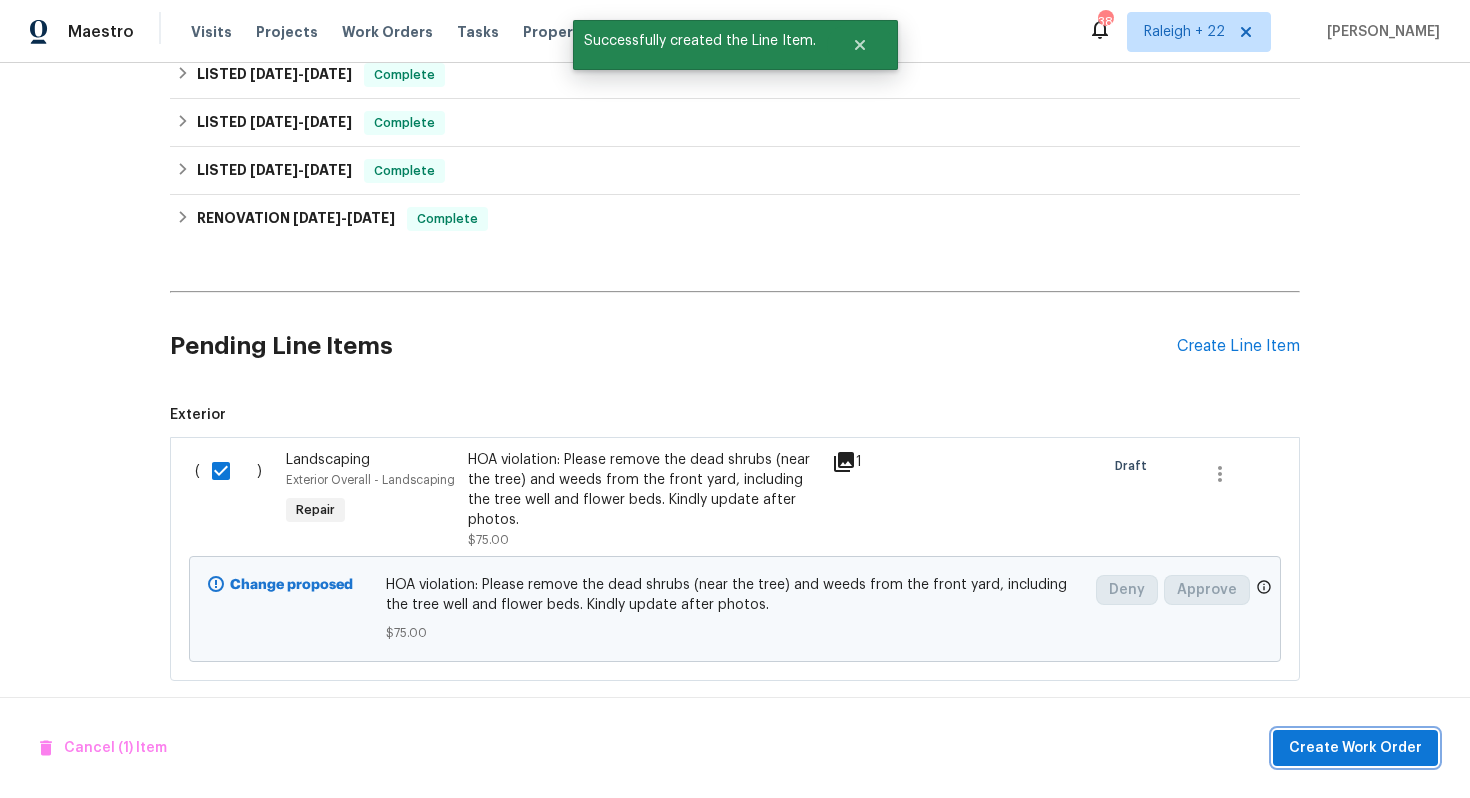 click on "Create Work Order" at bounding box center (1355, 748) 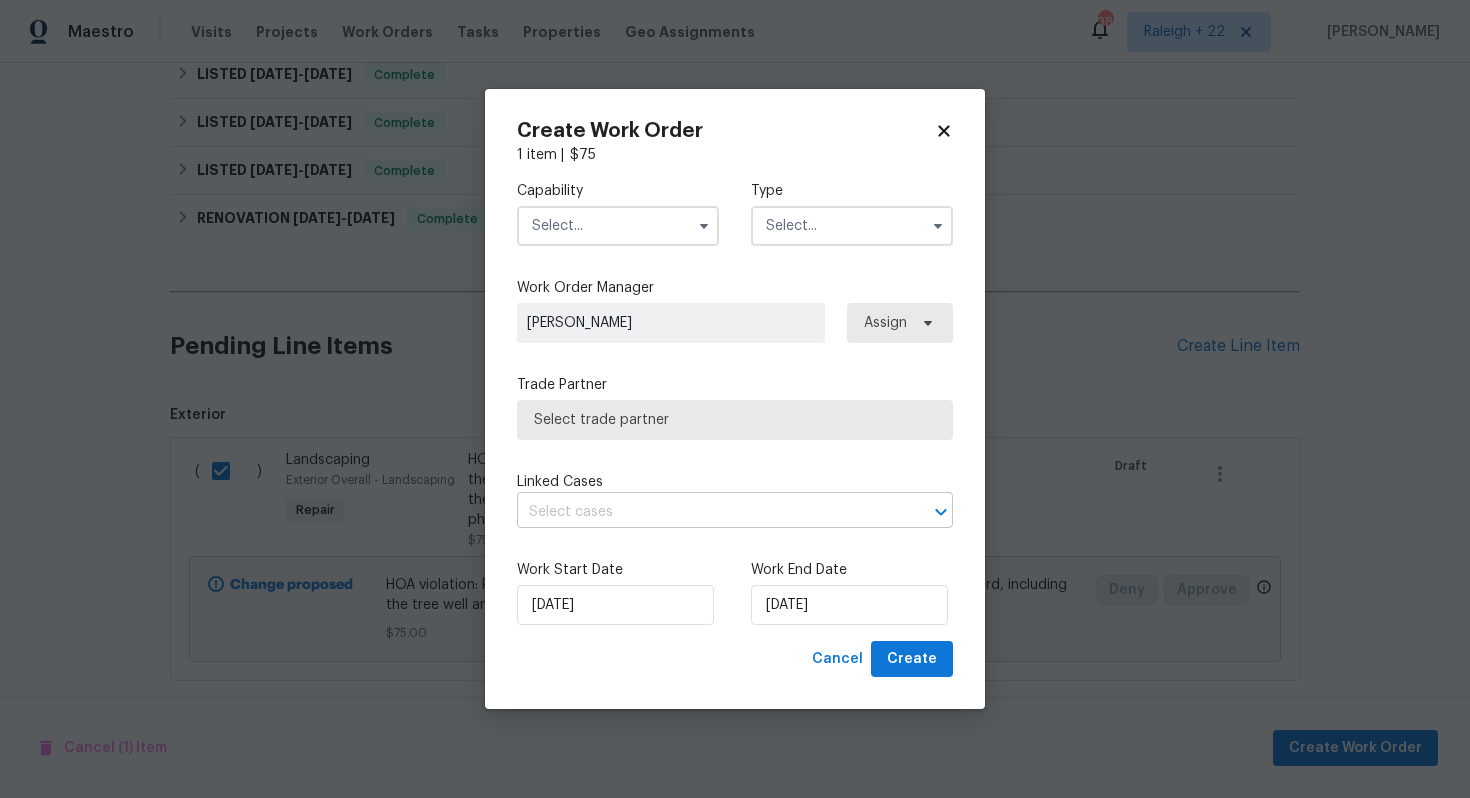 click at bounding box center [707, 512] 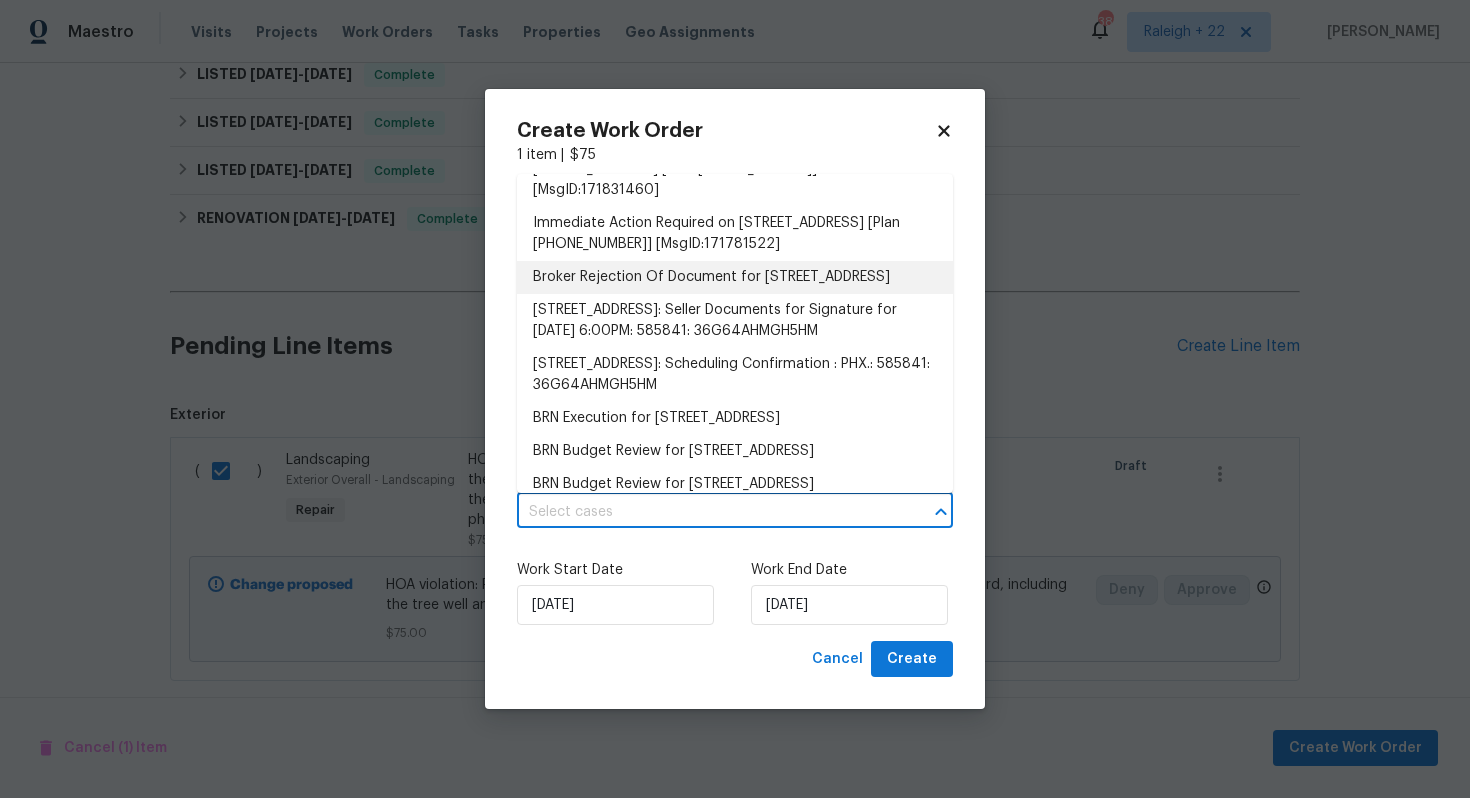 scroll, scrollTop: 0, scrollLeft: 0, axis: both 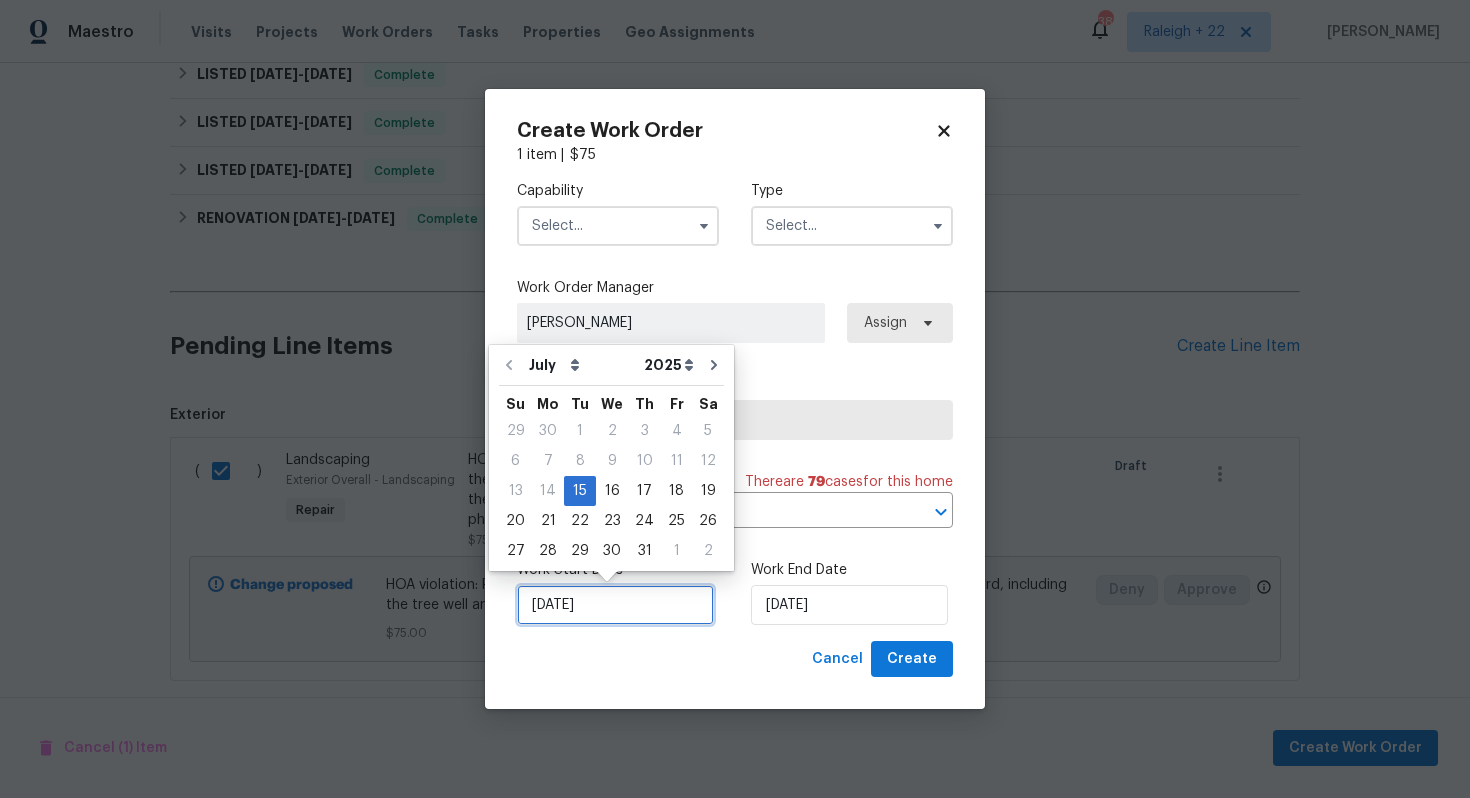 click on "15/07/2025" at bounding box center [615, 605] 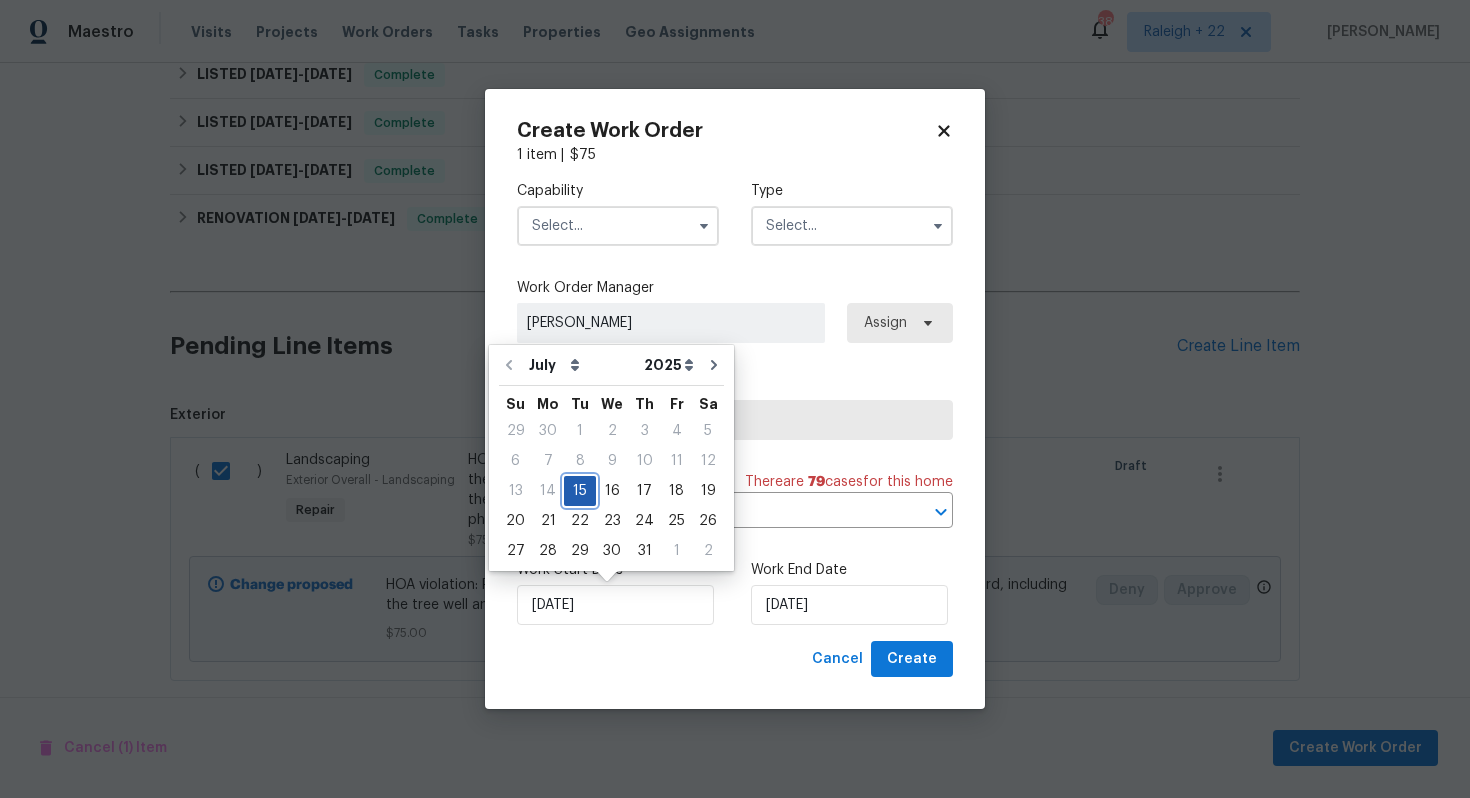 click on "15" at bounding box center (580, 491) 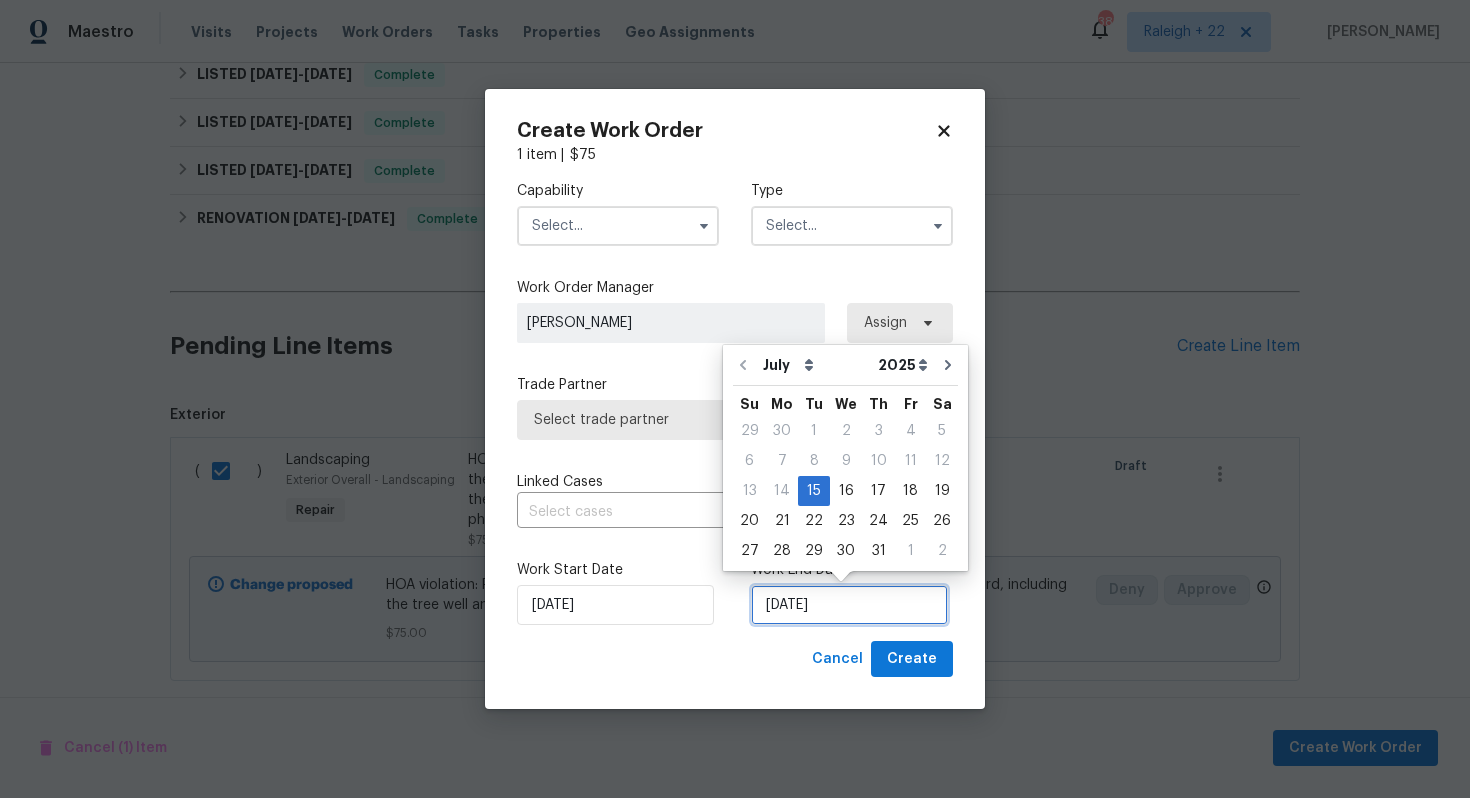 click on "15/07/2025" at bounding box center [849, 605] 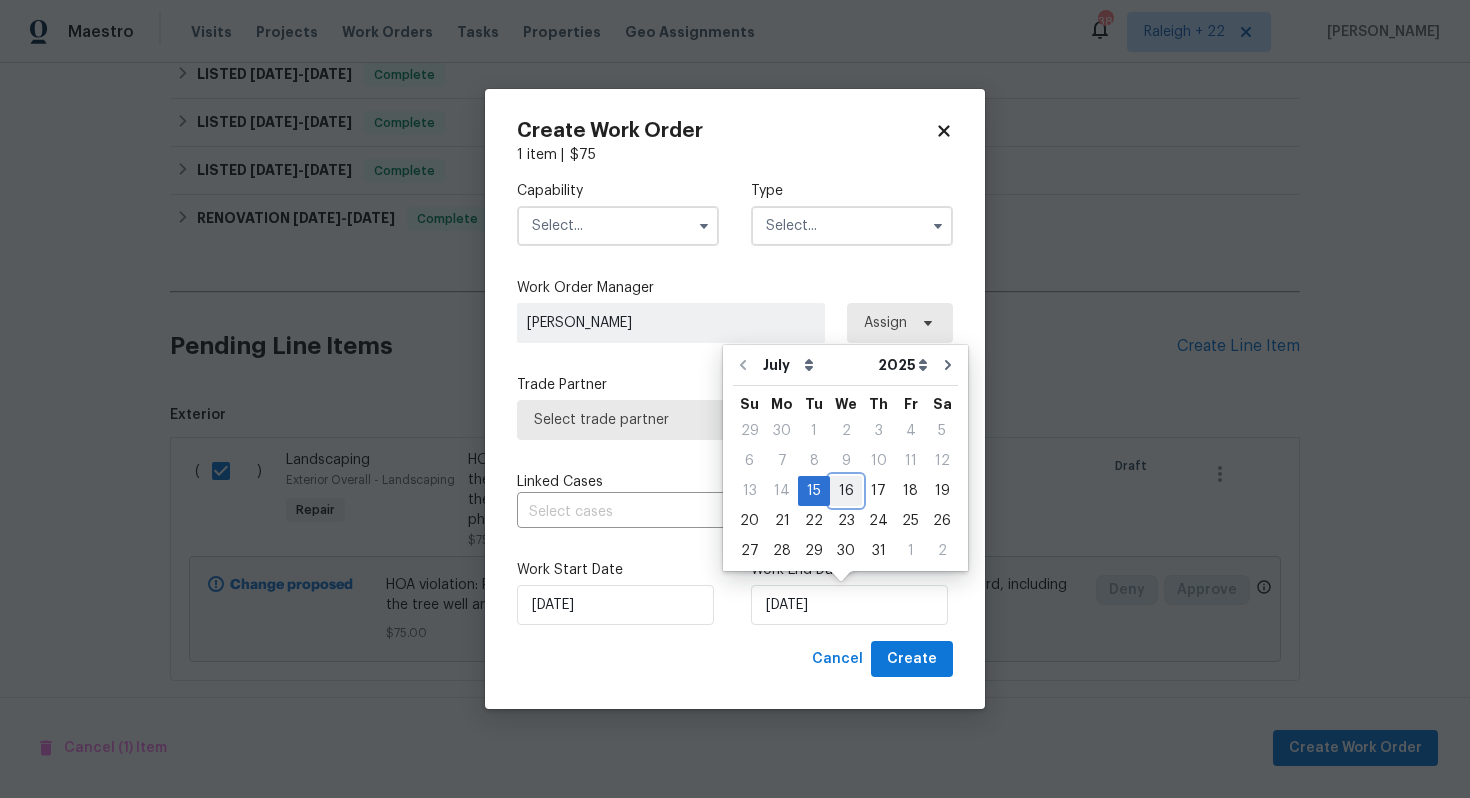 click on "16" at bounding box center (846, 491) 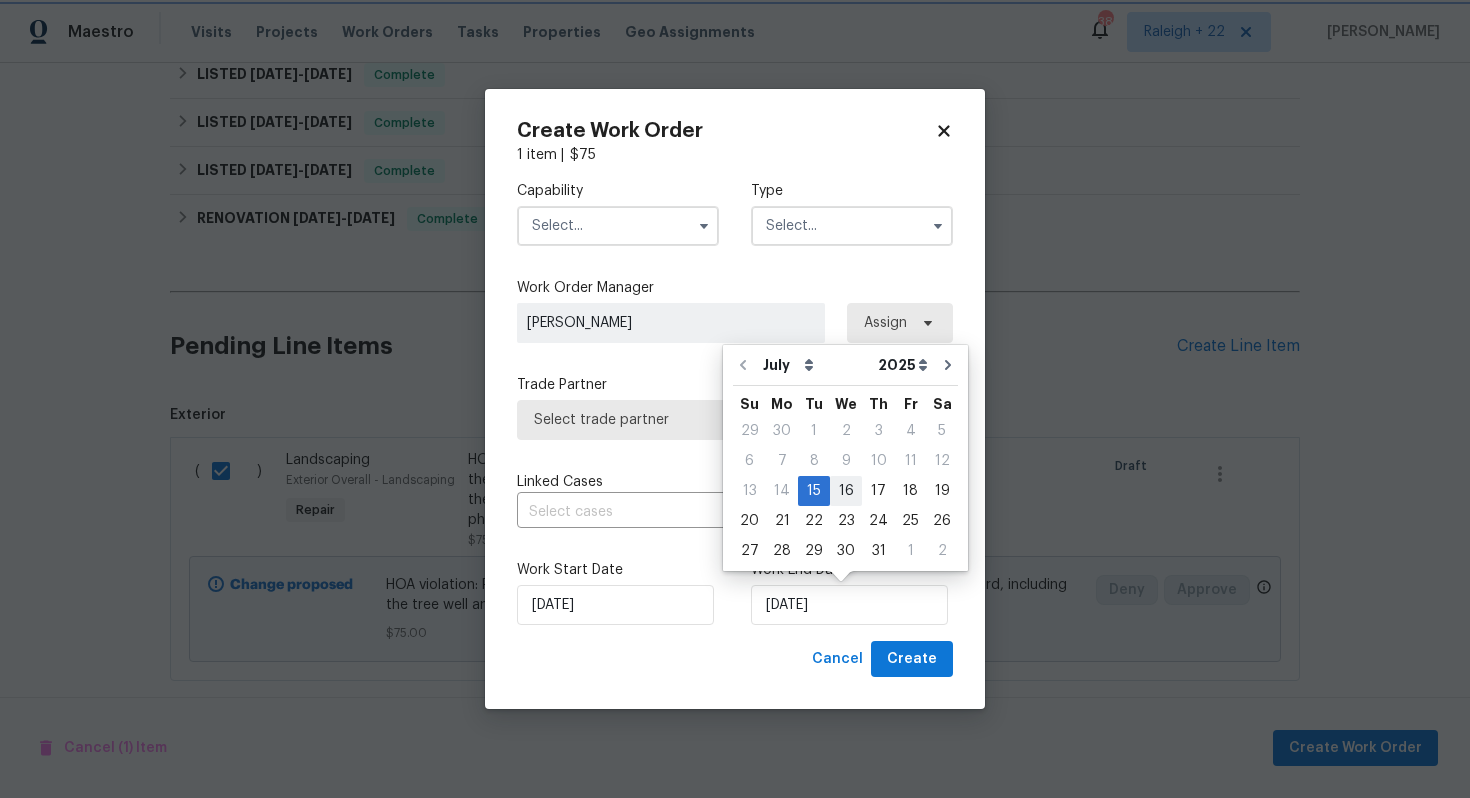 type on "16/07/2025" 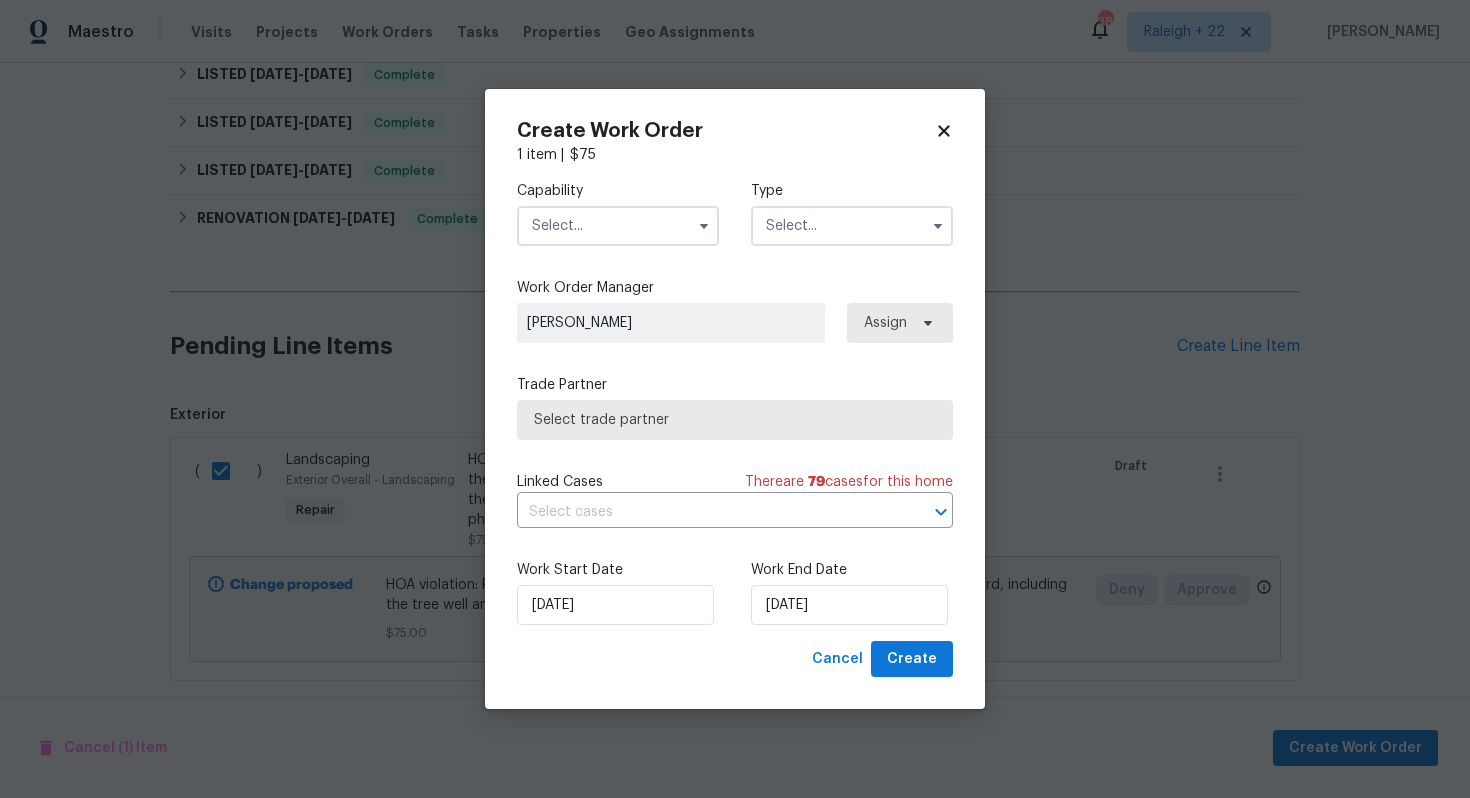 click on "Cancel Create" at bounding box center [735, 659] 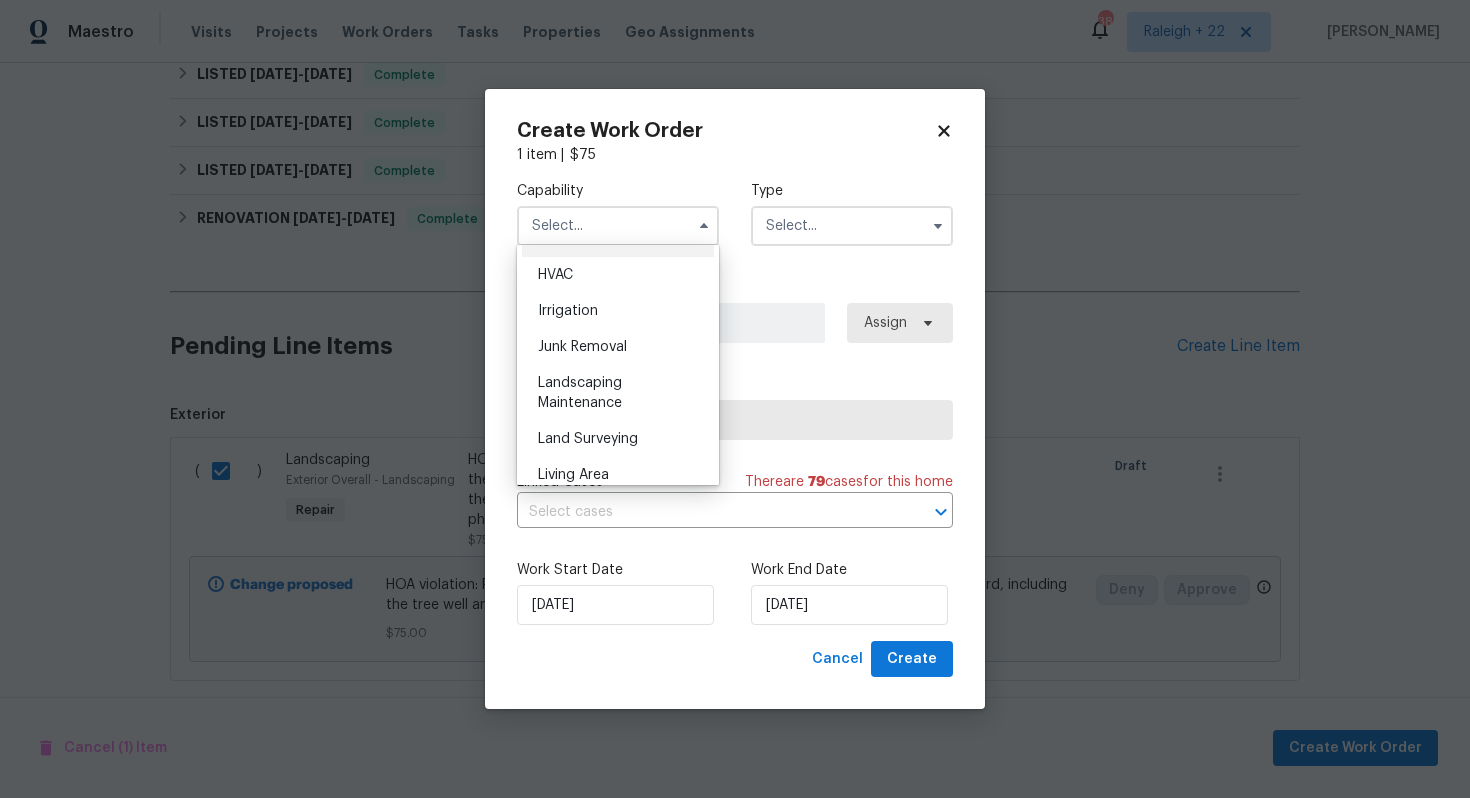 scroll, scrollTop: 1202, scrollLeft: 0, axis: vertical 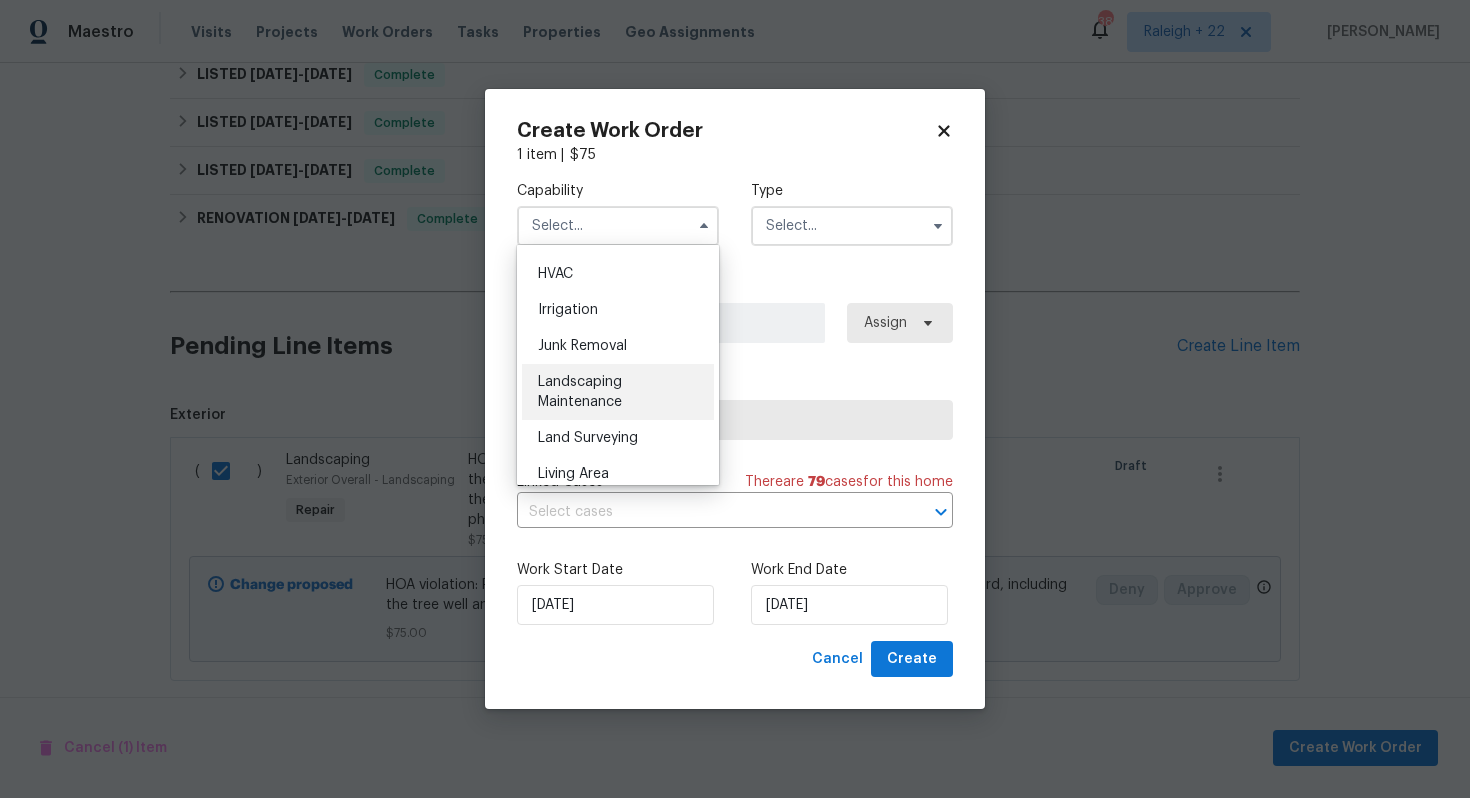 click on "Landscaping Maintenance" at bounding box center [580, 392] 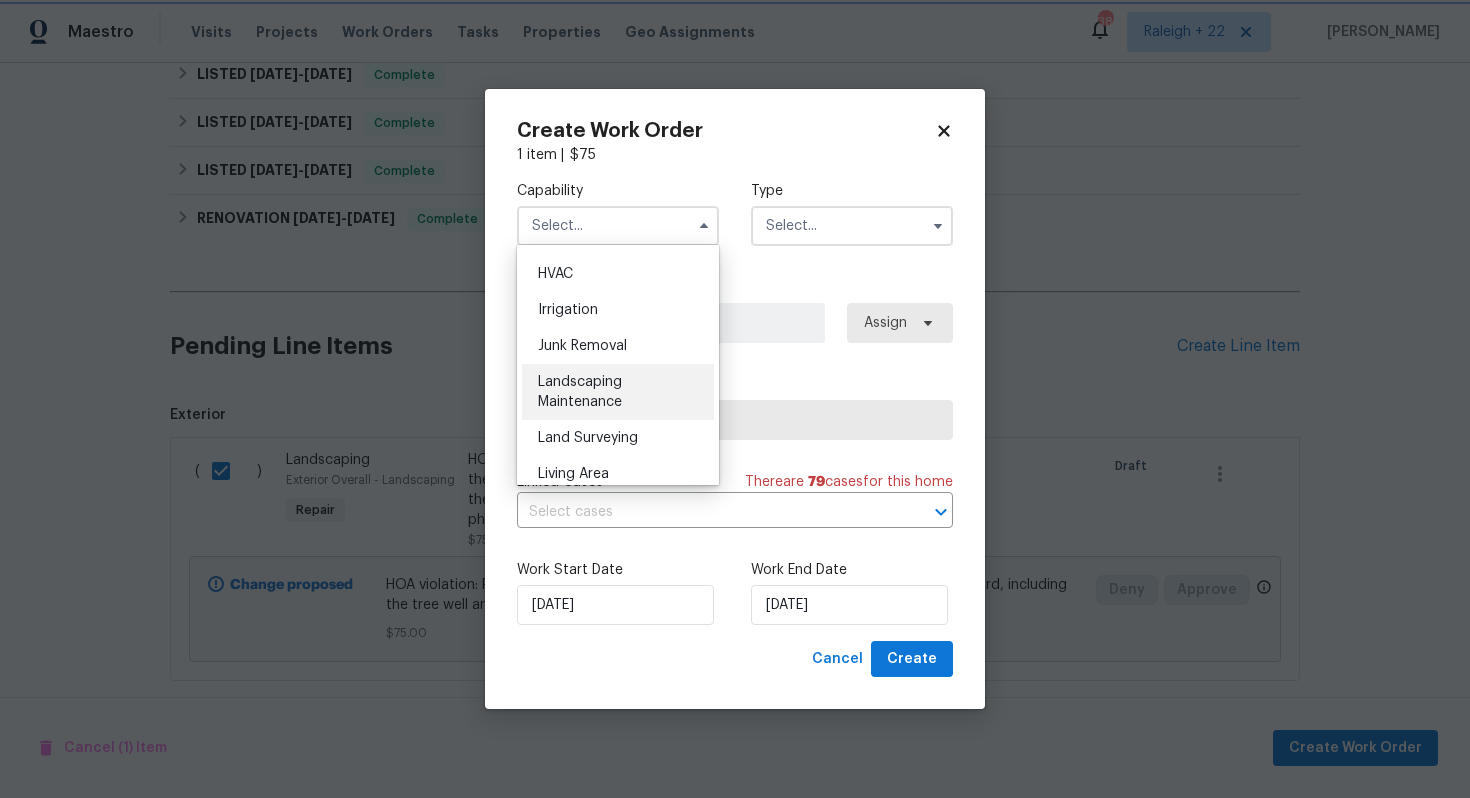 type on "Landscaping Maintenance" 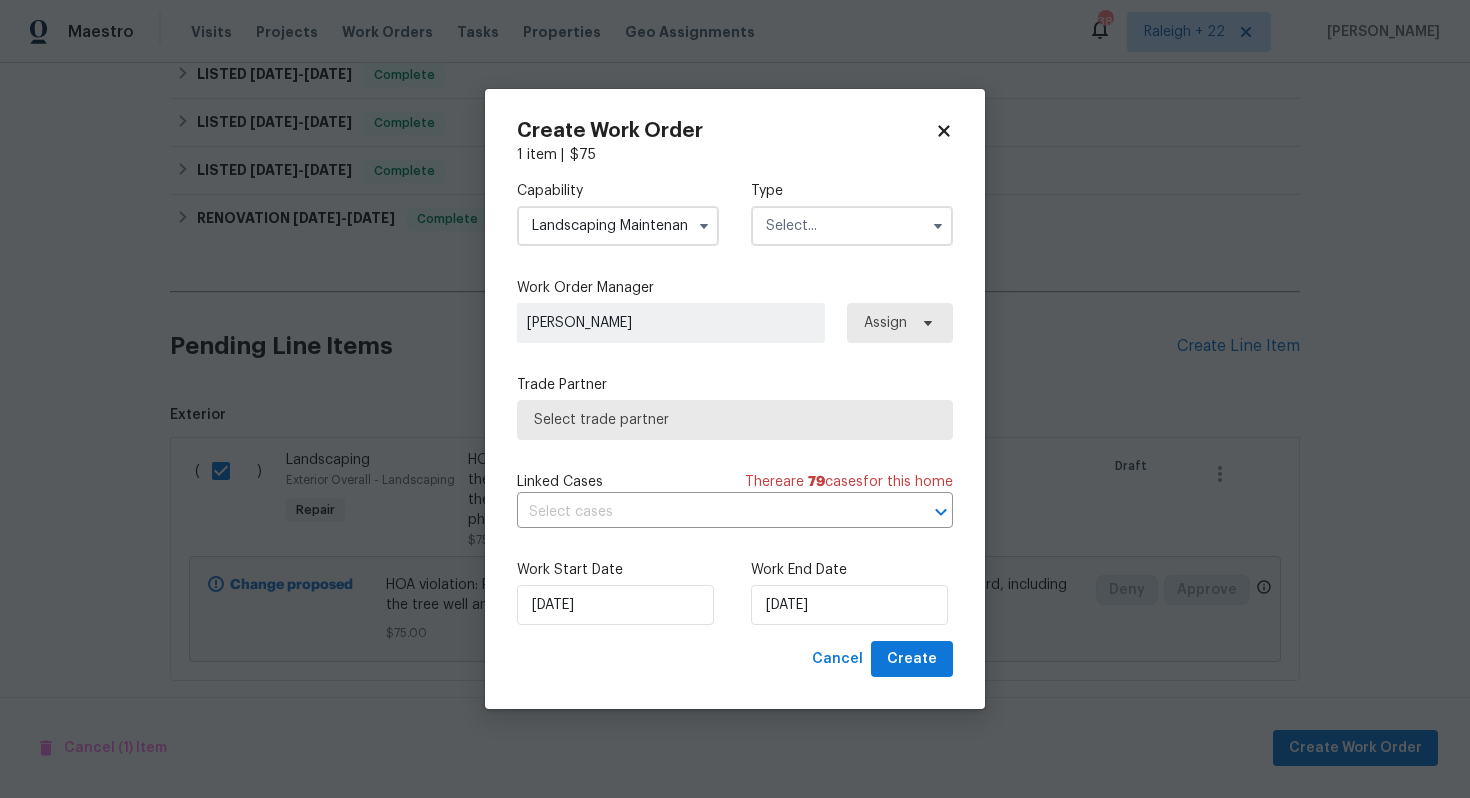 click at bounding box center (852, 226) 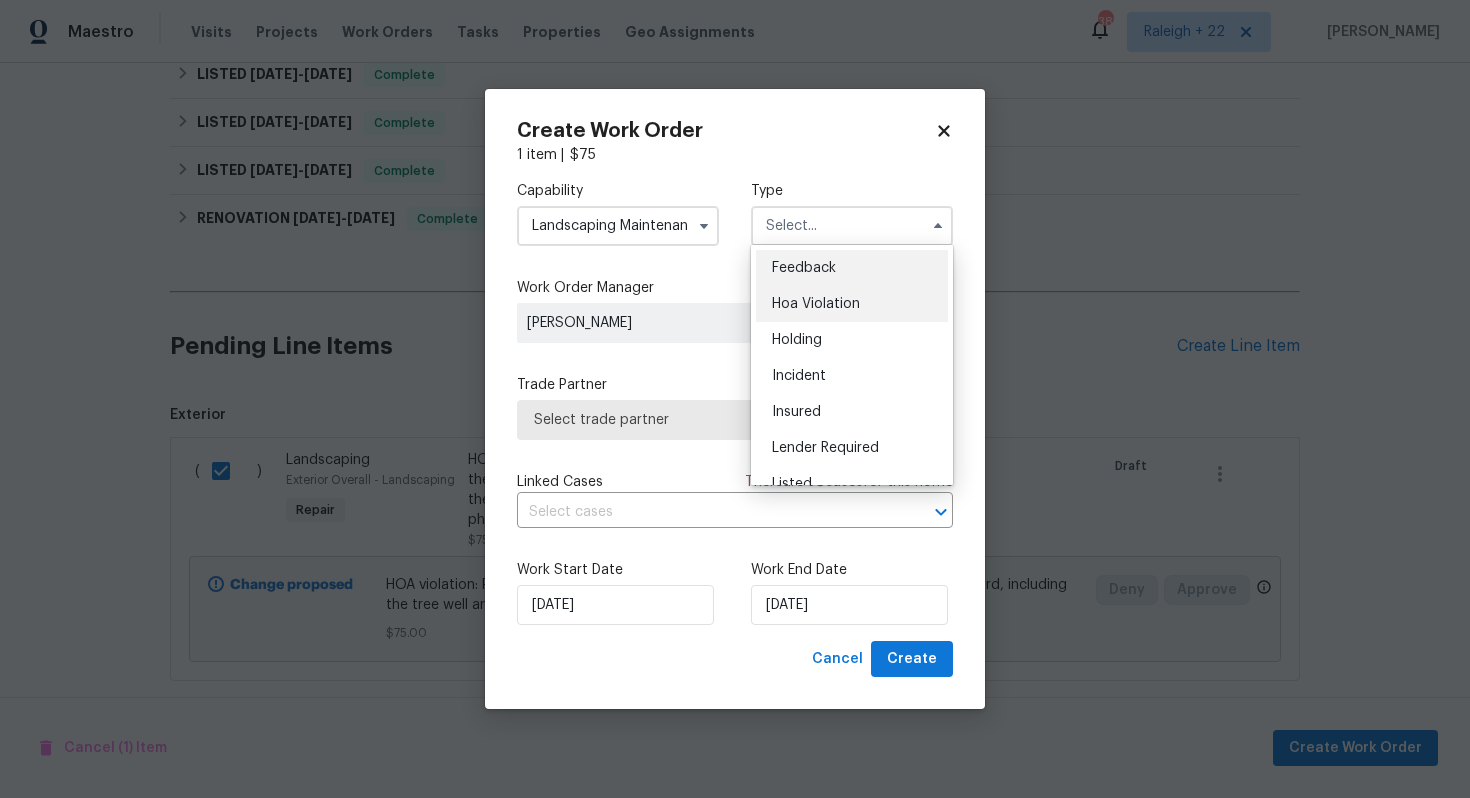 click on "Hoa Violation" at bounding box center (816, 304) 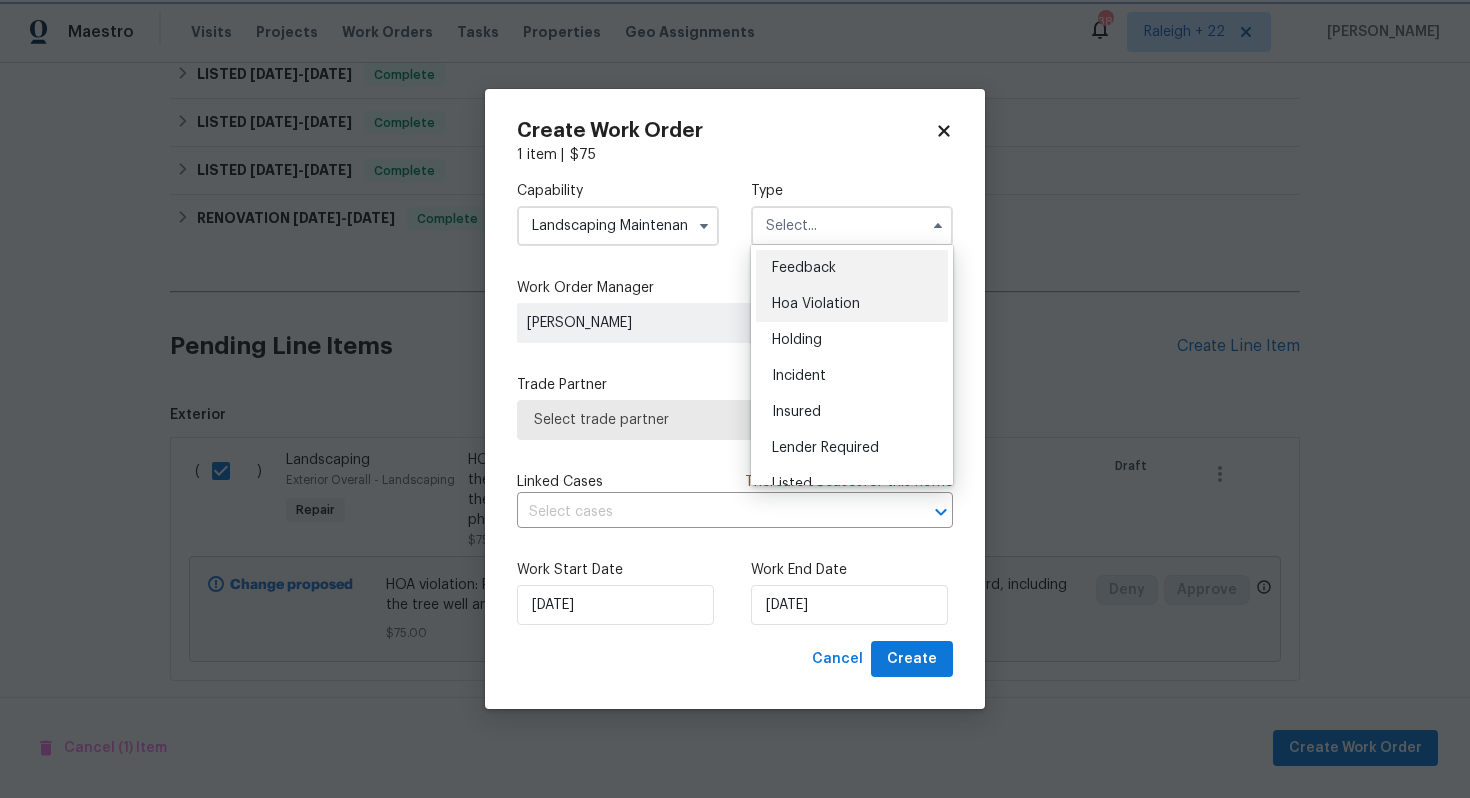 type on "Hoa Violation" 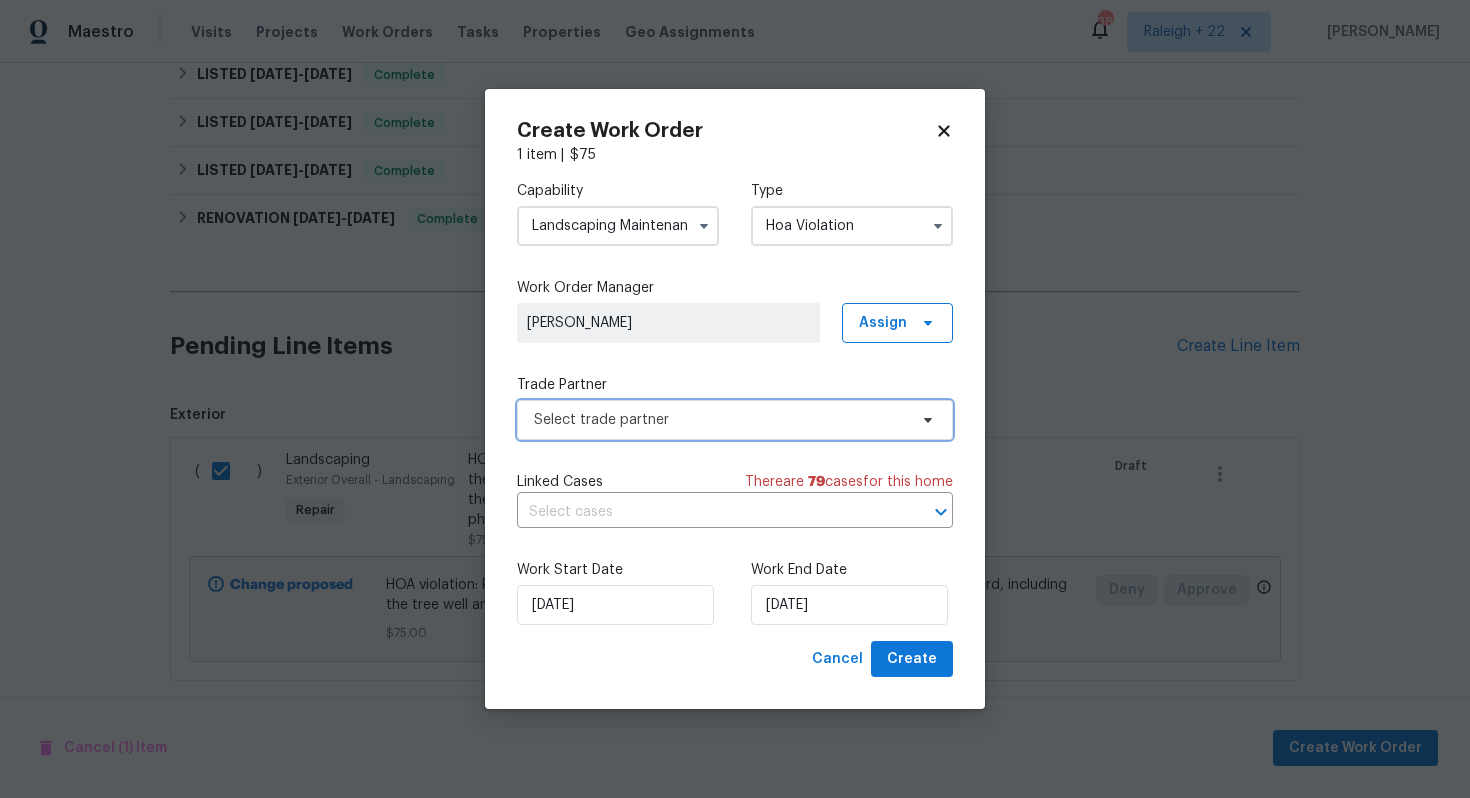 click on "Select trade partner" at bounding box center [735, 420] 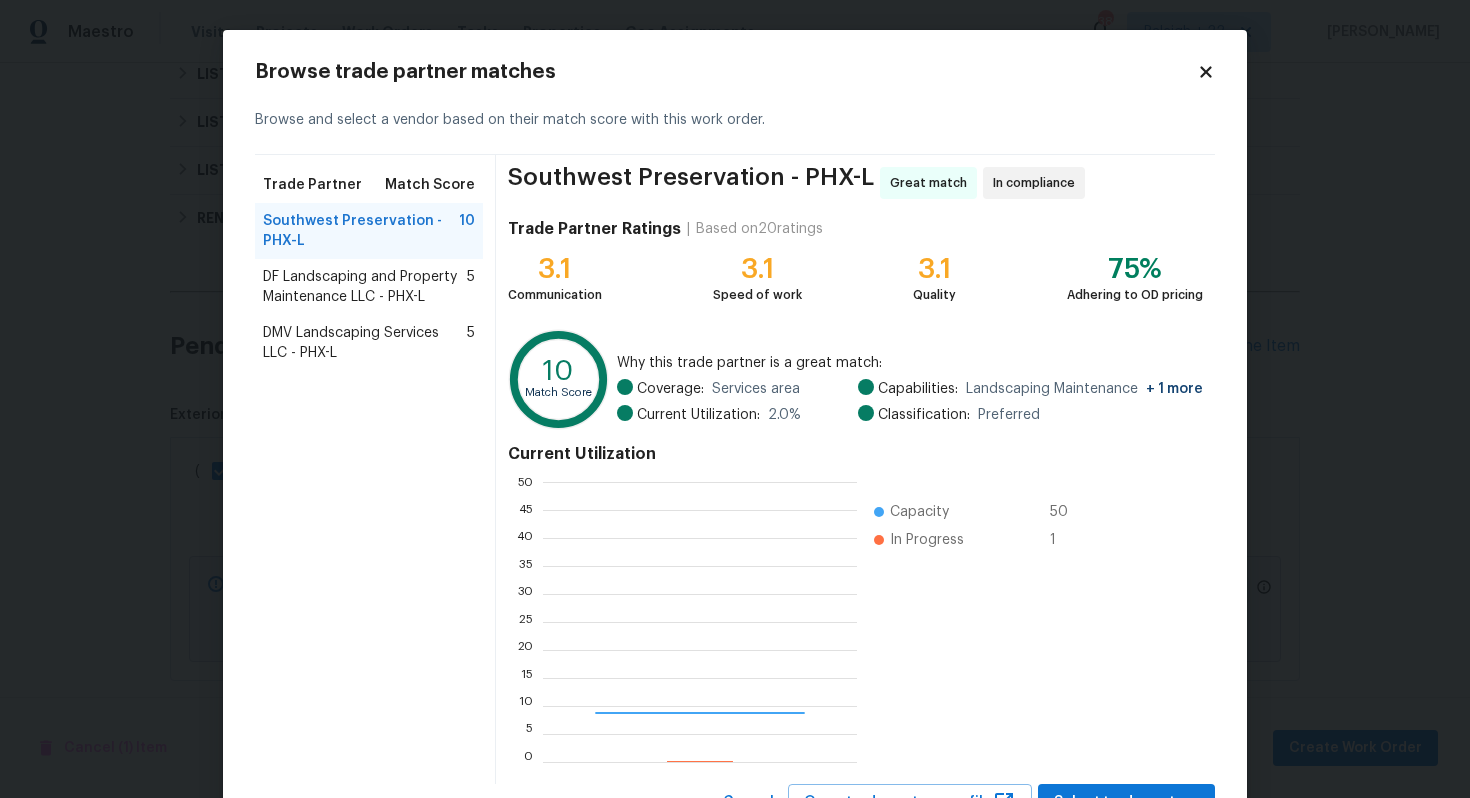 scroll, scrollTop: 2, scrollLeft: 1, axis: both 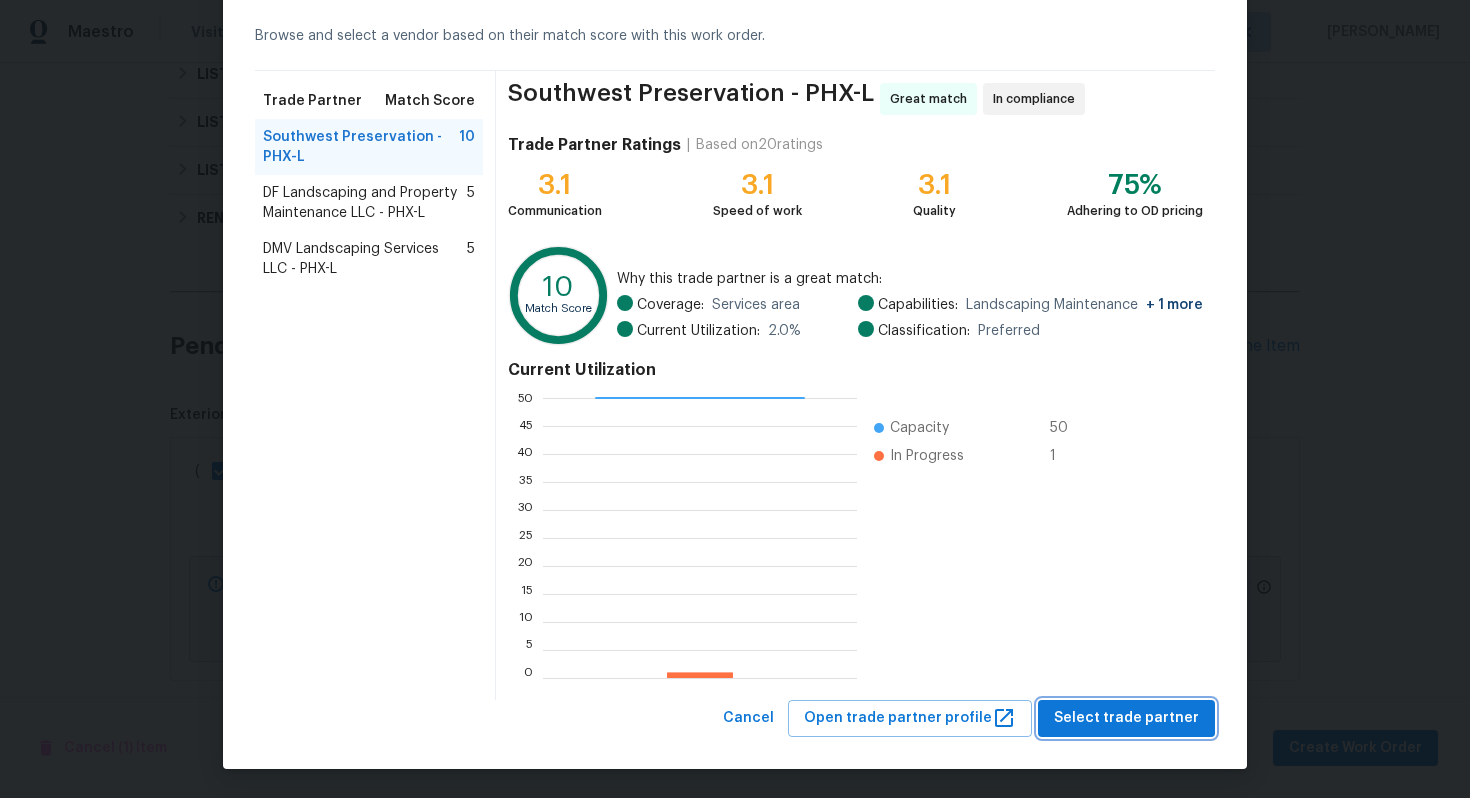 click on "Select trade partner" at bounding box center (1126, 718) 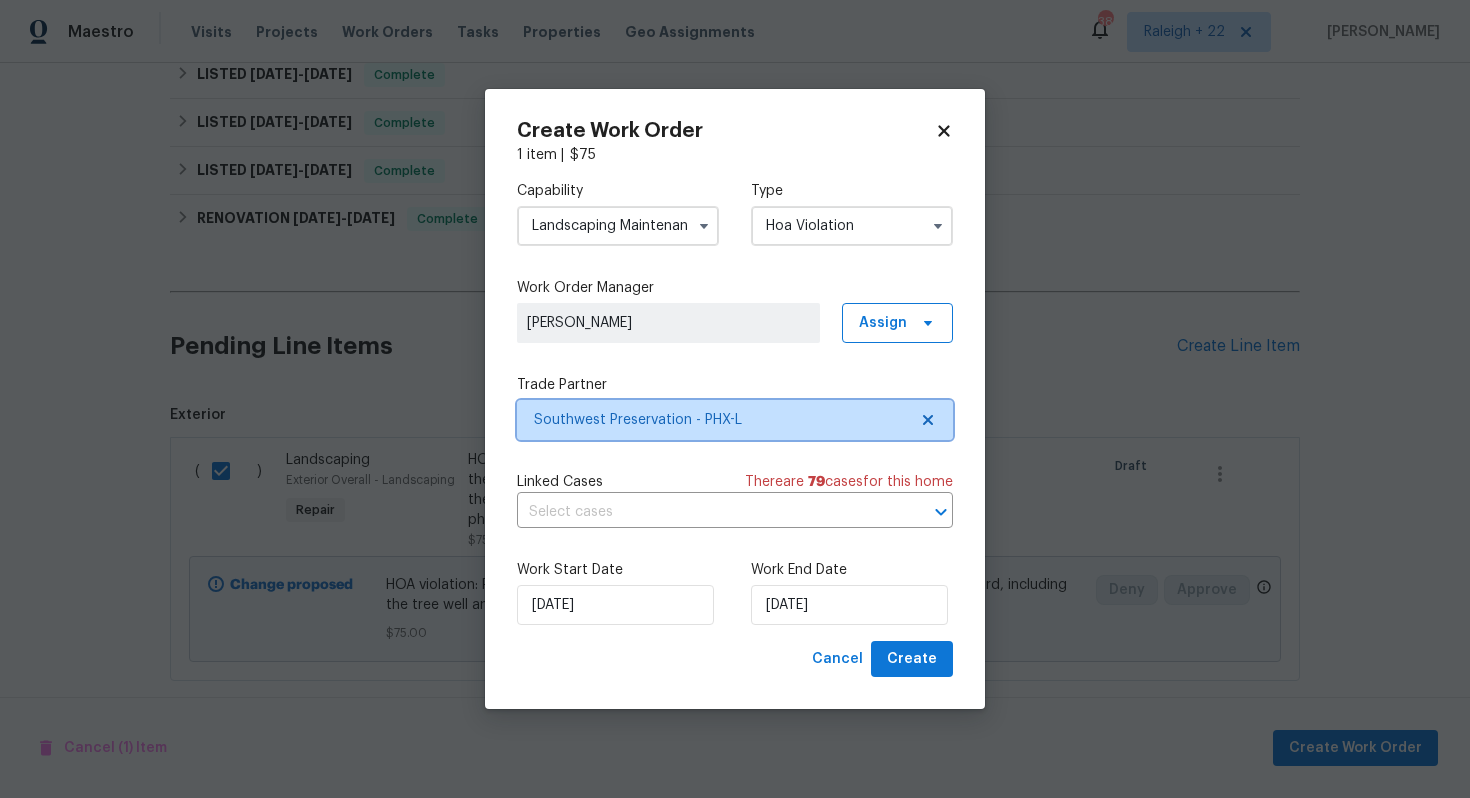 scroll, scrollTop: 0, scrollLeft: 0, axis: both 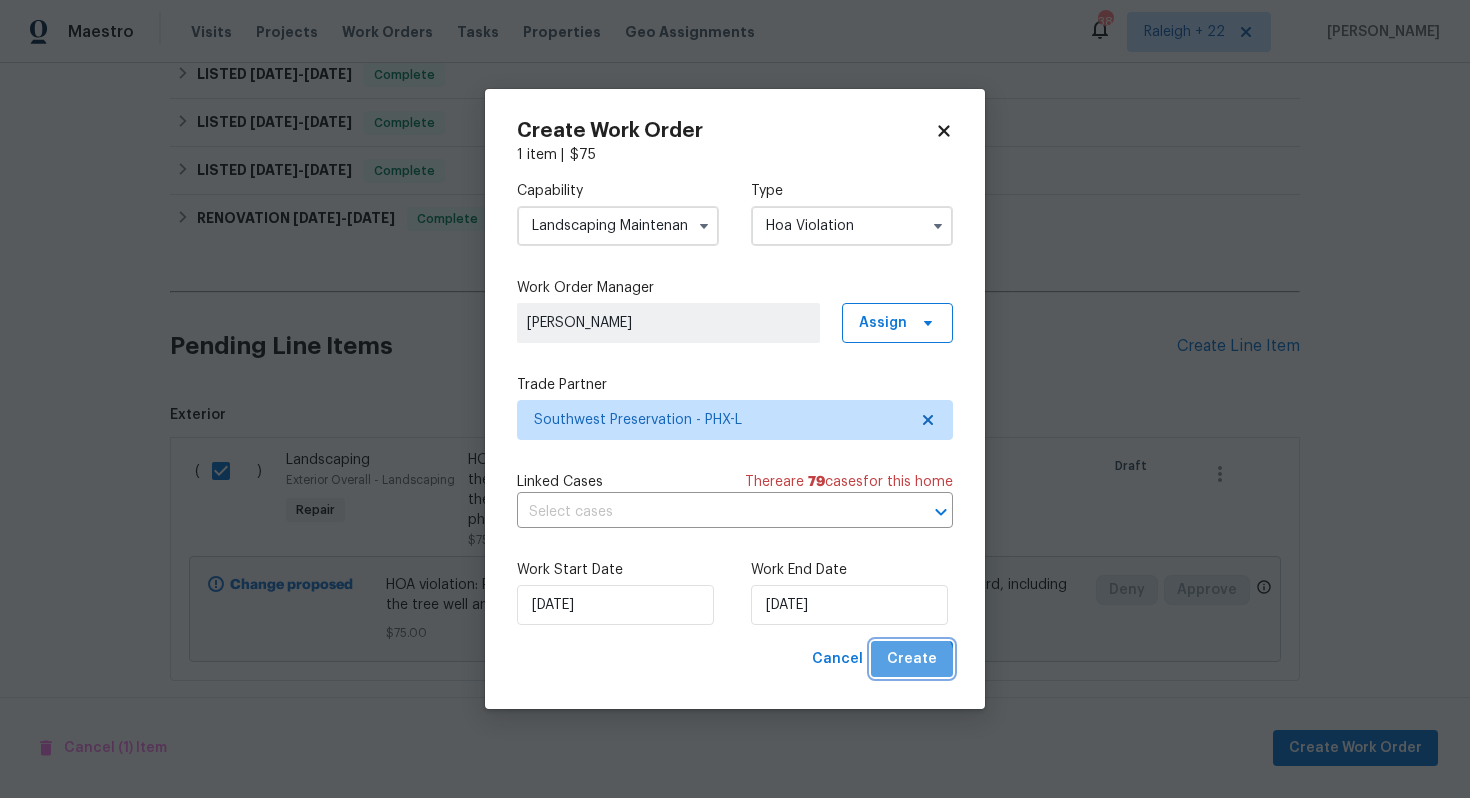 click on "Create" at bounding box center [912, 659] 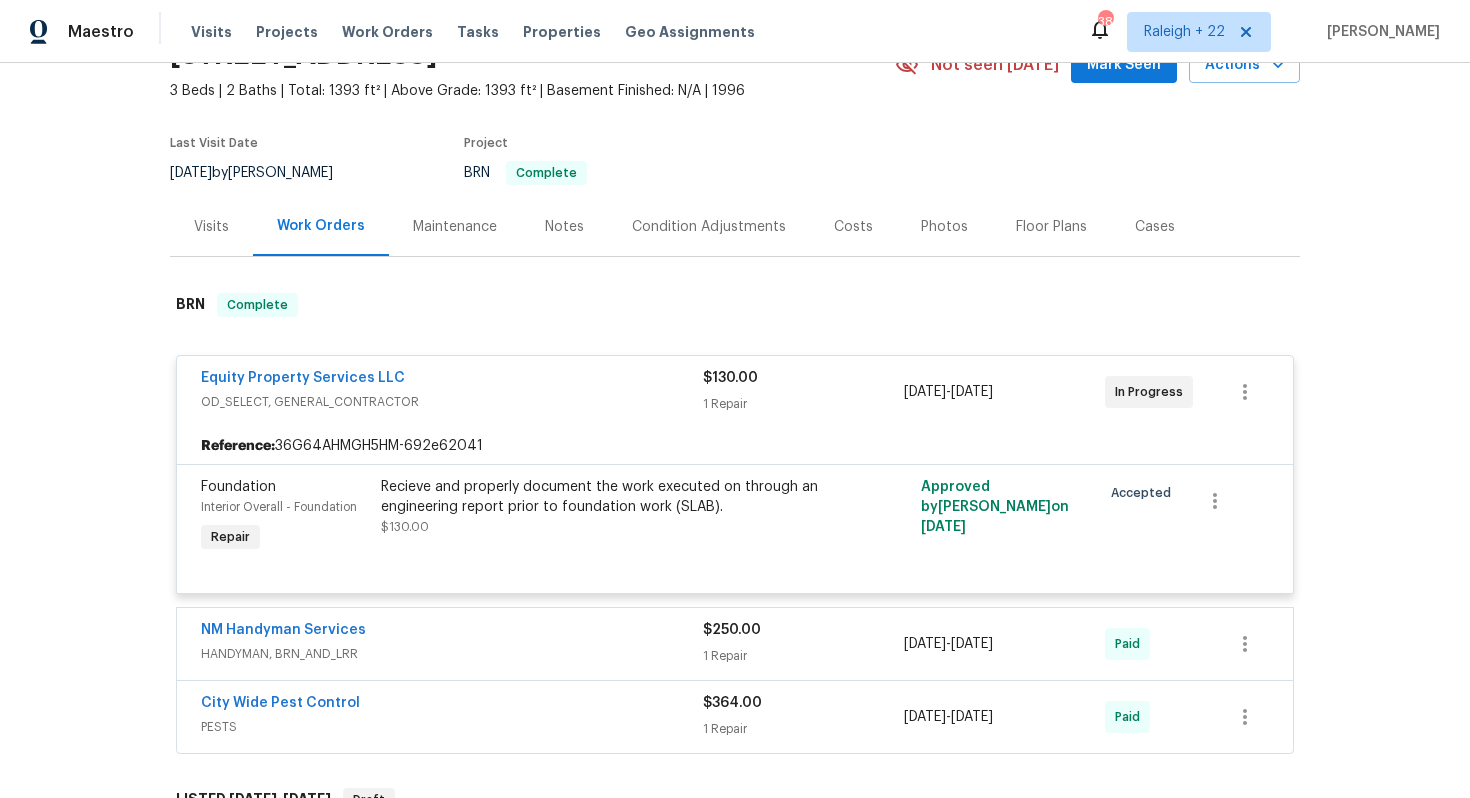scroll, scrollTop: 111, scrollLeft: 0, axis: vertical 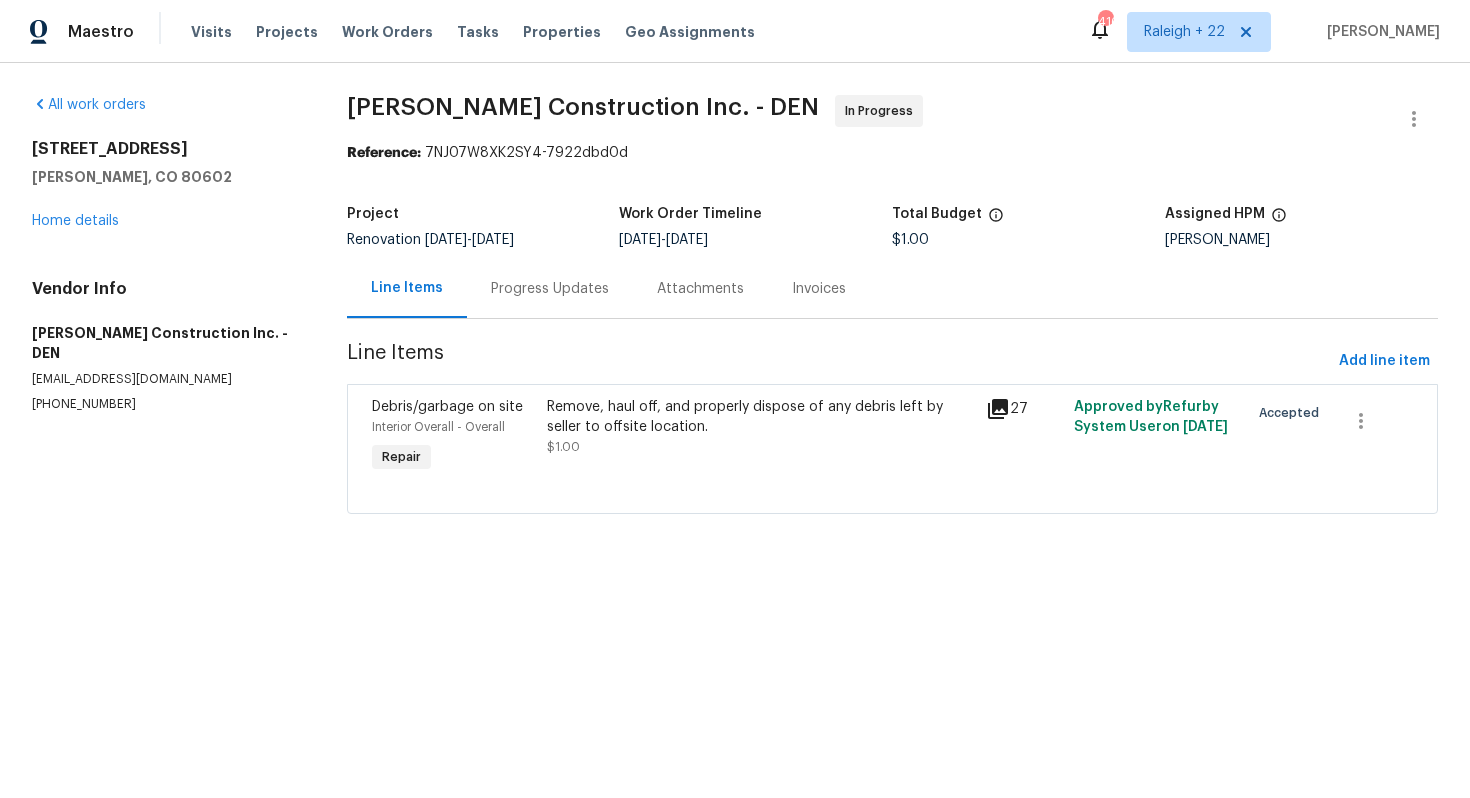 click on "Remove, haul off, and properly dispose of any debris left by seller to offsite location." at bounding box center [760, 417] 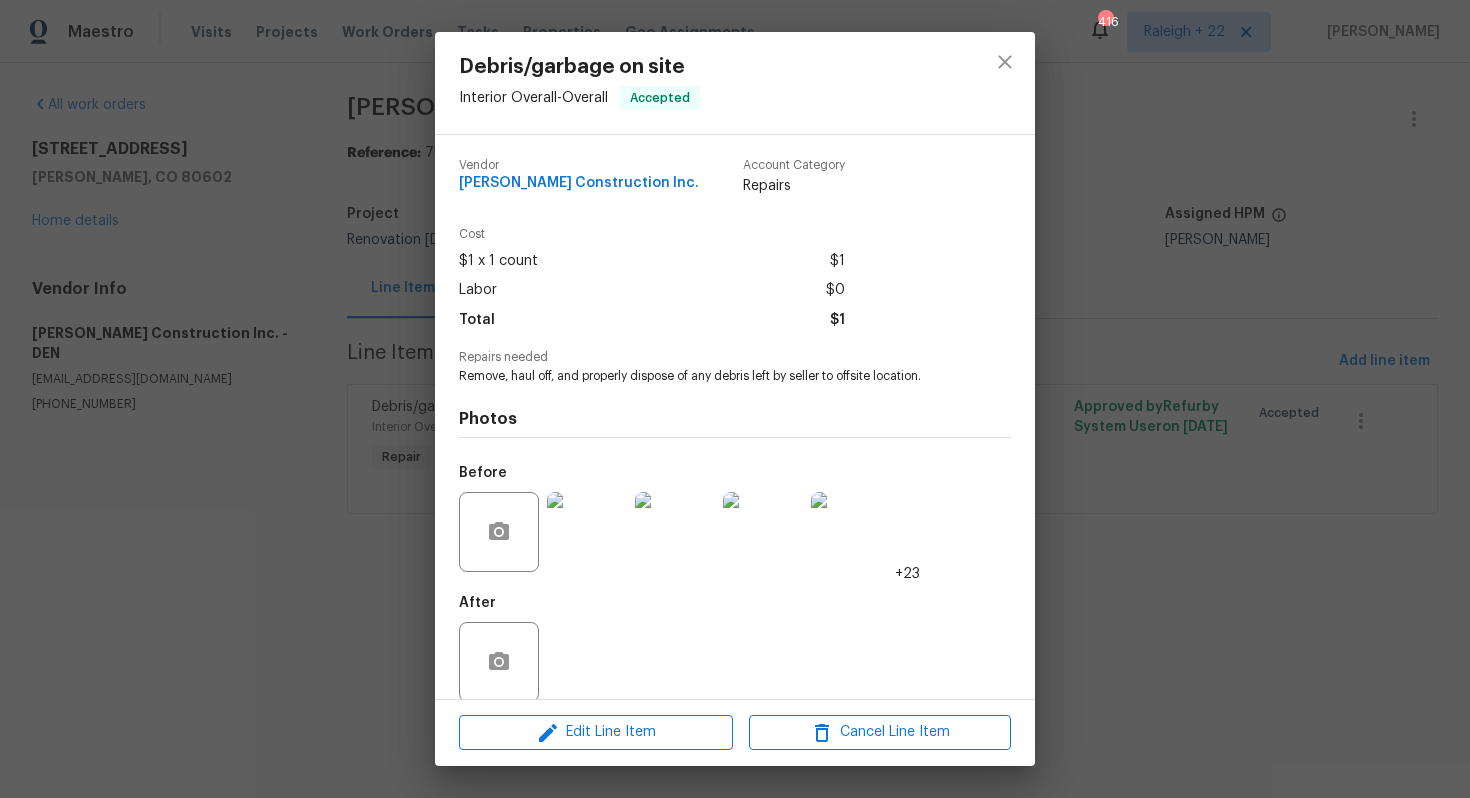 scroll, scrollTop: 23, scrollLeft: 0, axis: vertical 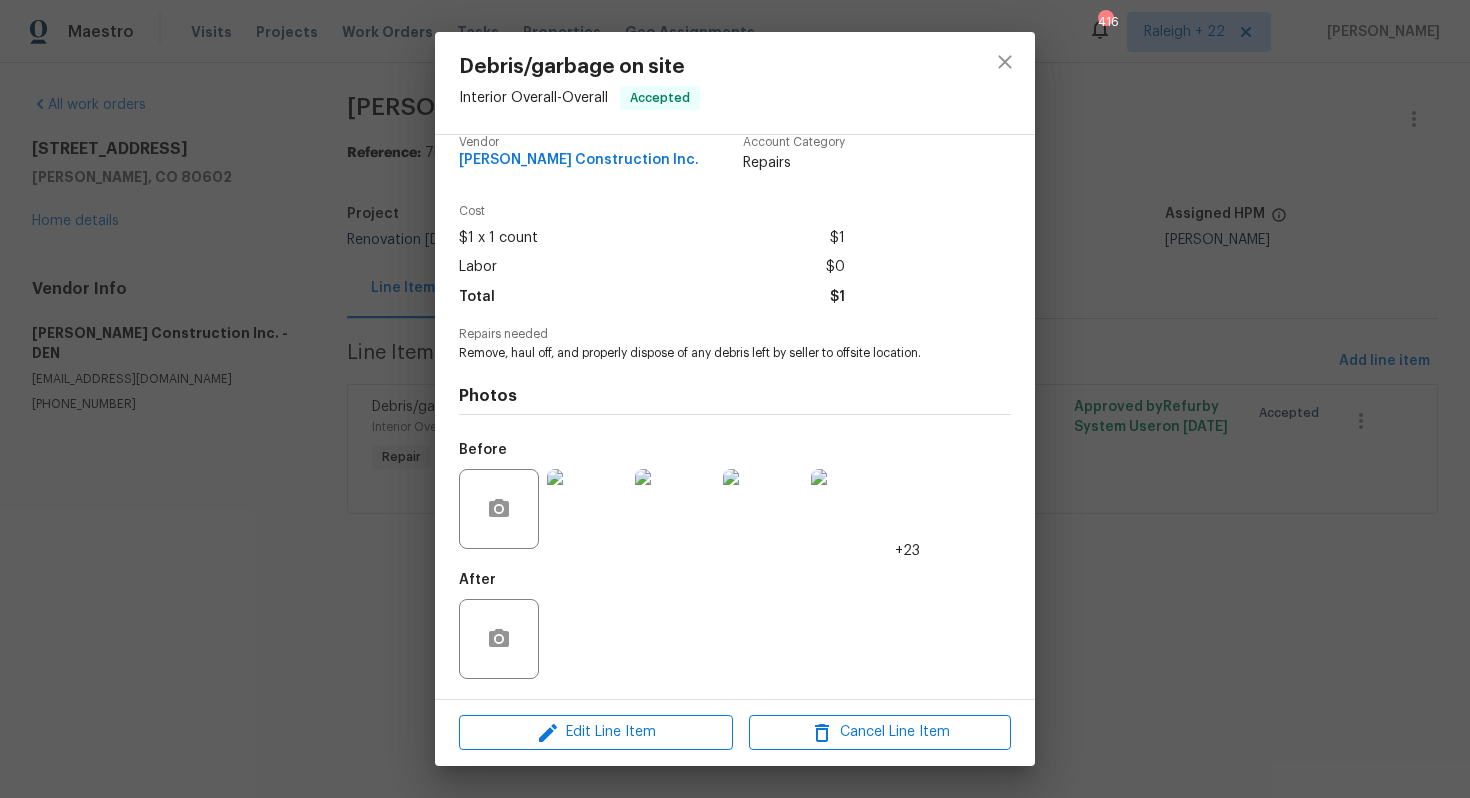 click on "Debris/garbage on site Interior Overall  -  Overall Accepted Vendor [PERSON_NAME] Construction Inc. Account Category Repairs Cost $1 x 1 count $1 Labor $0 Total $1 Repairs needed Remove, haul off, and properly dispose of any debris left by seller to offsite location. Photos Before  +23 After  Edit Line Item  Cancel Line Item" at bounding box center (735, 399) 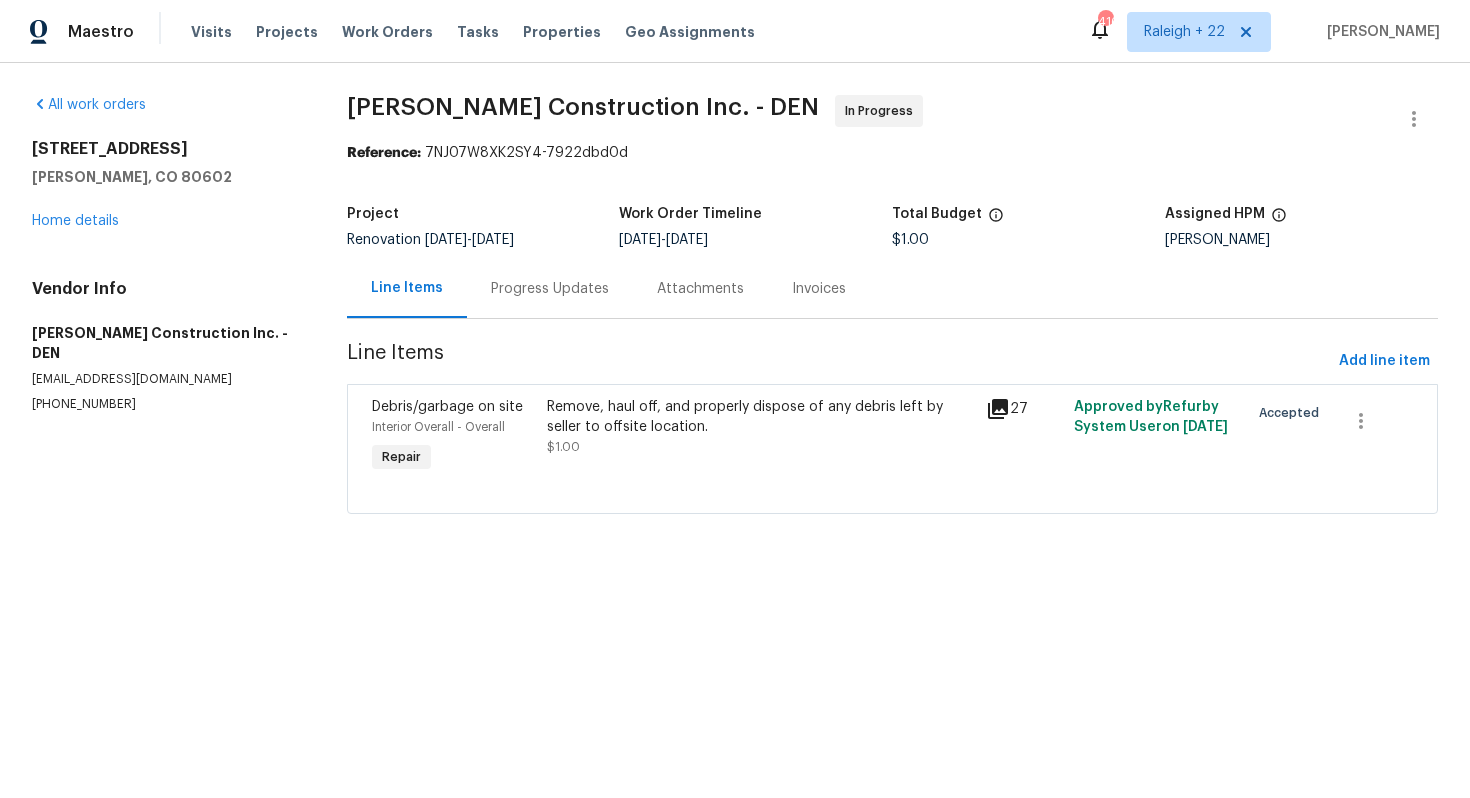 click on "Remove, haul off, and properly dispose of any debris left by seller to offsite location." at bounding box center (760, 417) 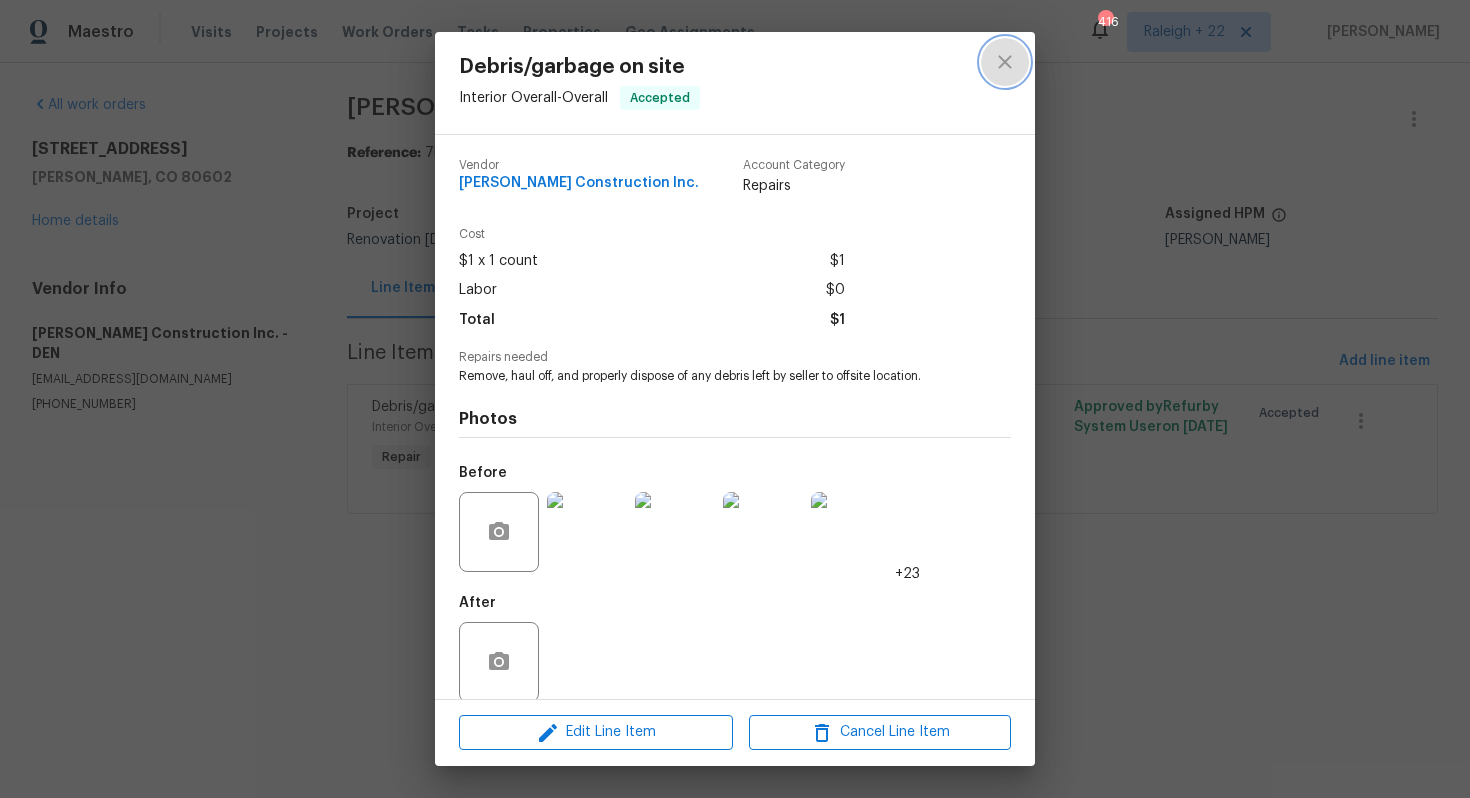 click 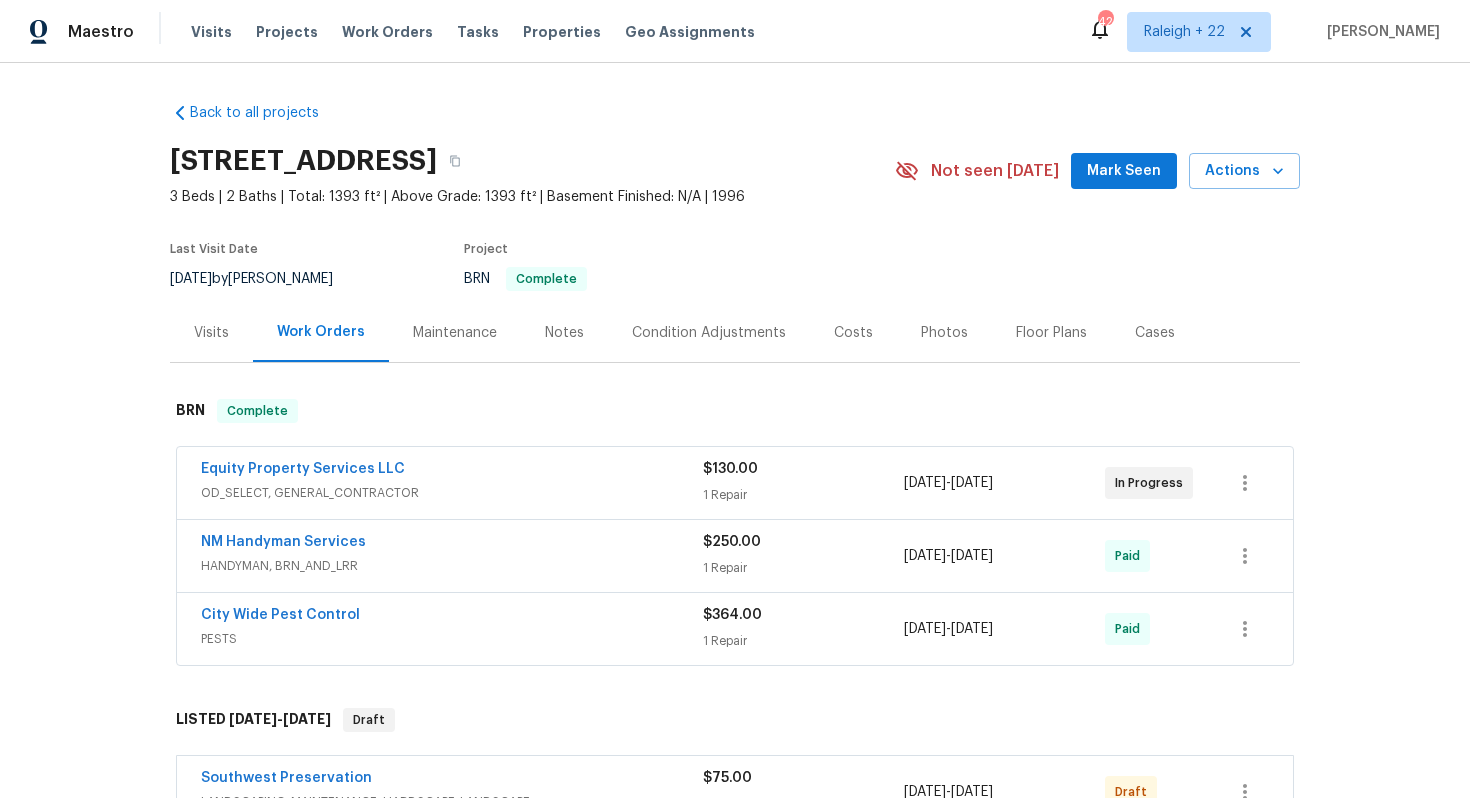 scroll, scrollTop: 0, scrollLeft: 0, axis: both 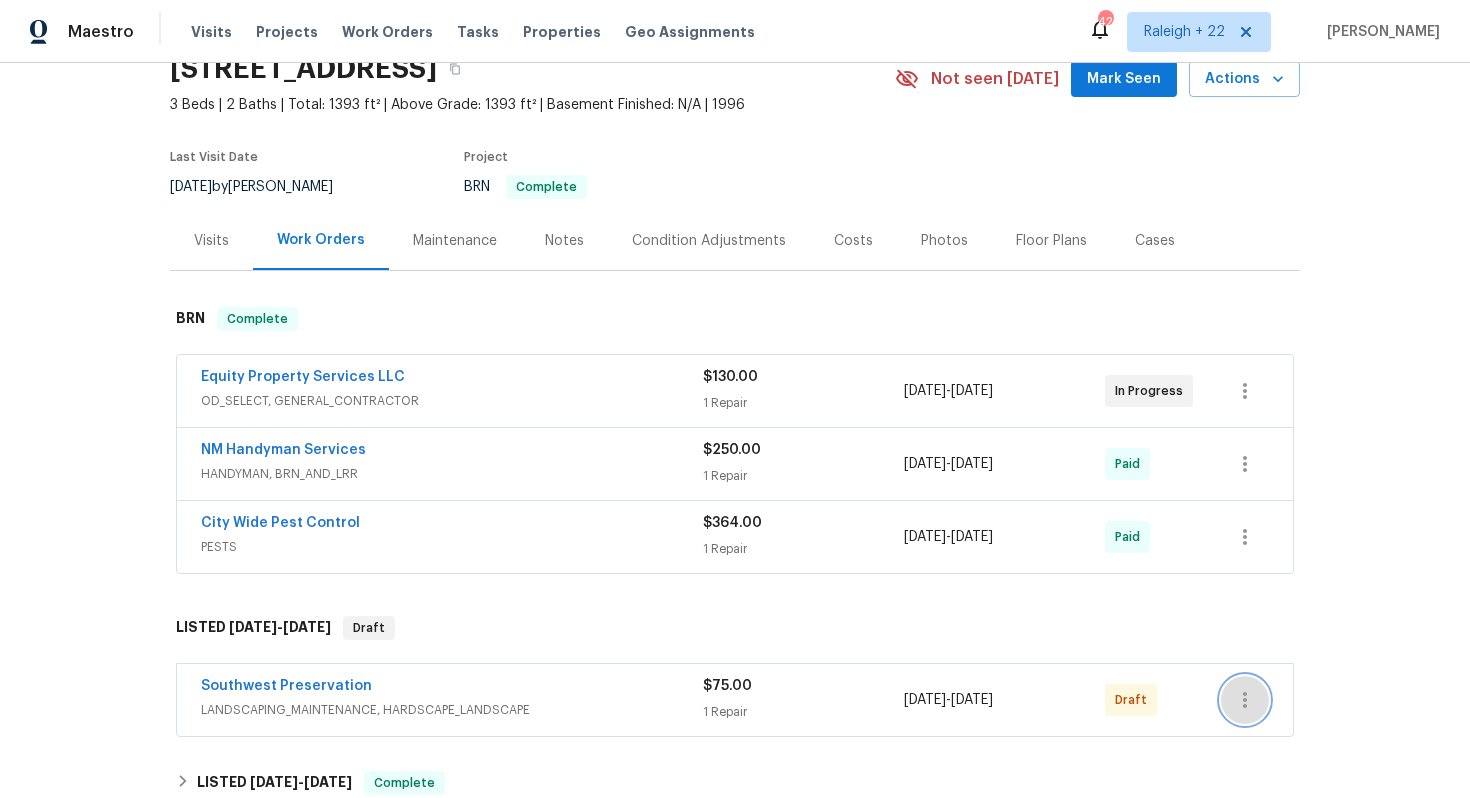click at bounding box center [1245, 700] 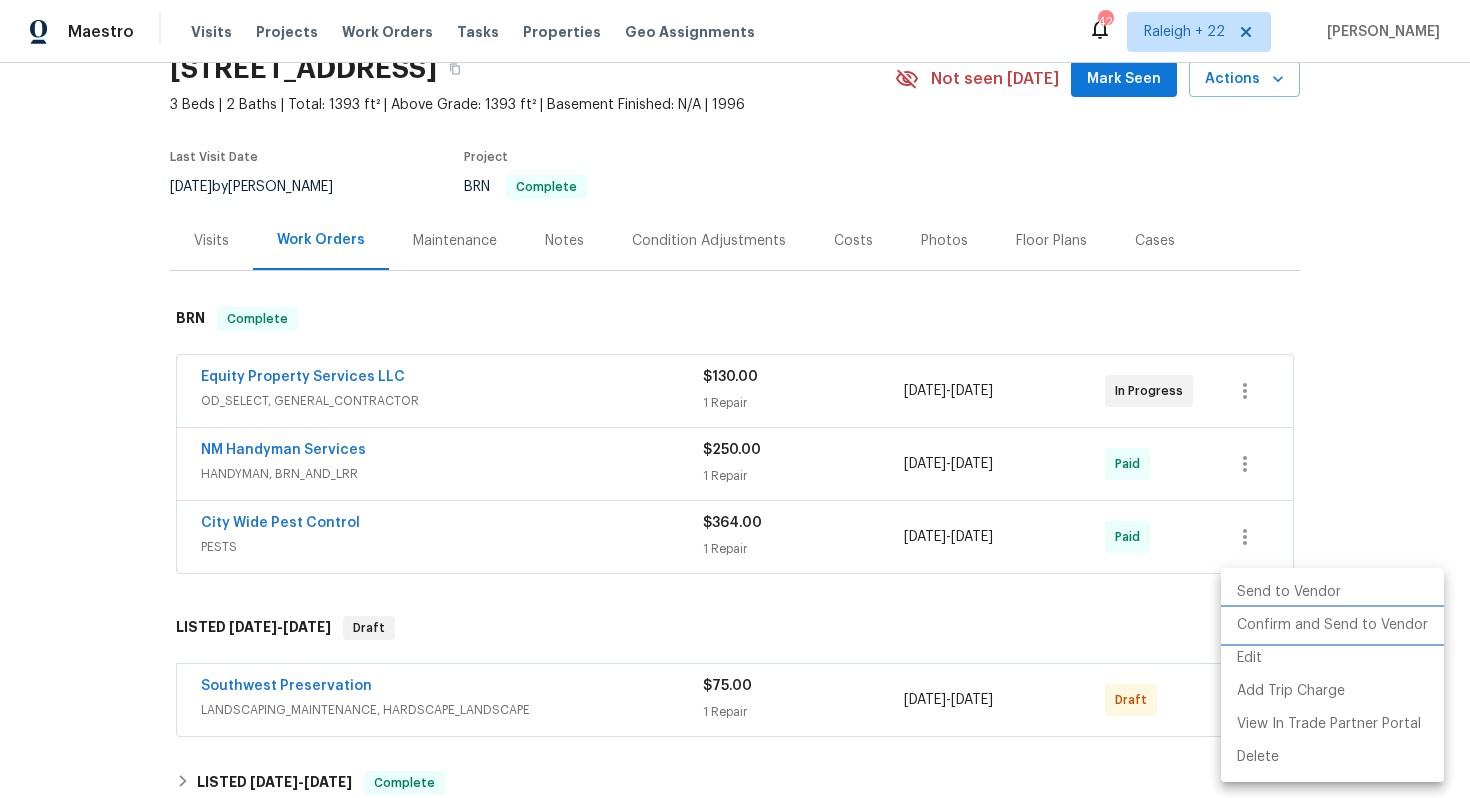 click on "Confirm and Send to Vendor" at bounding box center [1332, 625] 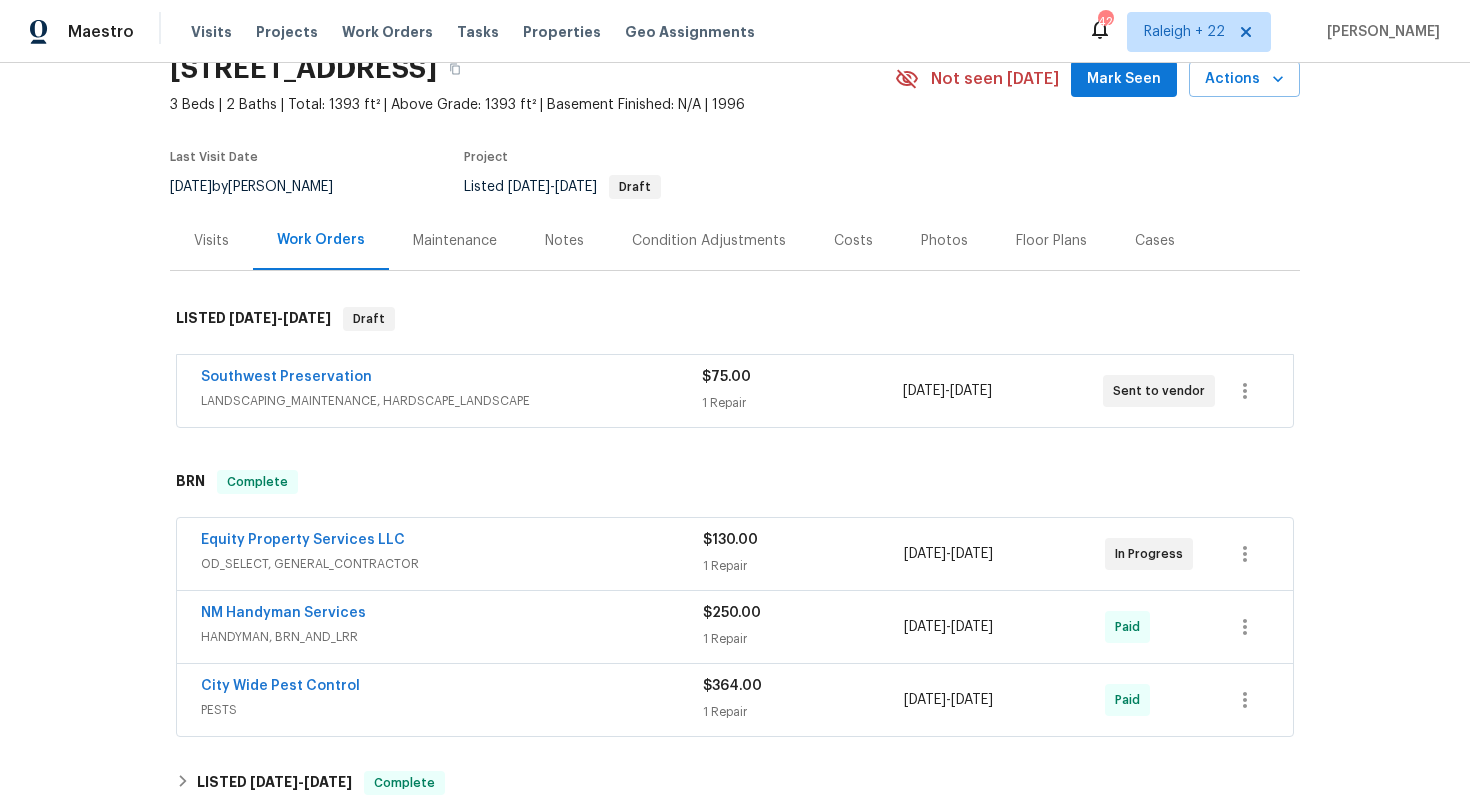 scroll, scrollTop: 97, scrollLeft: 0, axis: vertical 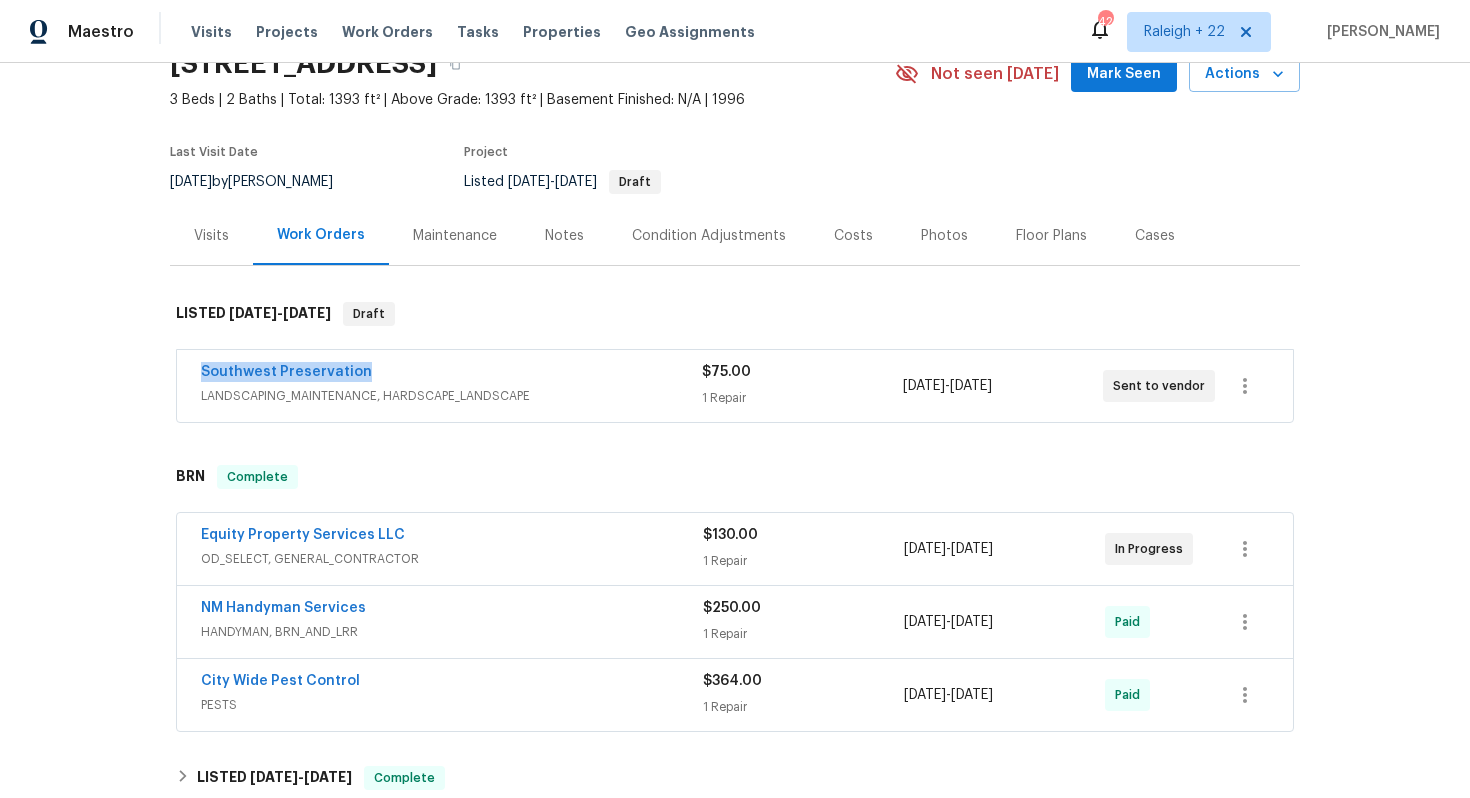 drag, startPoint x: 391, startPoint y: 374, endPoint x: 130, endPoint y: 371, distance: 261.01724 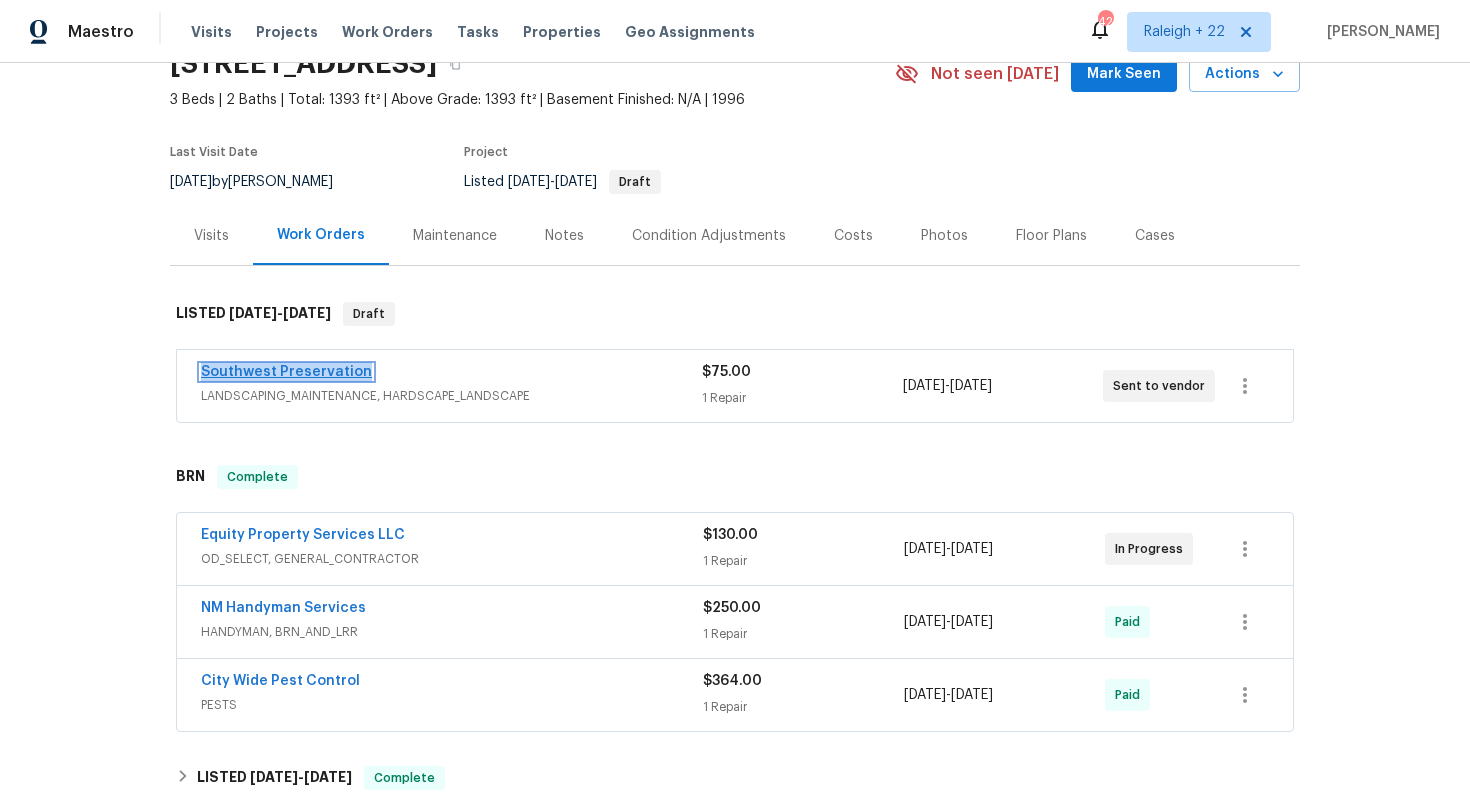 click on "Southwest Preservation" at bounding box center [286, 372] 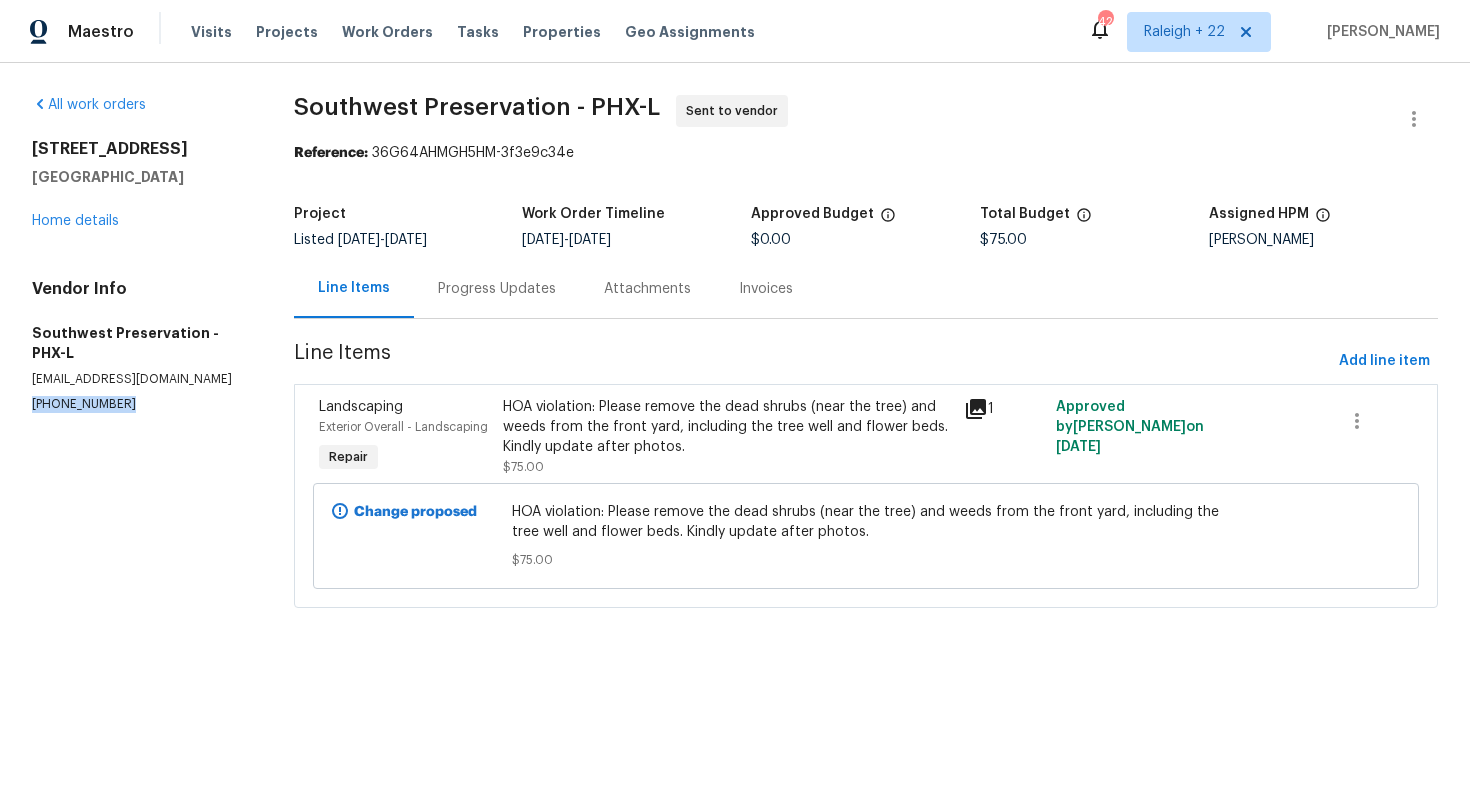 drag, startPoint x: 125, startPoint y: 385, endPoint x: 29, endPoint y: 385, distance: 96 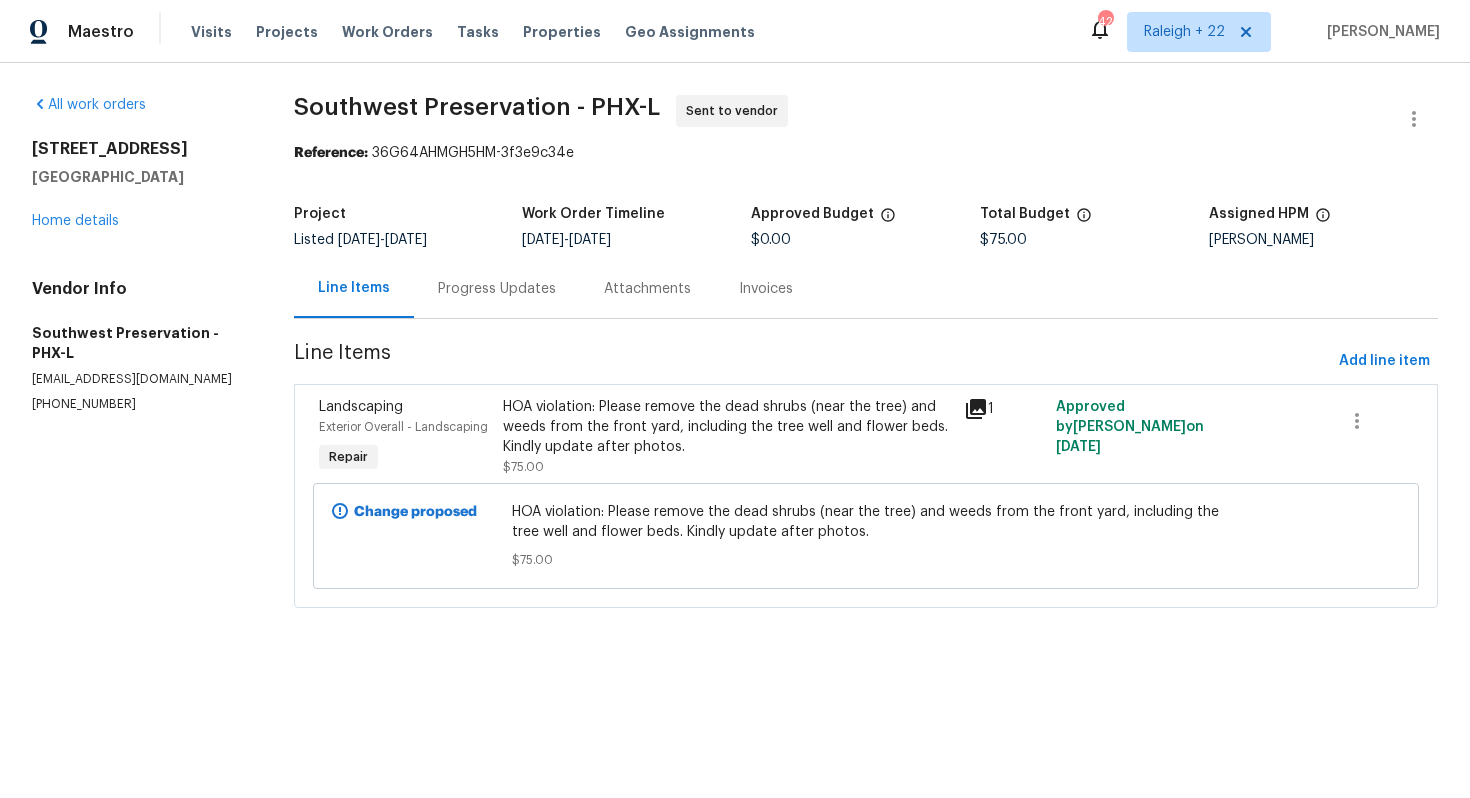 click on "Progress Updates" at bounding box center [497, 289] 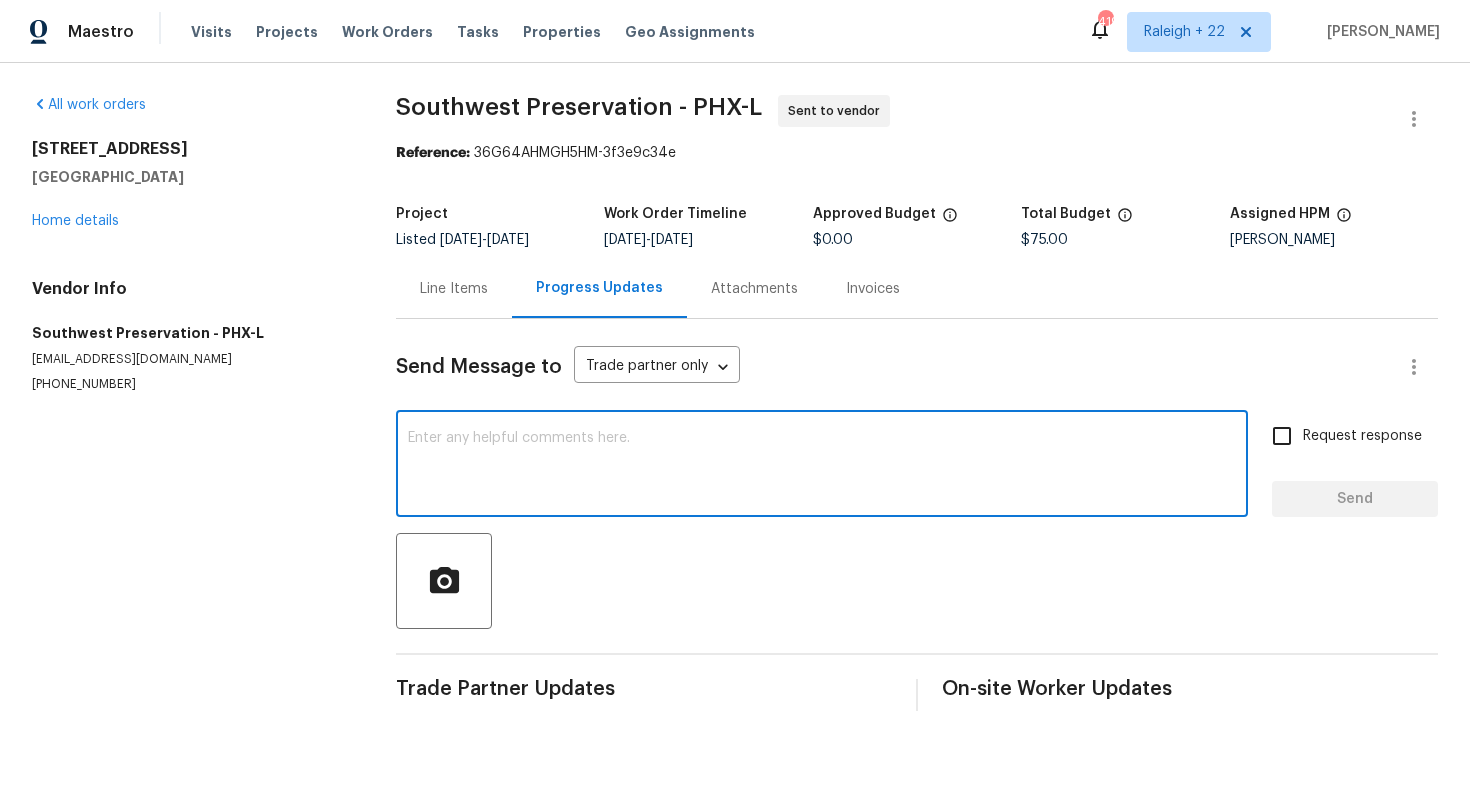 click at bounding box center [822, 466] 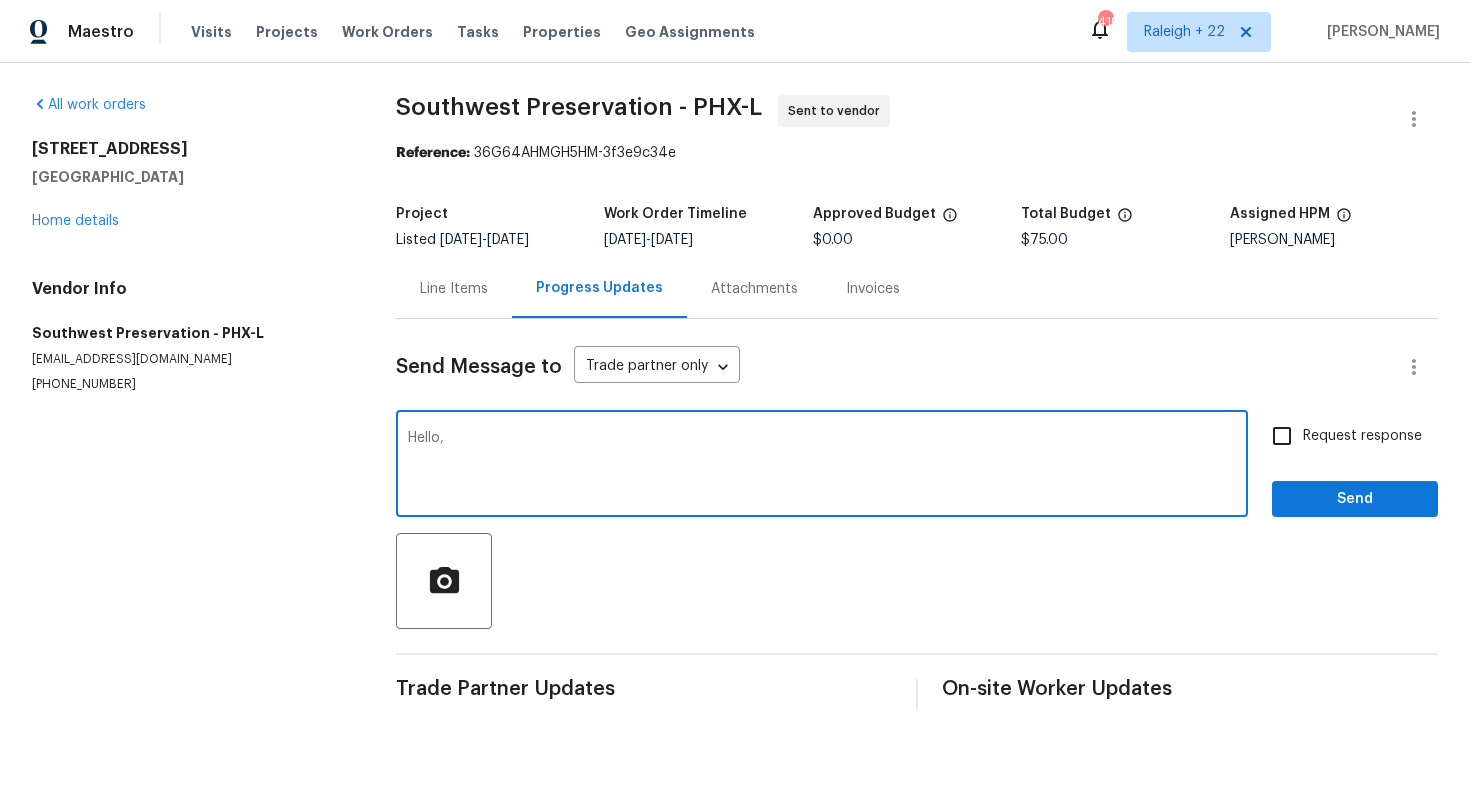 paste on "This property is set to close, so we kindly ask if you could prioritize this. Thank you!" 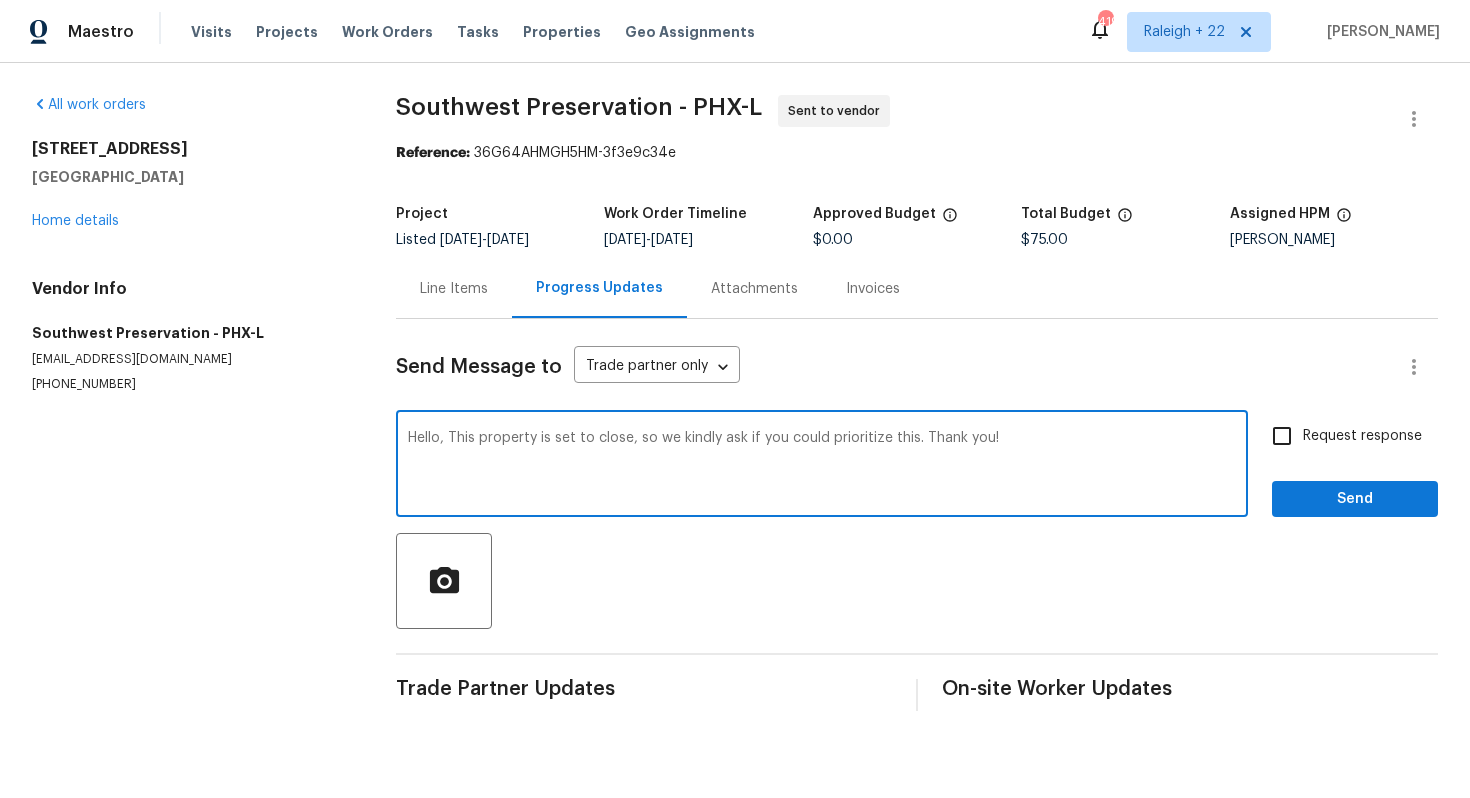 type on "Hello, This property is set to close, so we kindly ask if you could prioritize this. Thank you!" 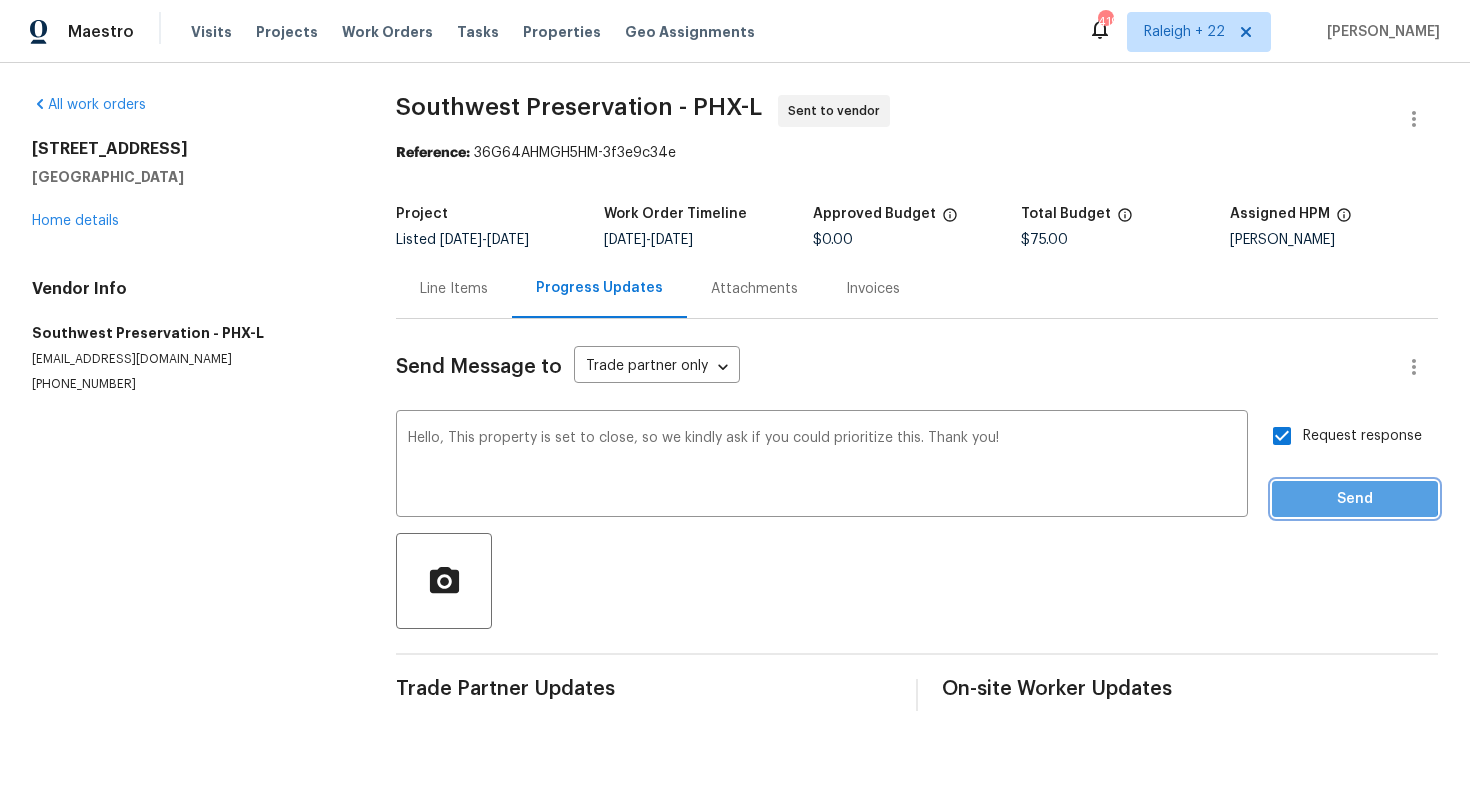 click on "Send" at bounding box center [1355, 499] 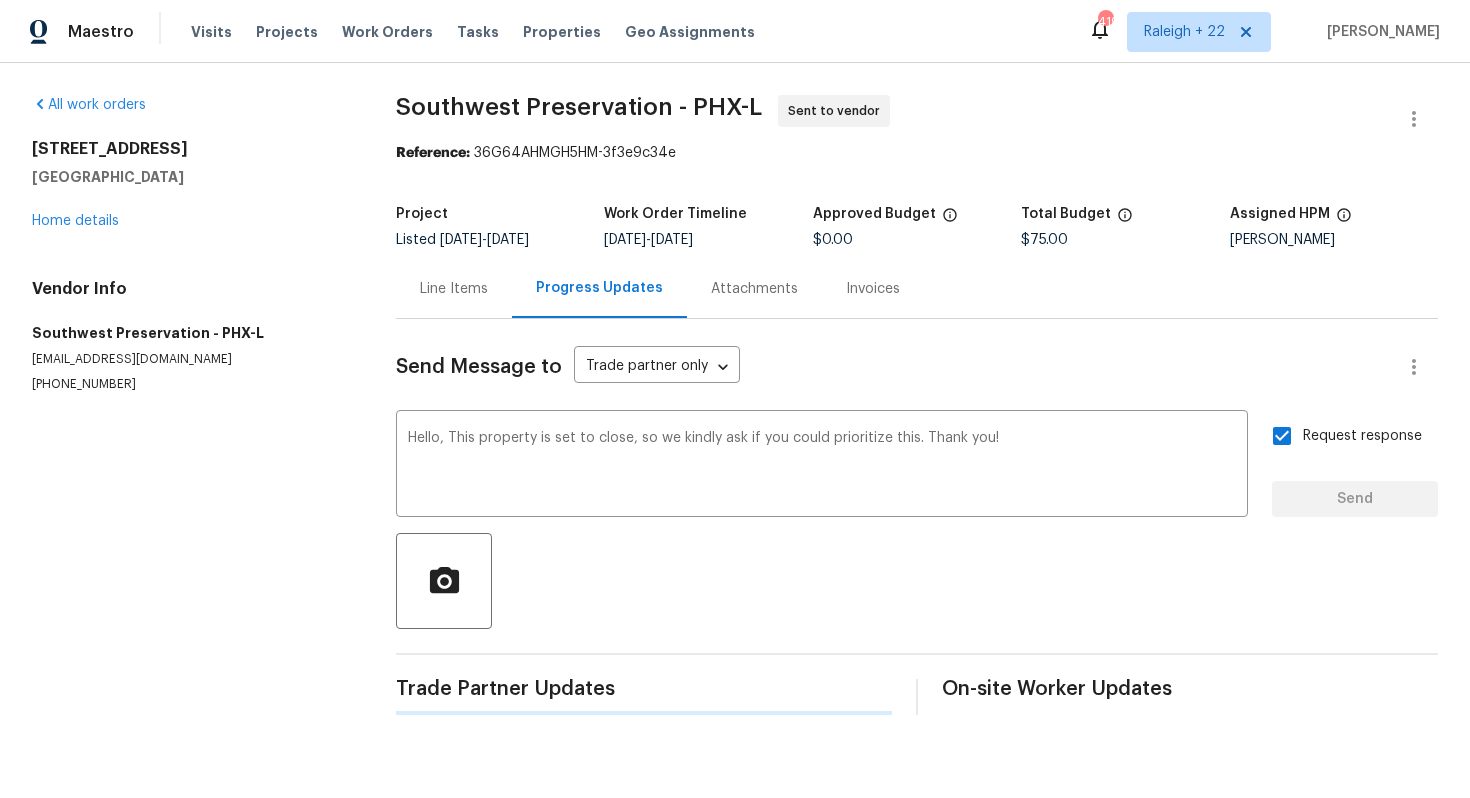 type 